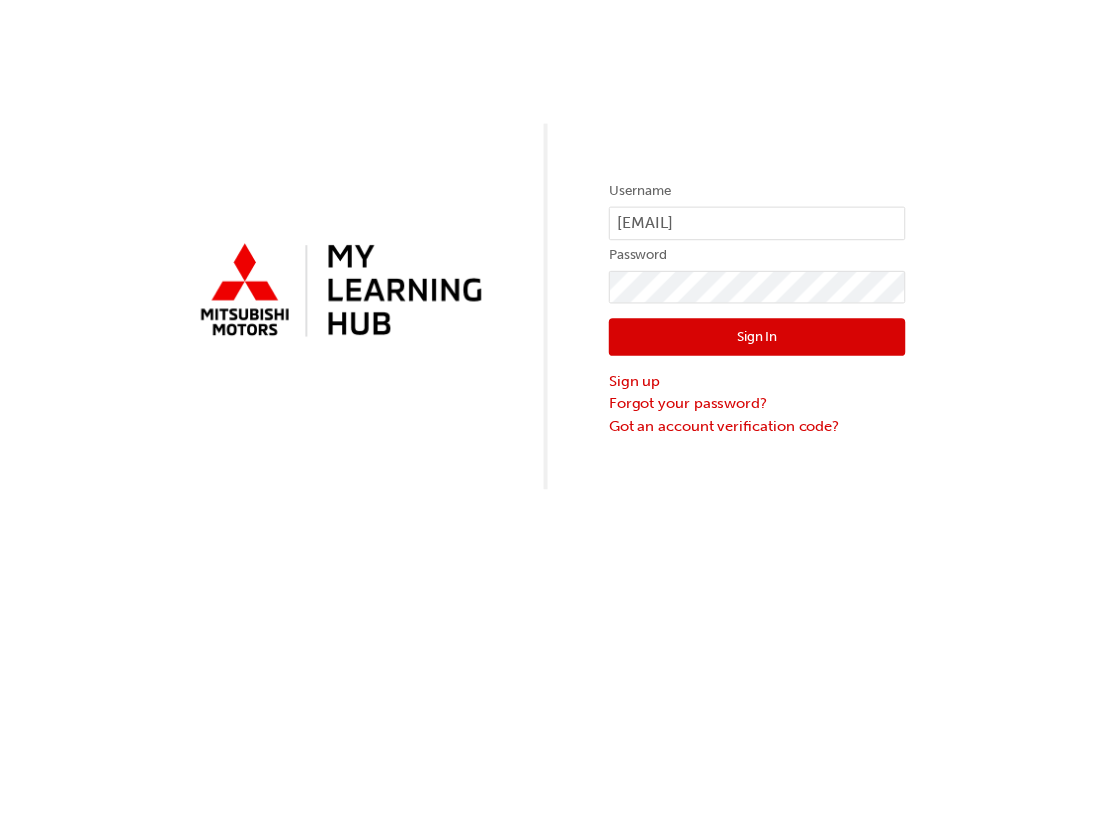 scroll, scrollTop: 0, scrollLeft: 0, axis: both 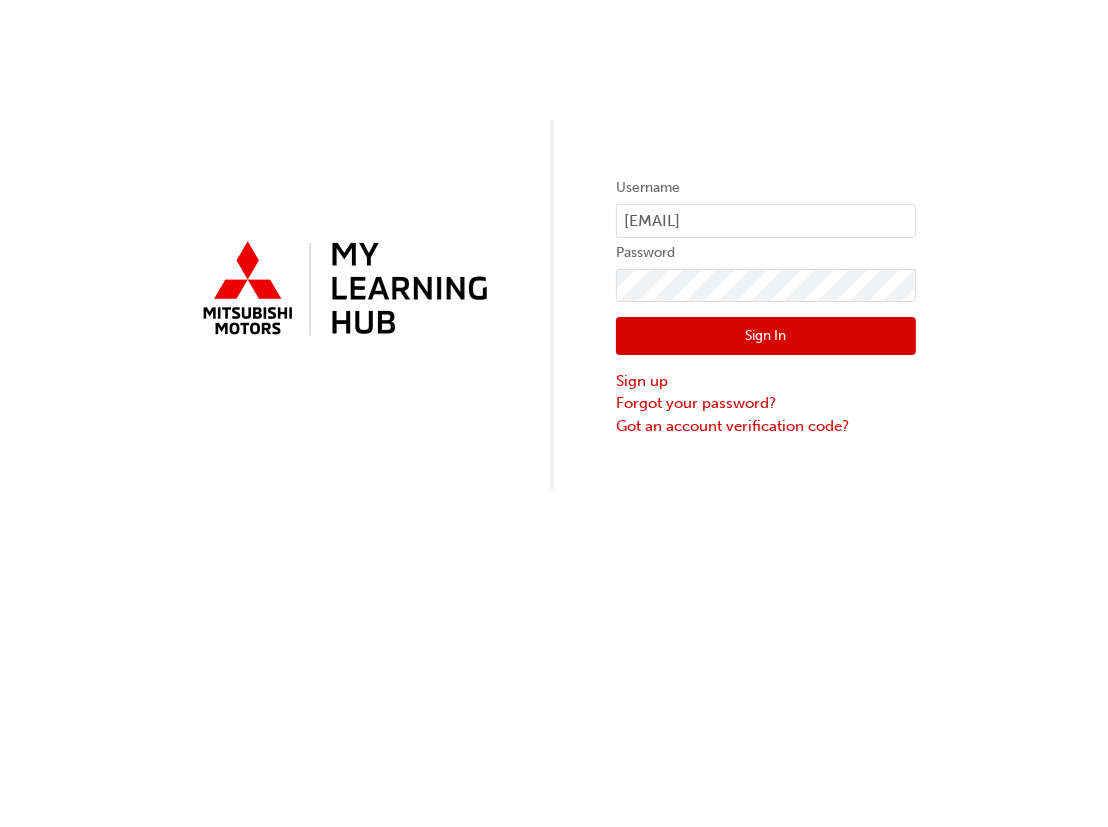 click on "Username [EMAIL] Password Sign In Sign up Forgot your password? Got an account verification code?" at bounding box center (554, 245) 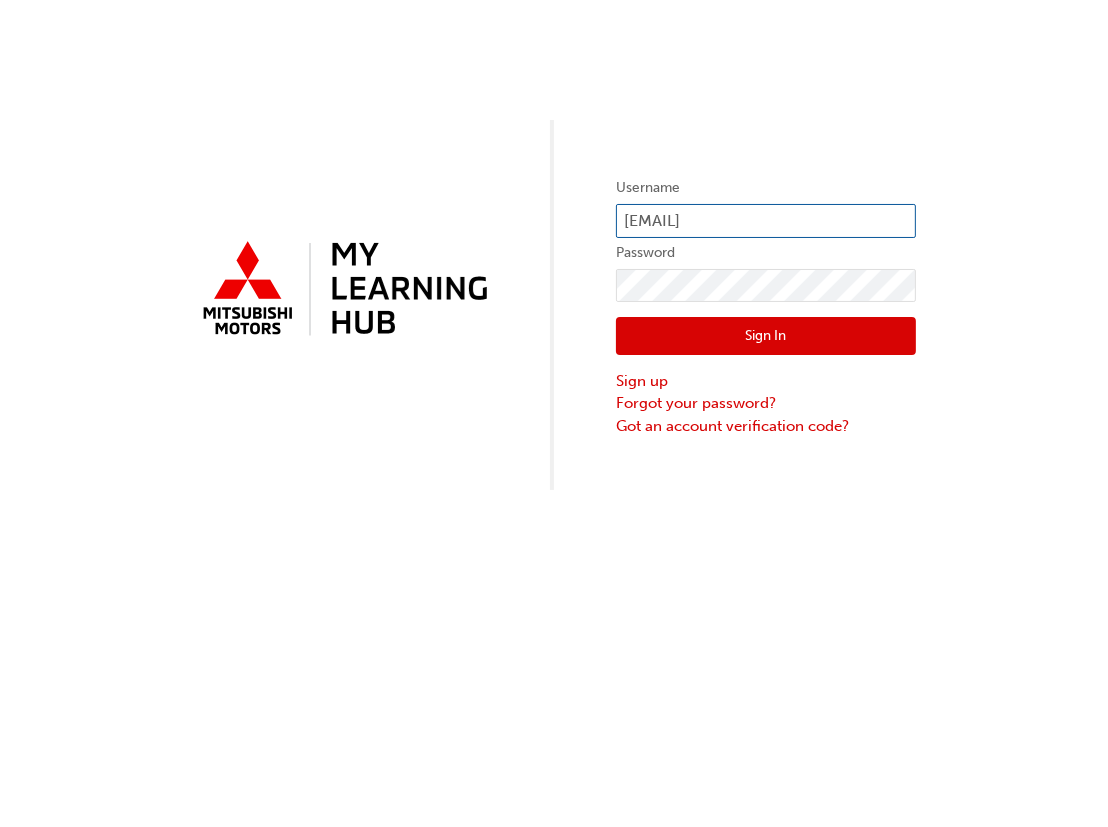 click on "[EMAIL]" at bounding box center (766, 221) 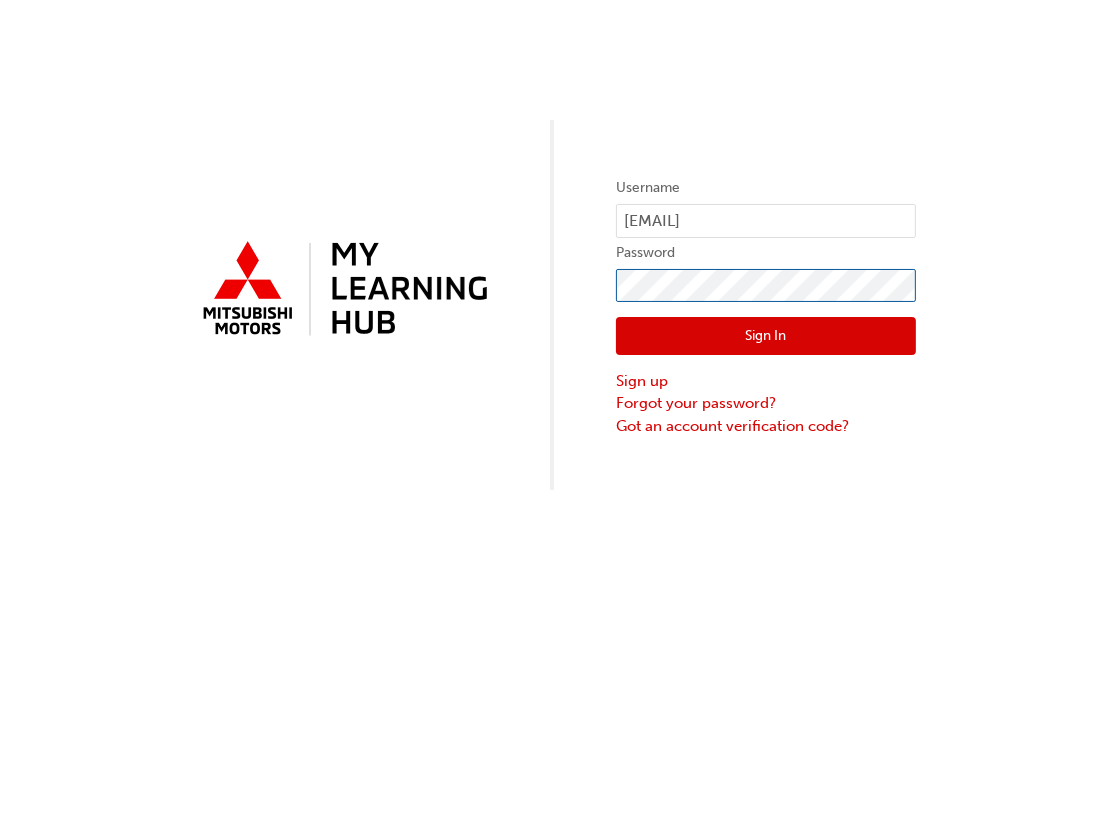 click on "Sign In" at bounding box center [766, 336] 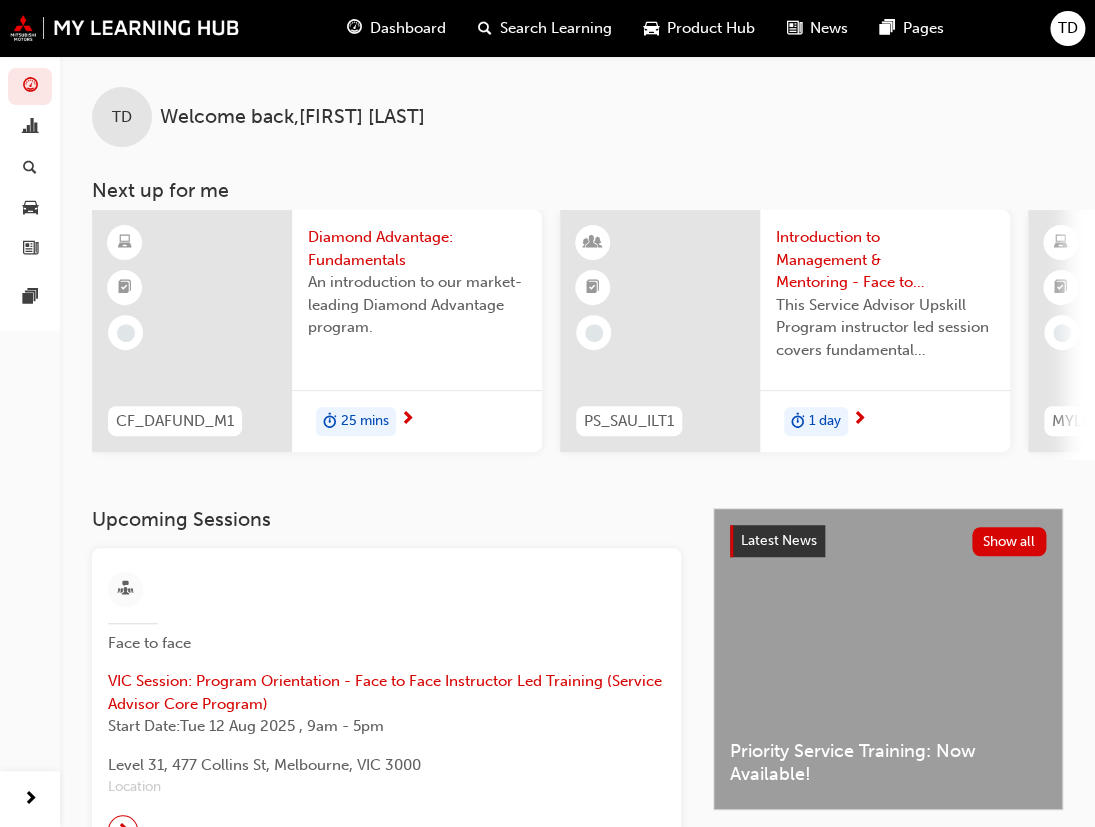 scroll, scrollTop: 0, scrollLeft: 0, axis: both 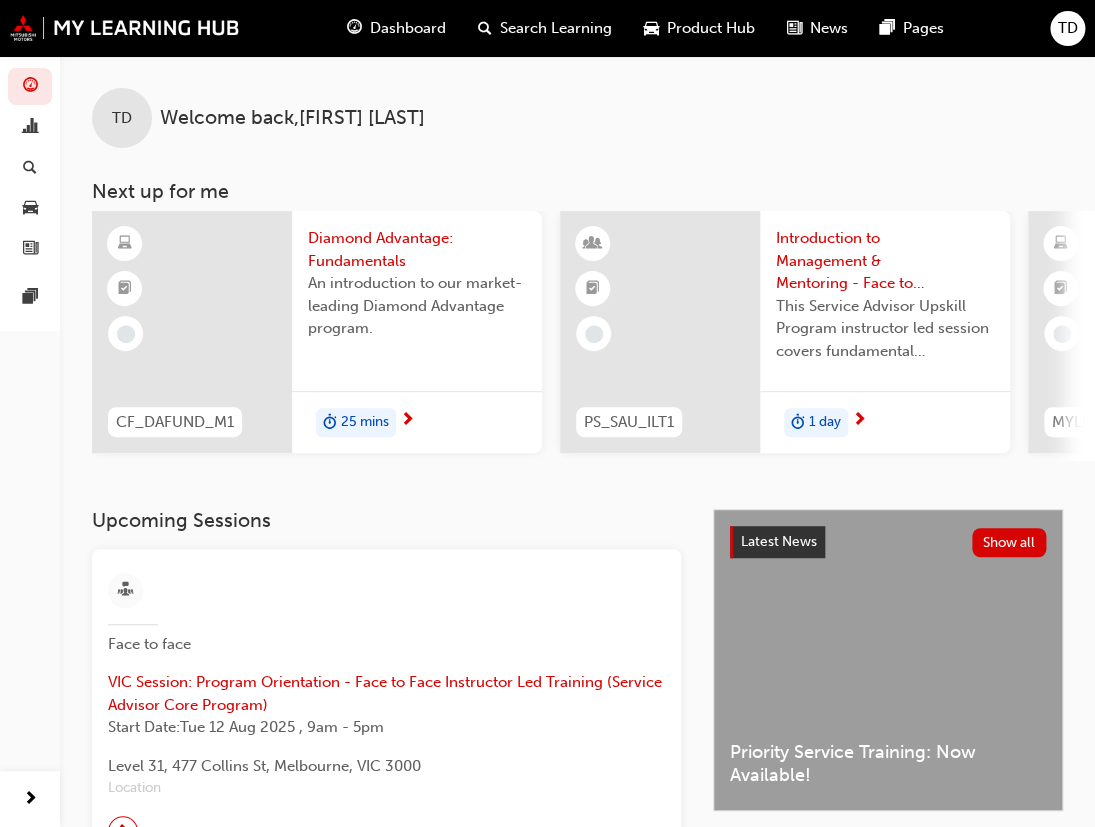 click on "Diamond Advantage: Fundamentals" at bounding box center (417, 249) 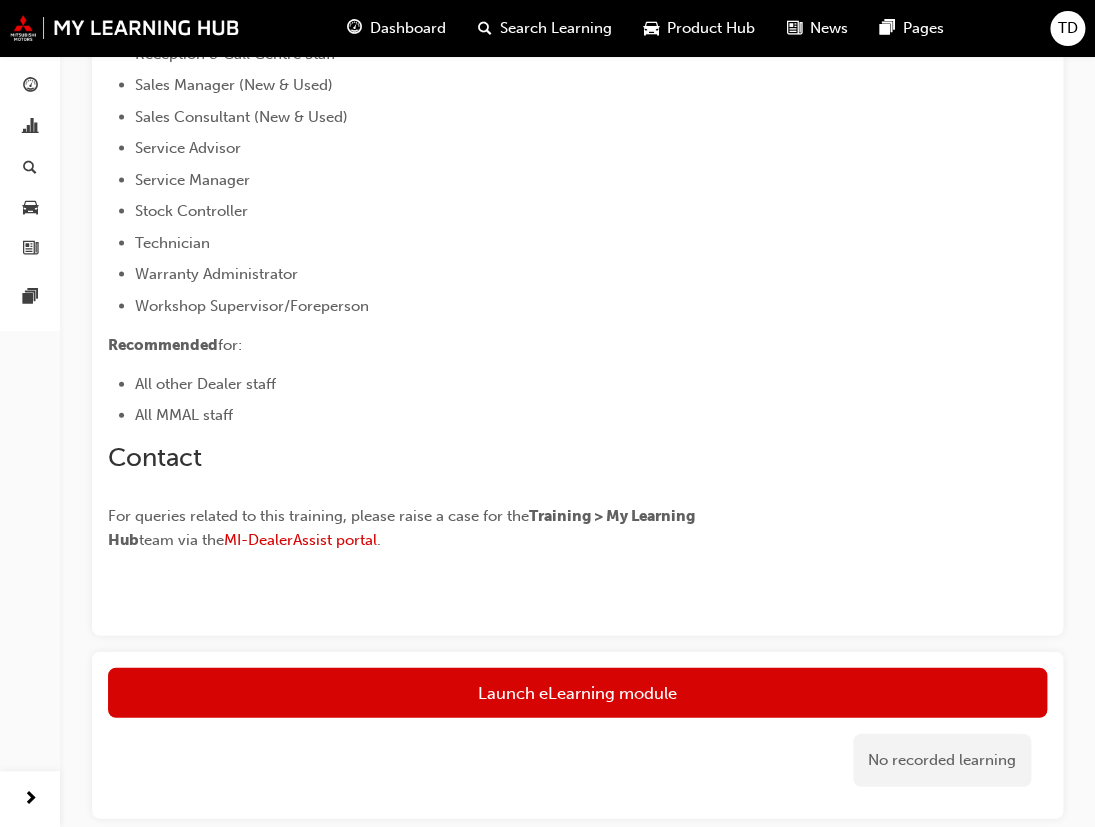 scroll, scrollTop: 1211, scrollLeft: 0, axis: vertical 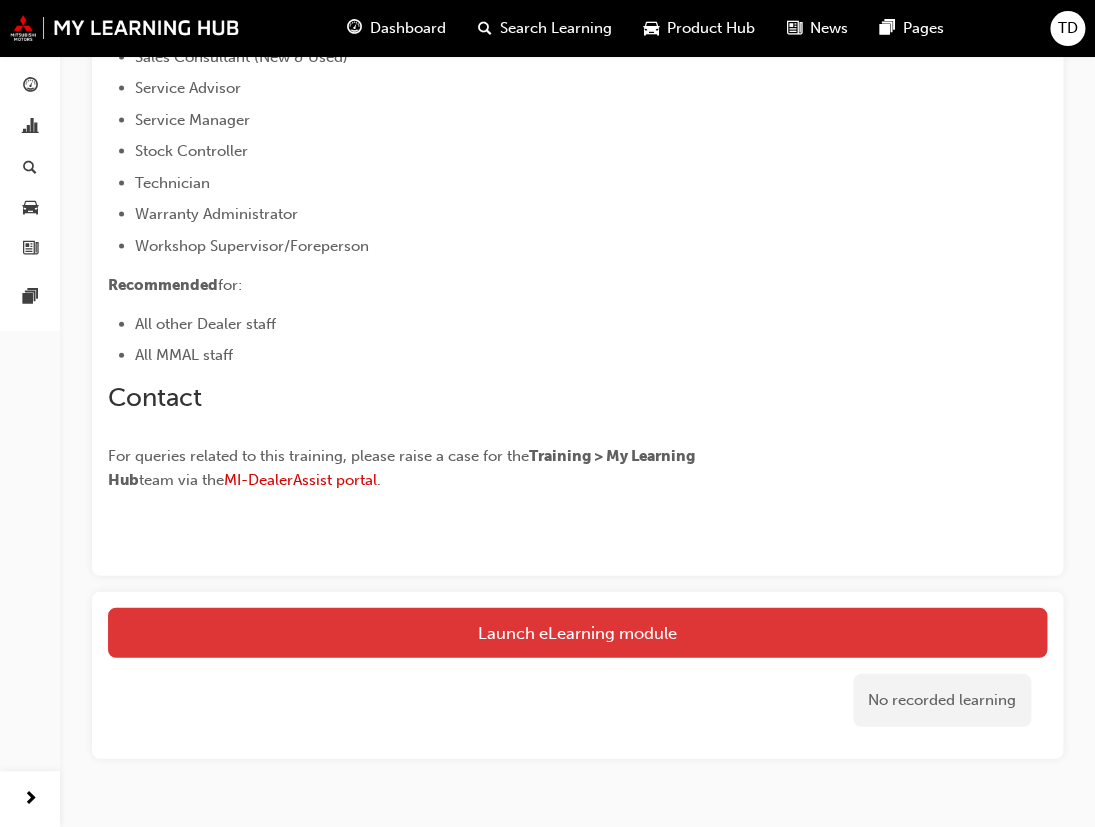 click on "Launch eLearning module" at bounding box center (577, 633) 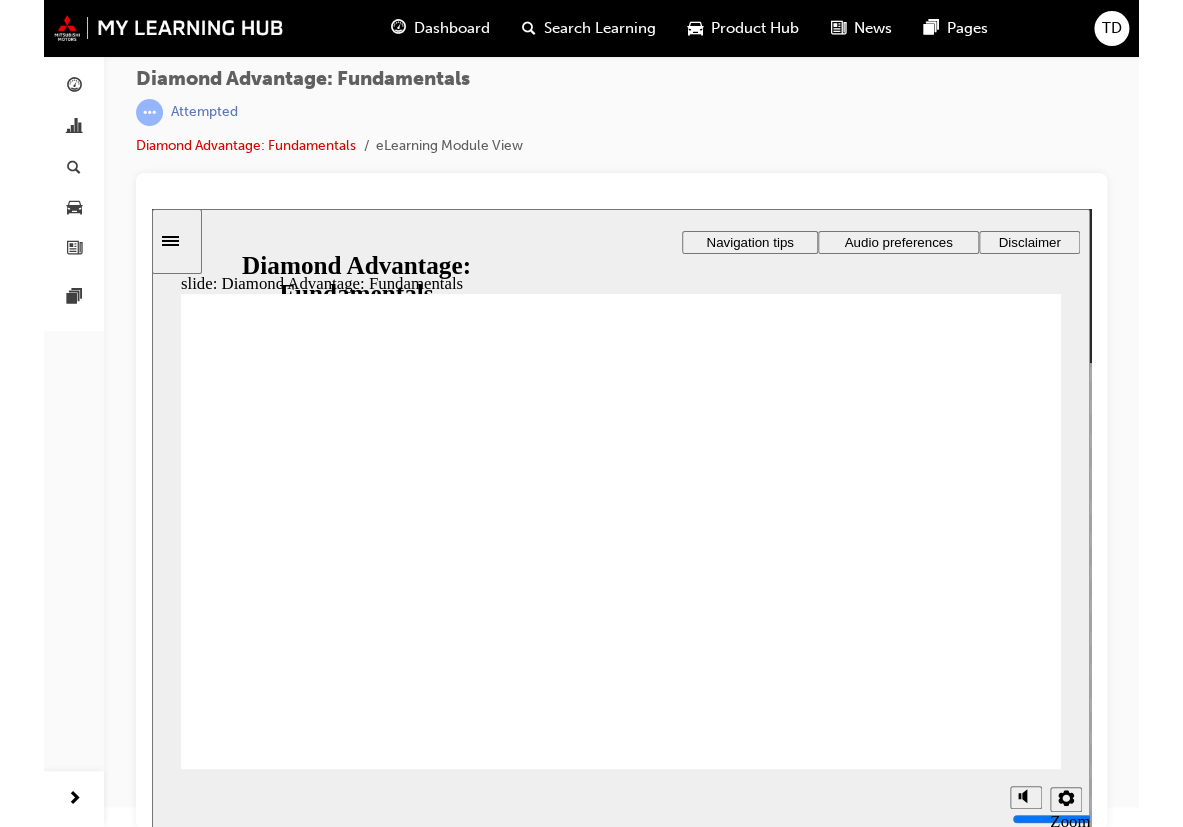 scroll, scrollTop: 27, scrollLeft: 0, axis: vertical 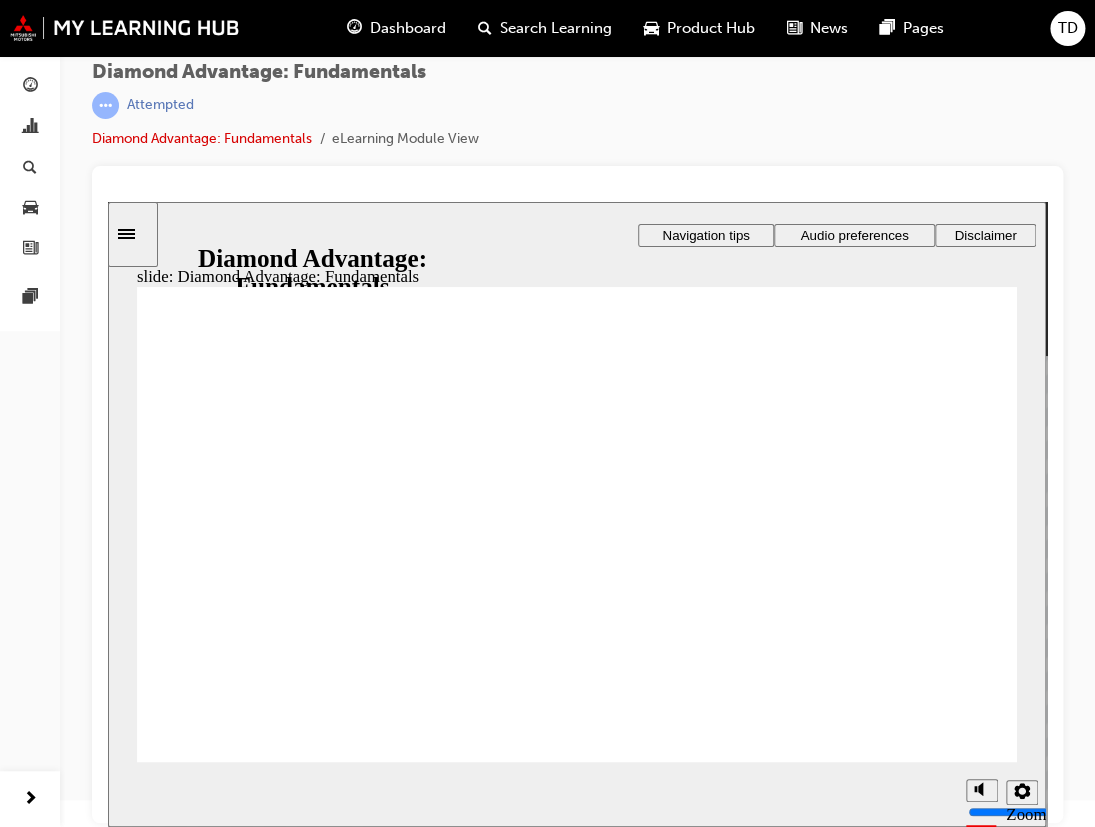 click on "Audio preferences" at bounding box center (854, 235) 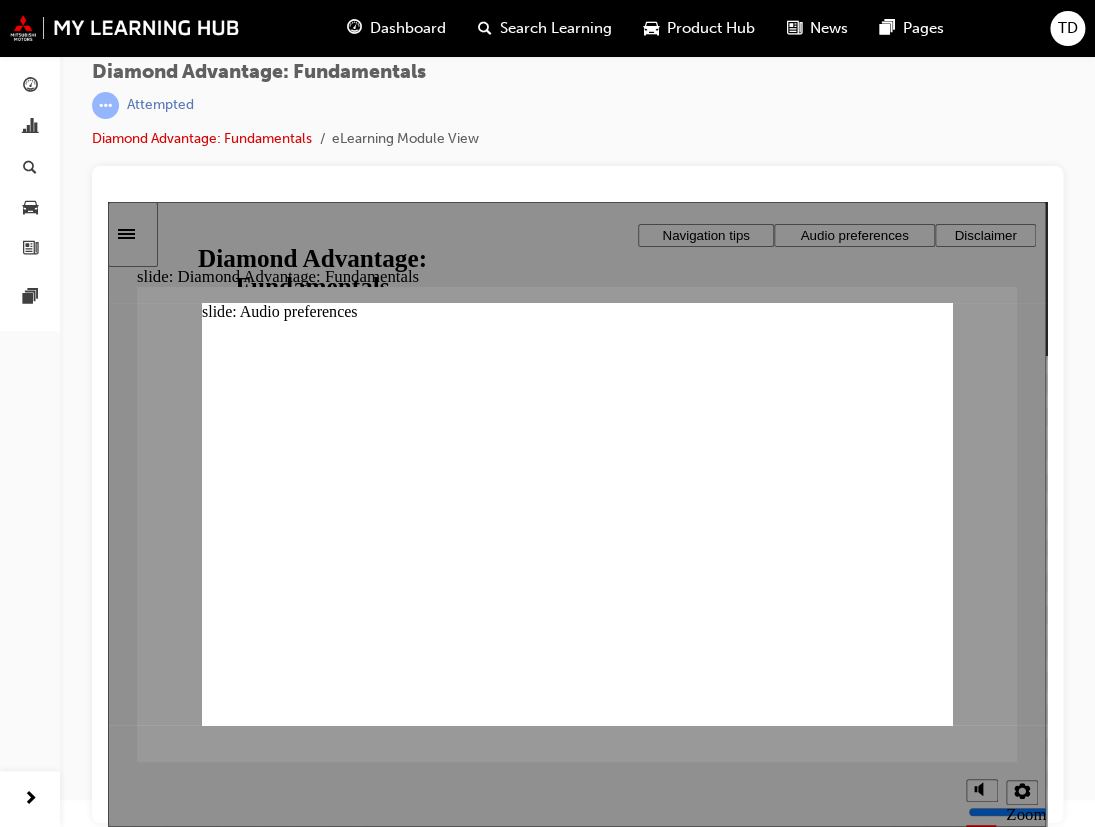 click 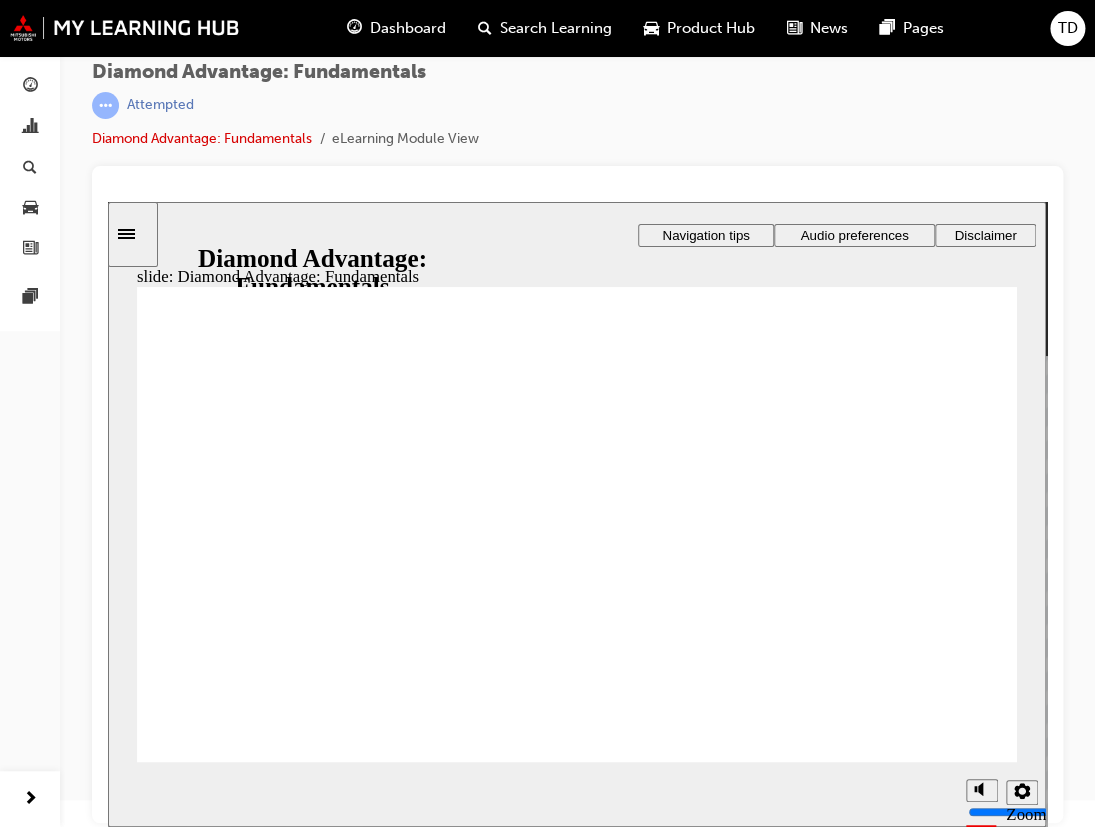 click 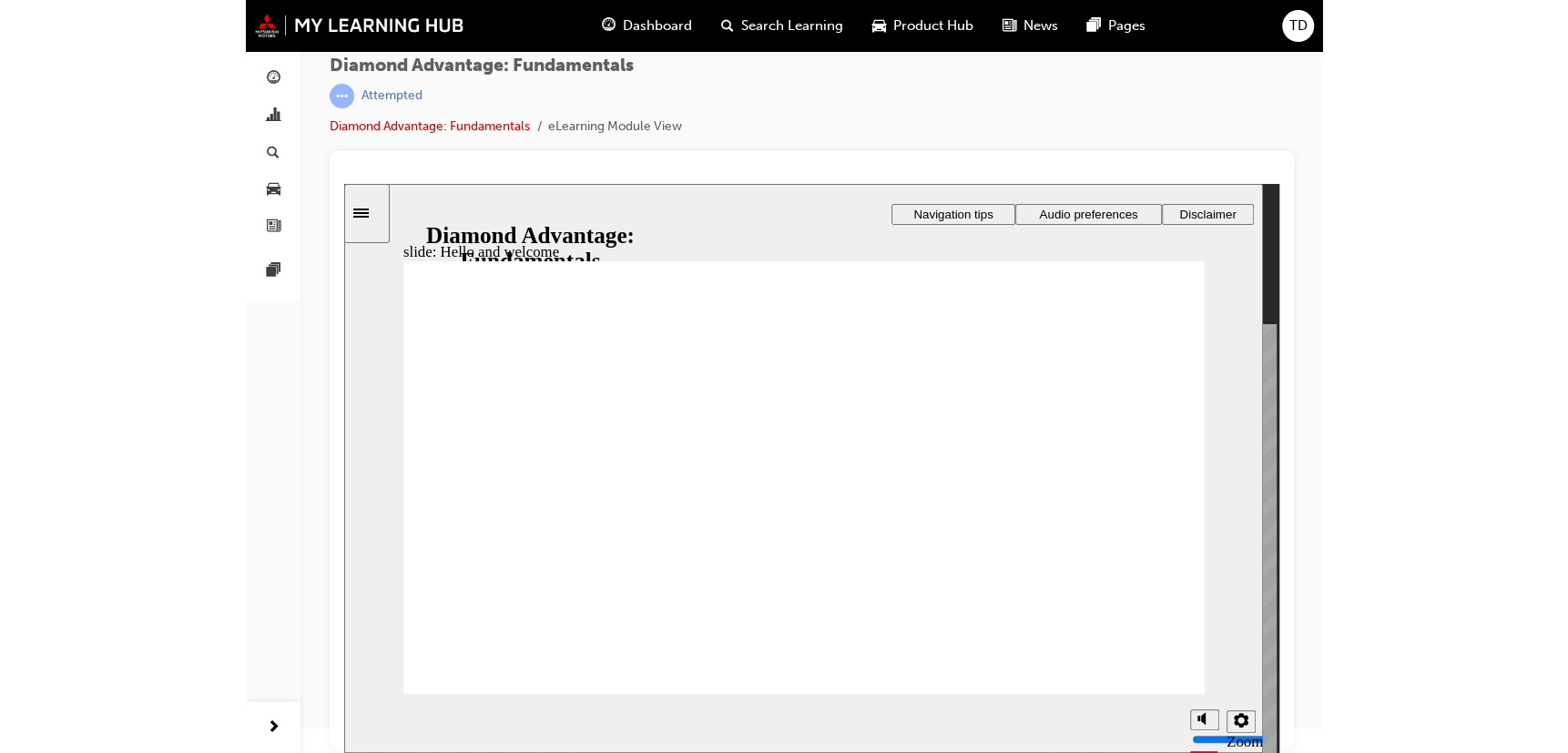 scroll, scrollTop: 0, scrollLeft: 0, axis: both 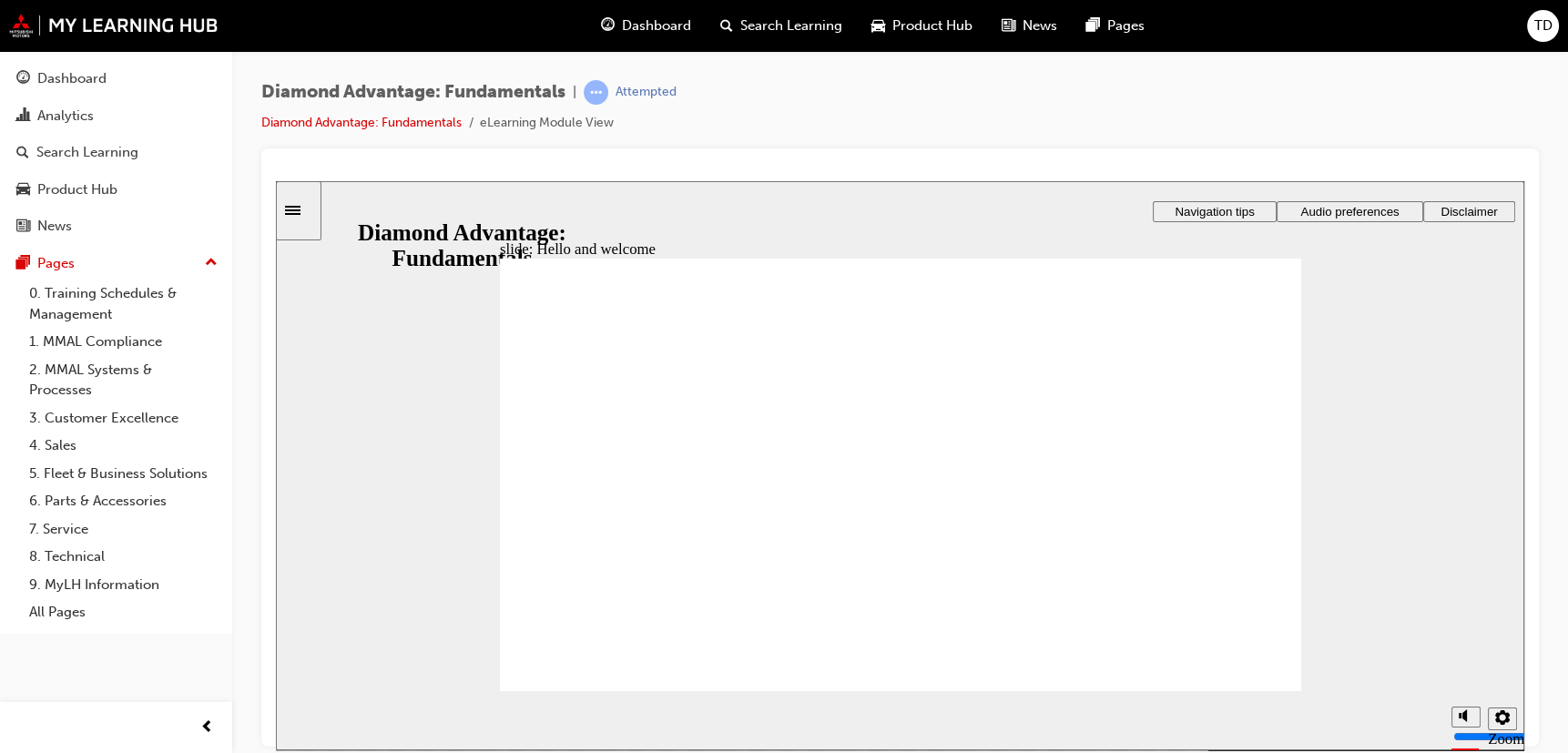 click 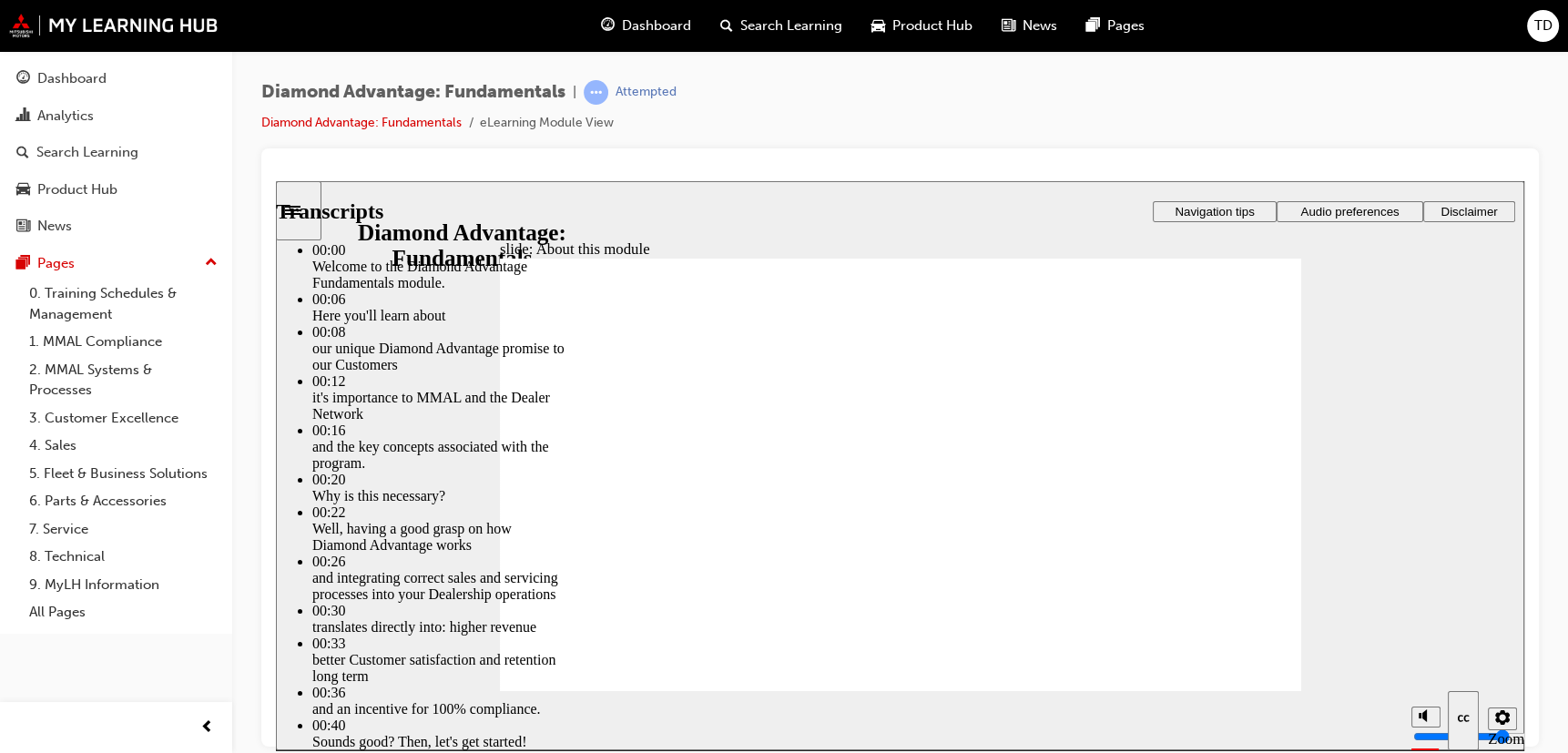 type on "45" 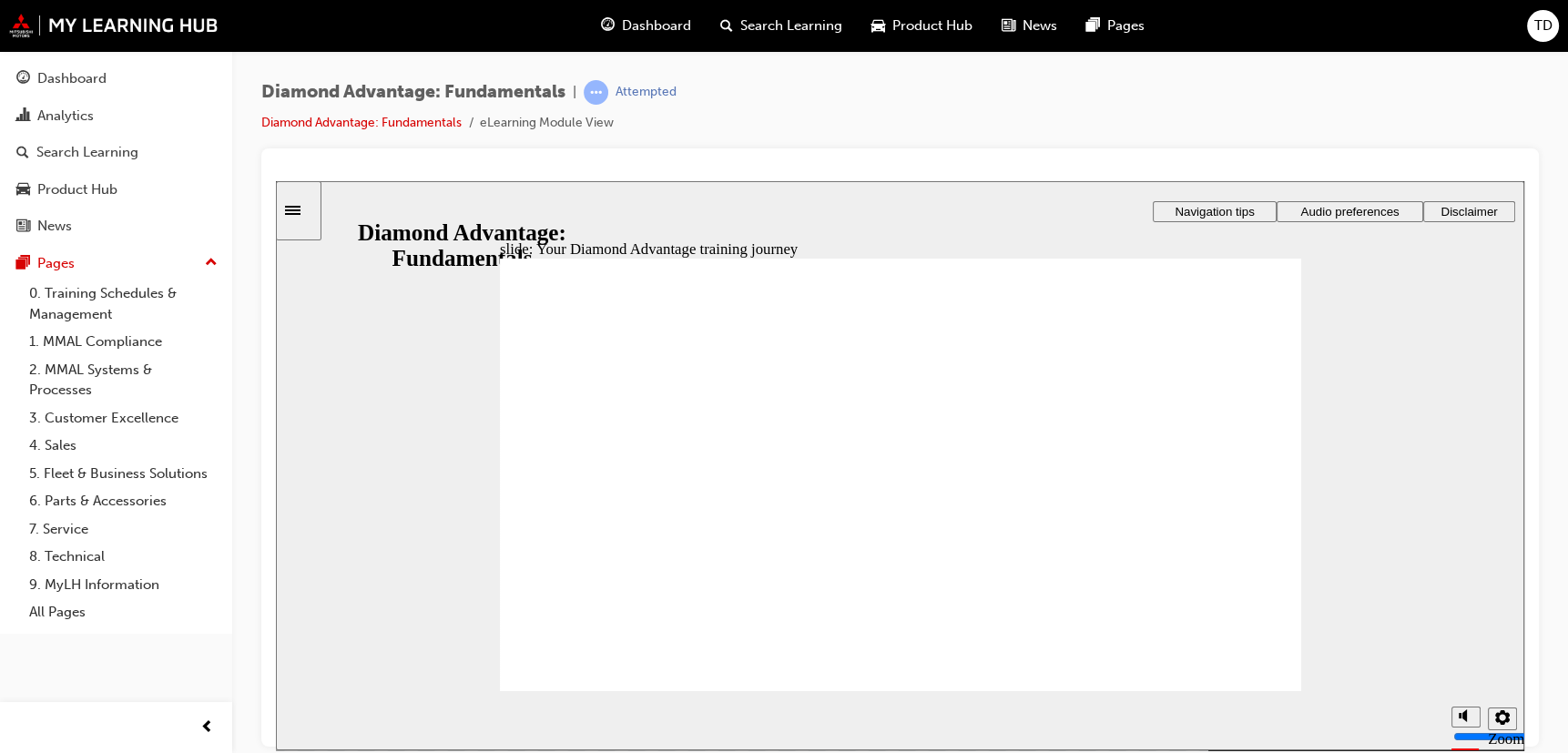 click 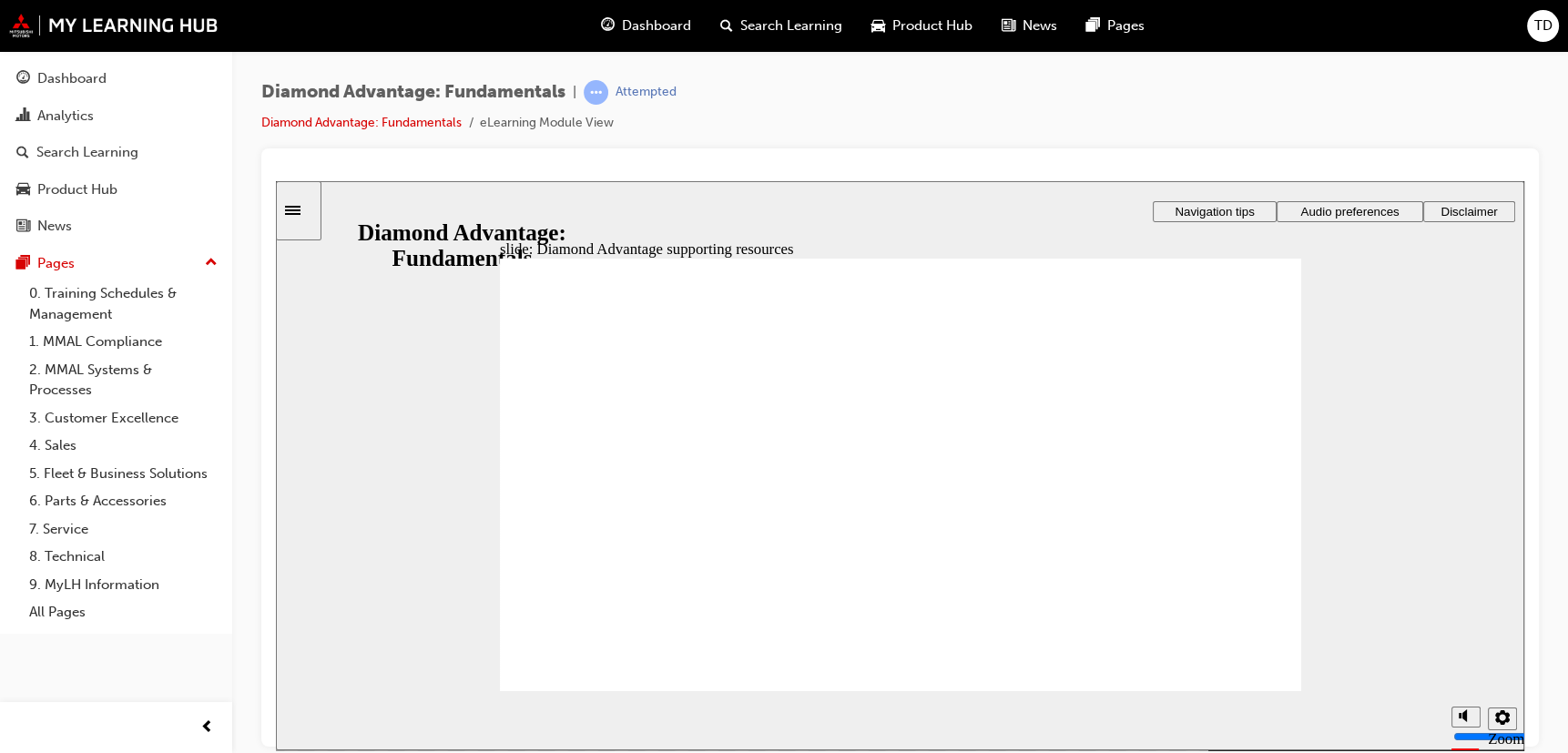 click 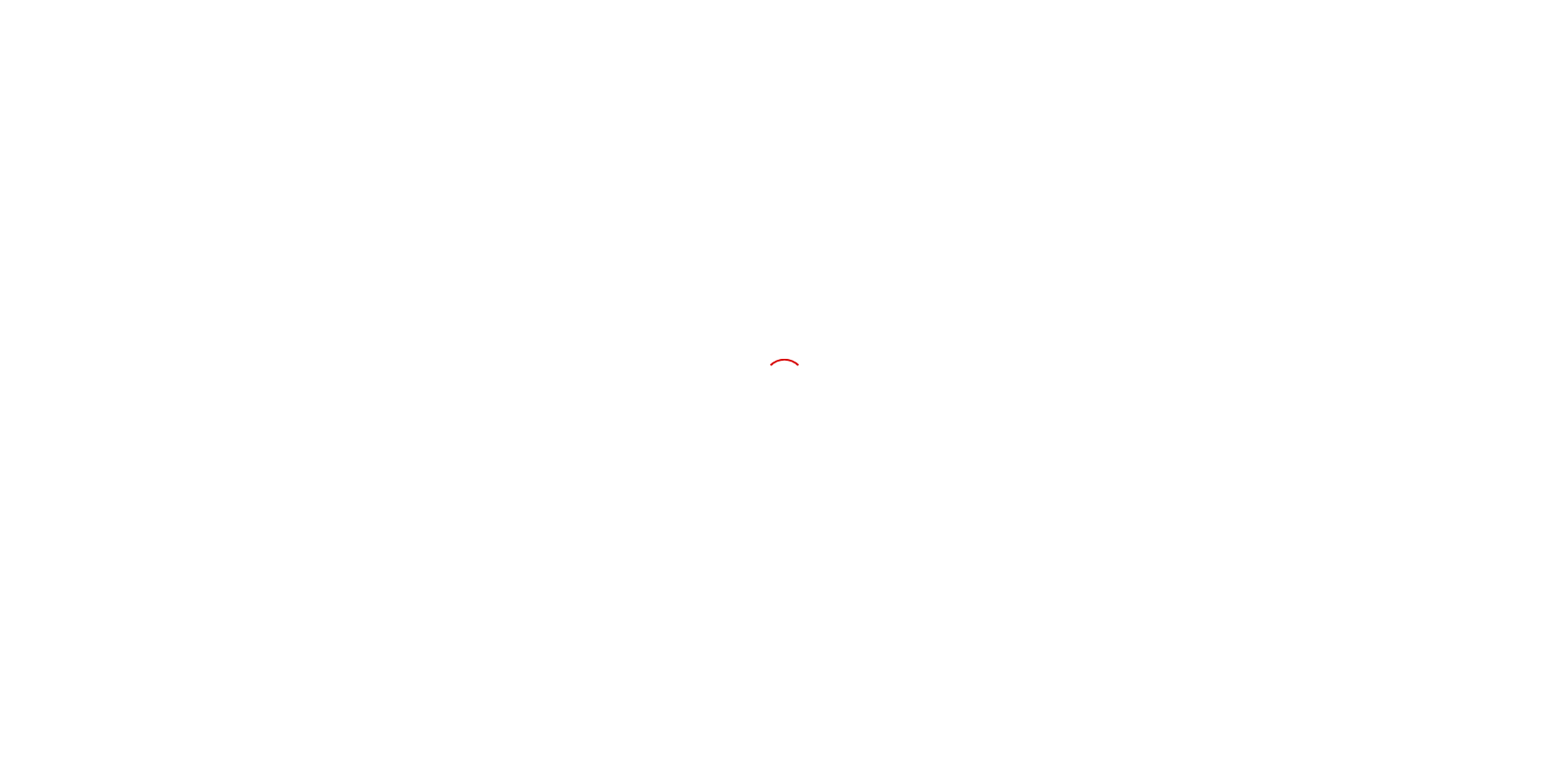 scroll, scrollTop: 0, scrollLeft: 0, axis: both 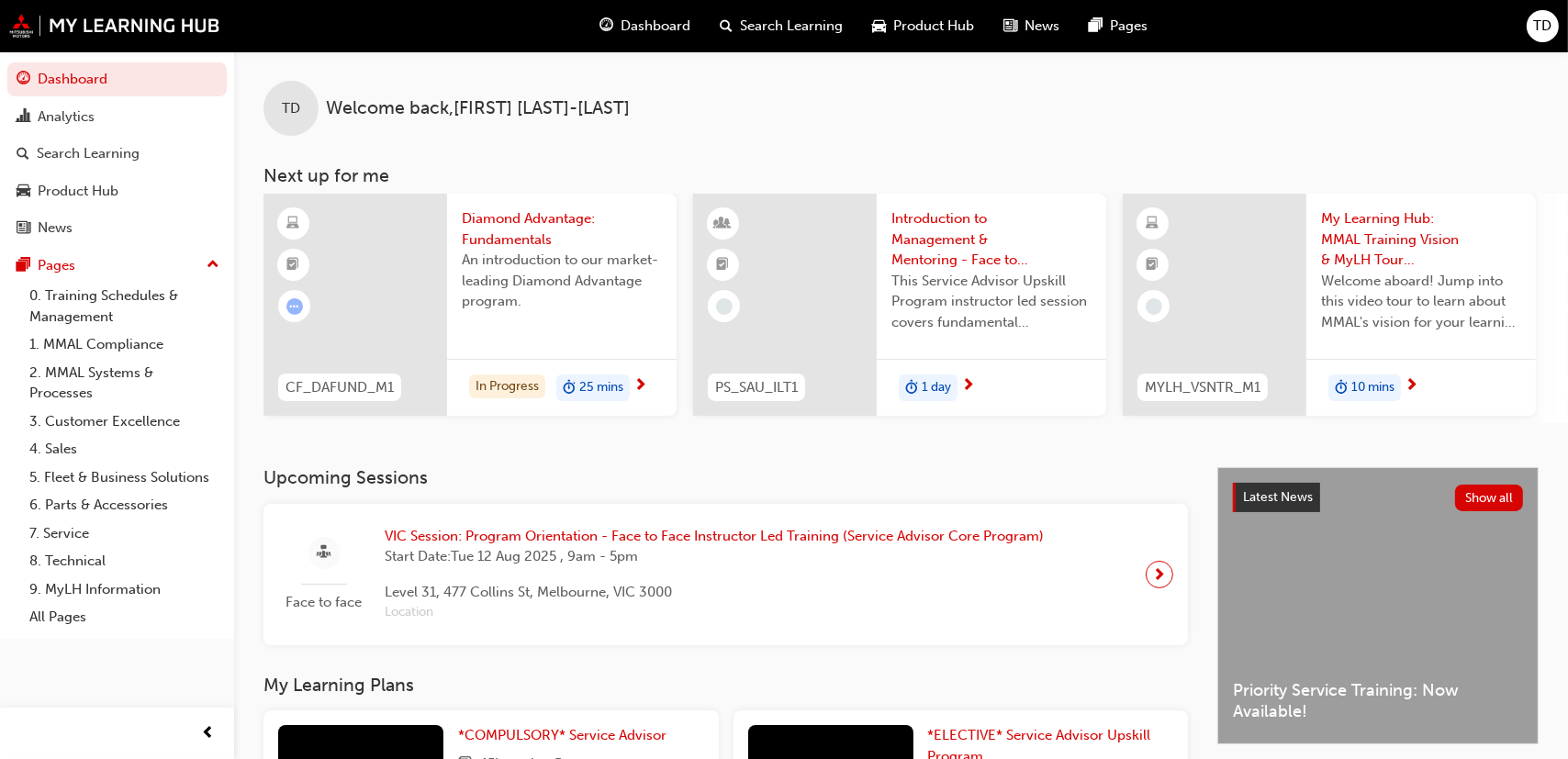 click on "Diamond Advantage: Fundamentals" at bounding box center (562, 229) 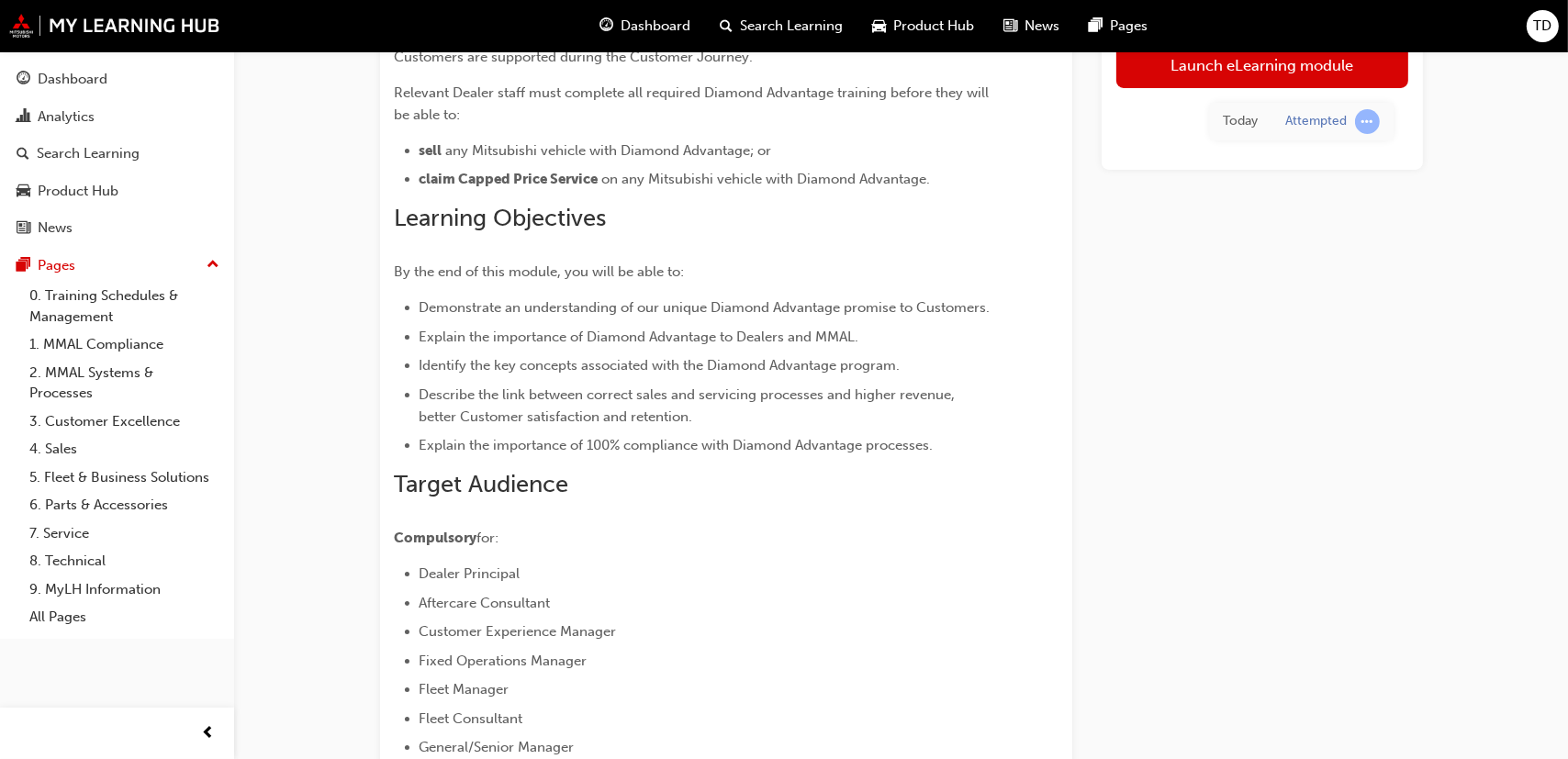 scroll, scrollTop: 12, scrollLeft: 0, axis: vertical 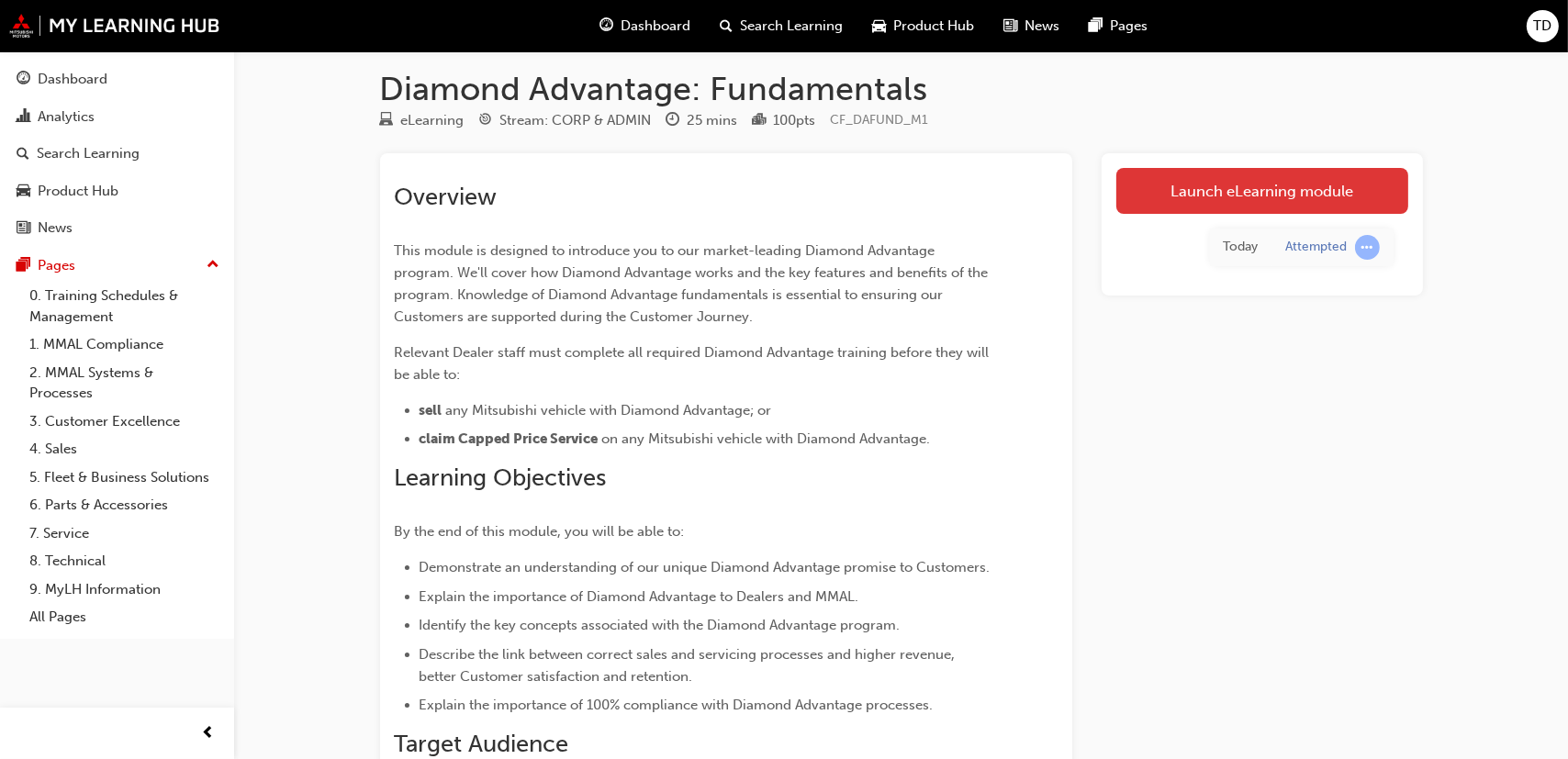 click on "Launch eLearning module" at bounding box center [1262, 191] 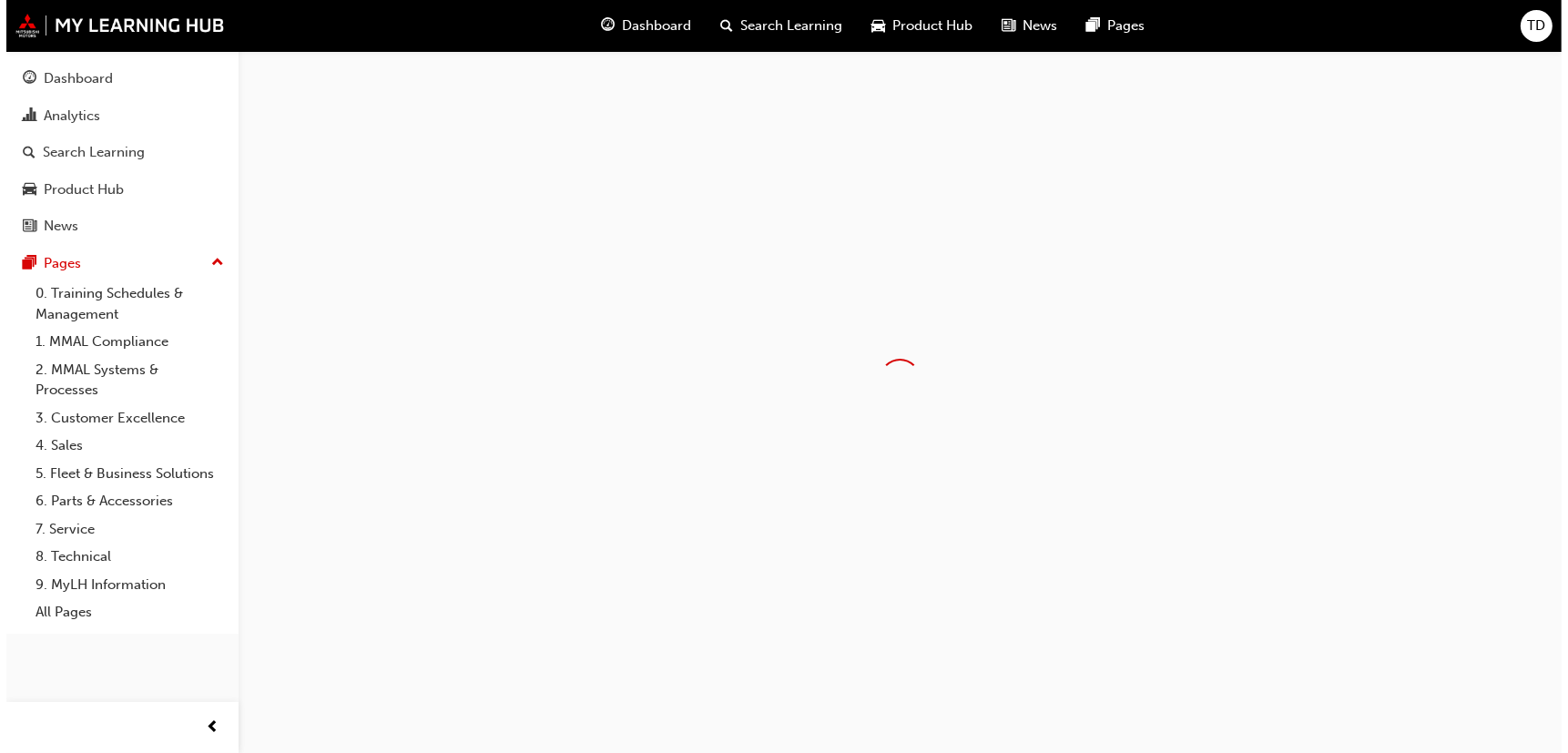 scroll, scrollTop: 0, scrollLeft: 0, axis: both 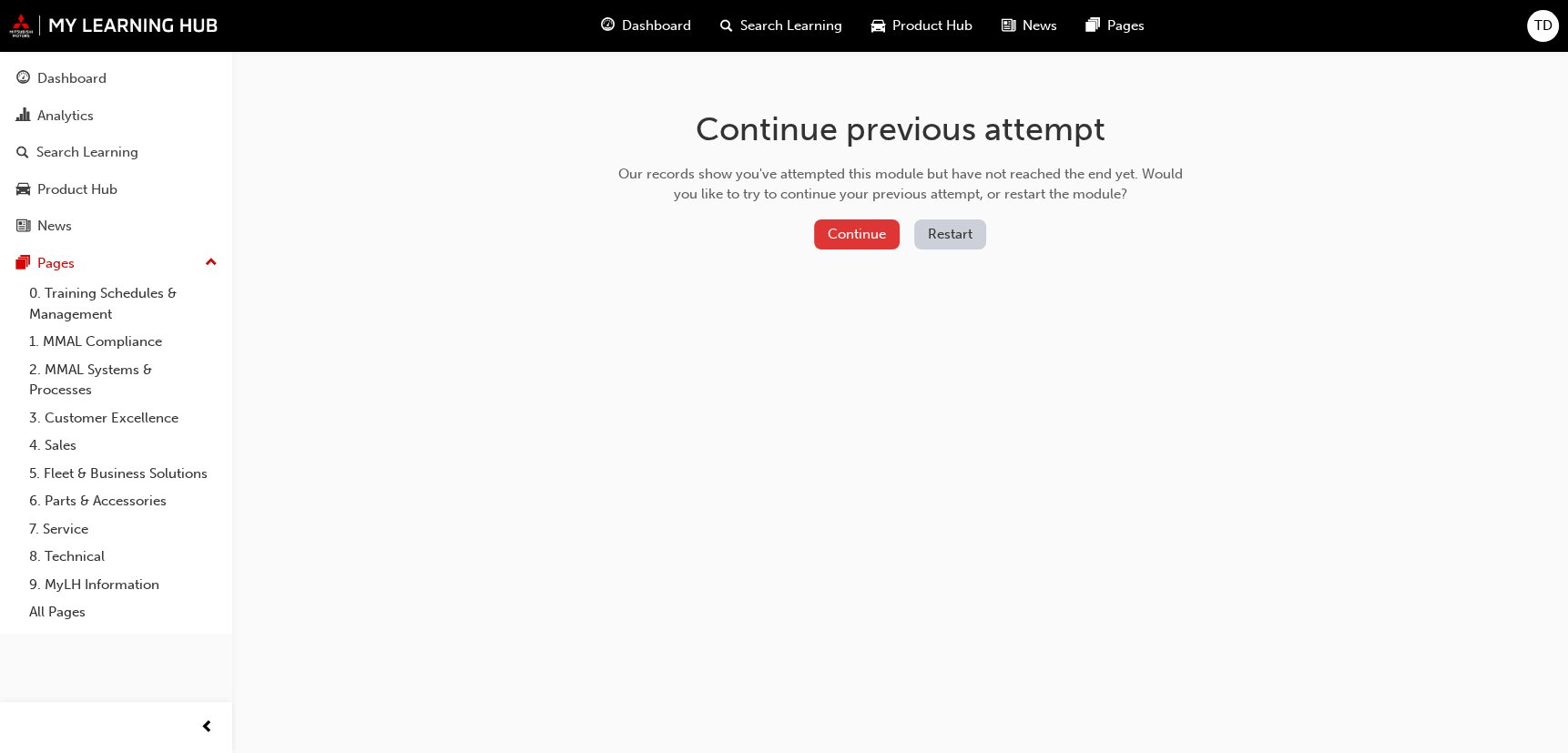 click on "Continue" at bounding box center (857, 234) 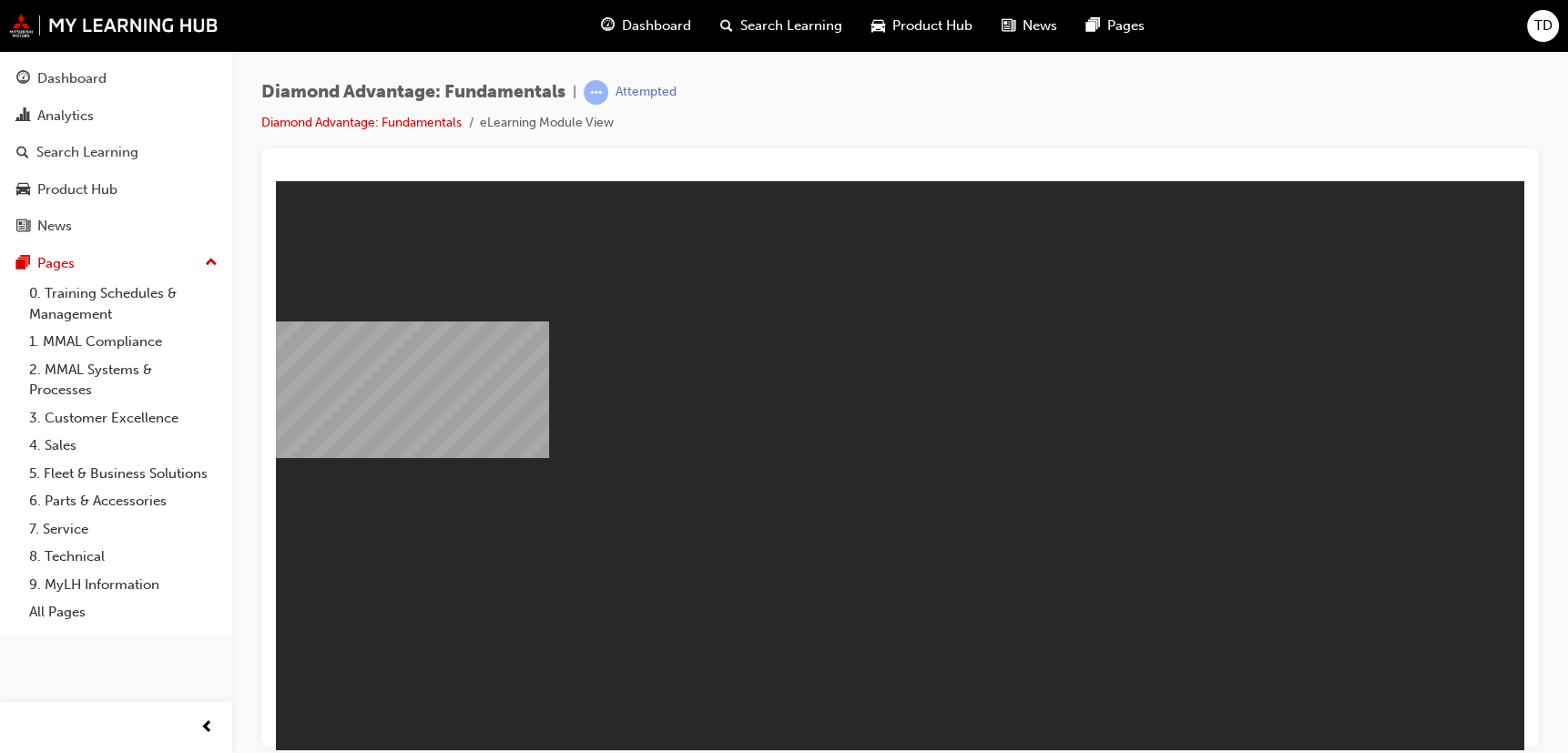 scroll, scrollTop: 0, scrollLeft: 0, axis: both 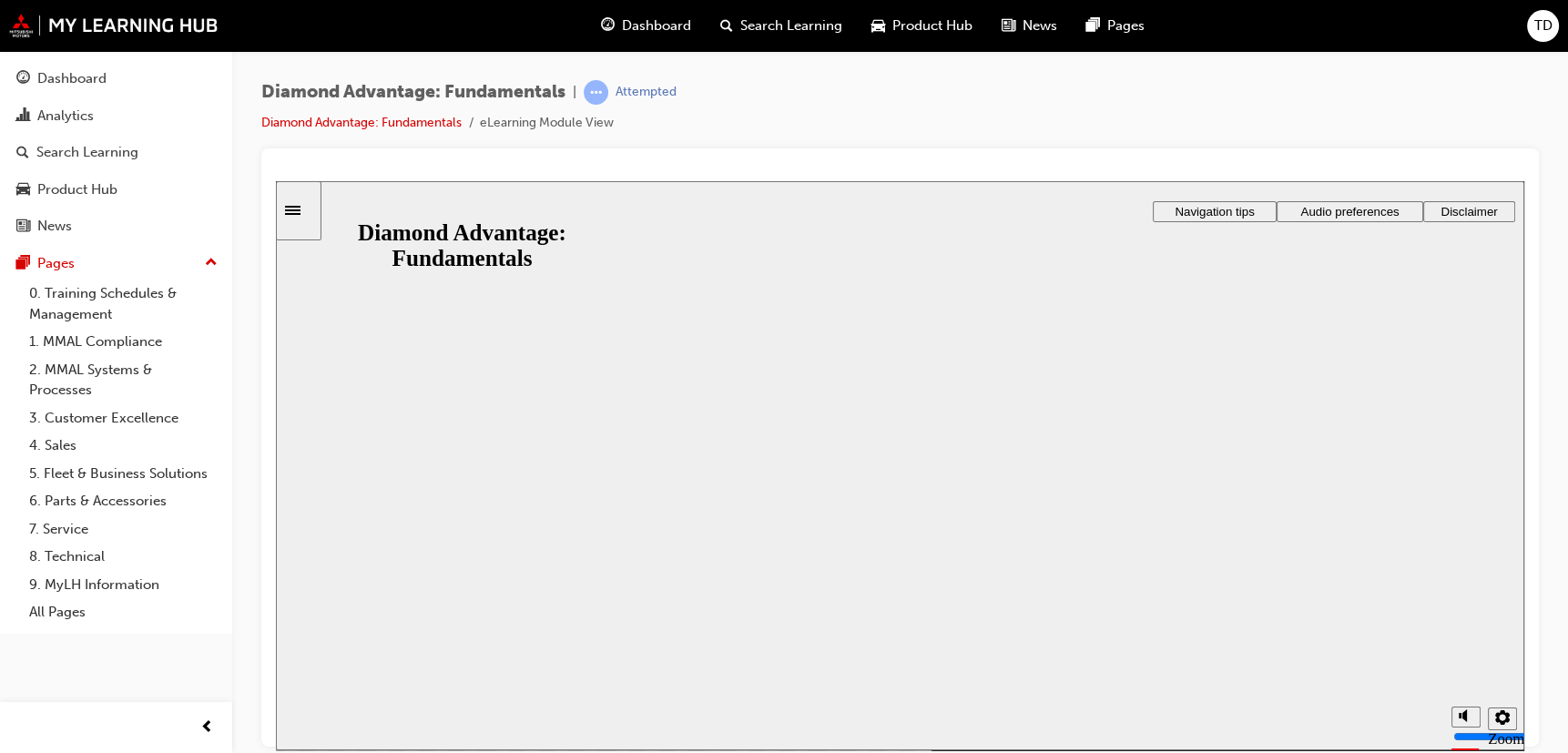 click on "Resume" at bounding box center [311, 860] 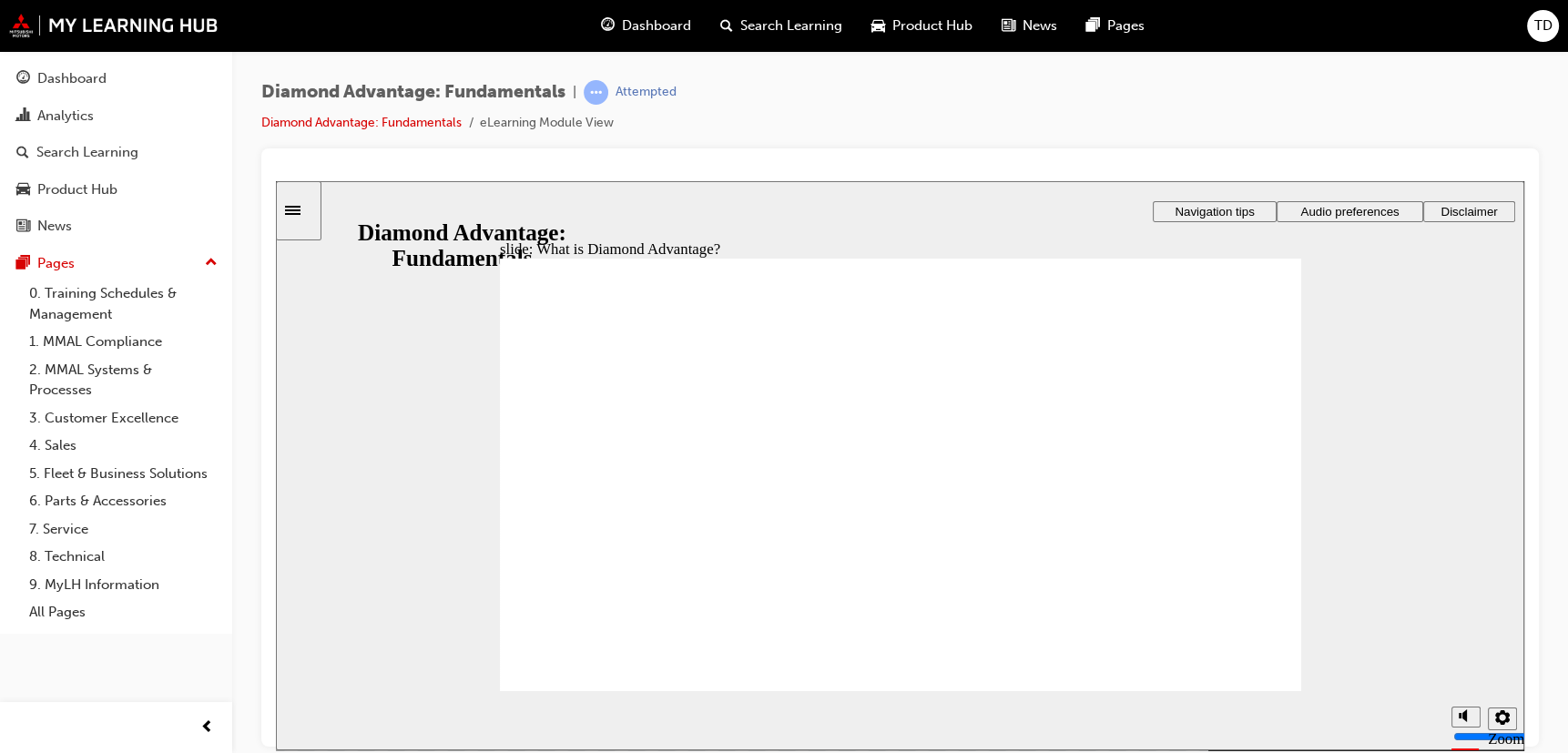 click 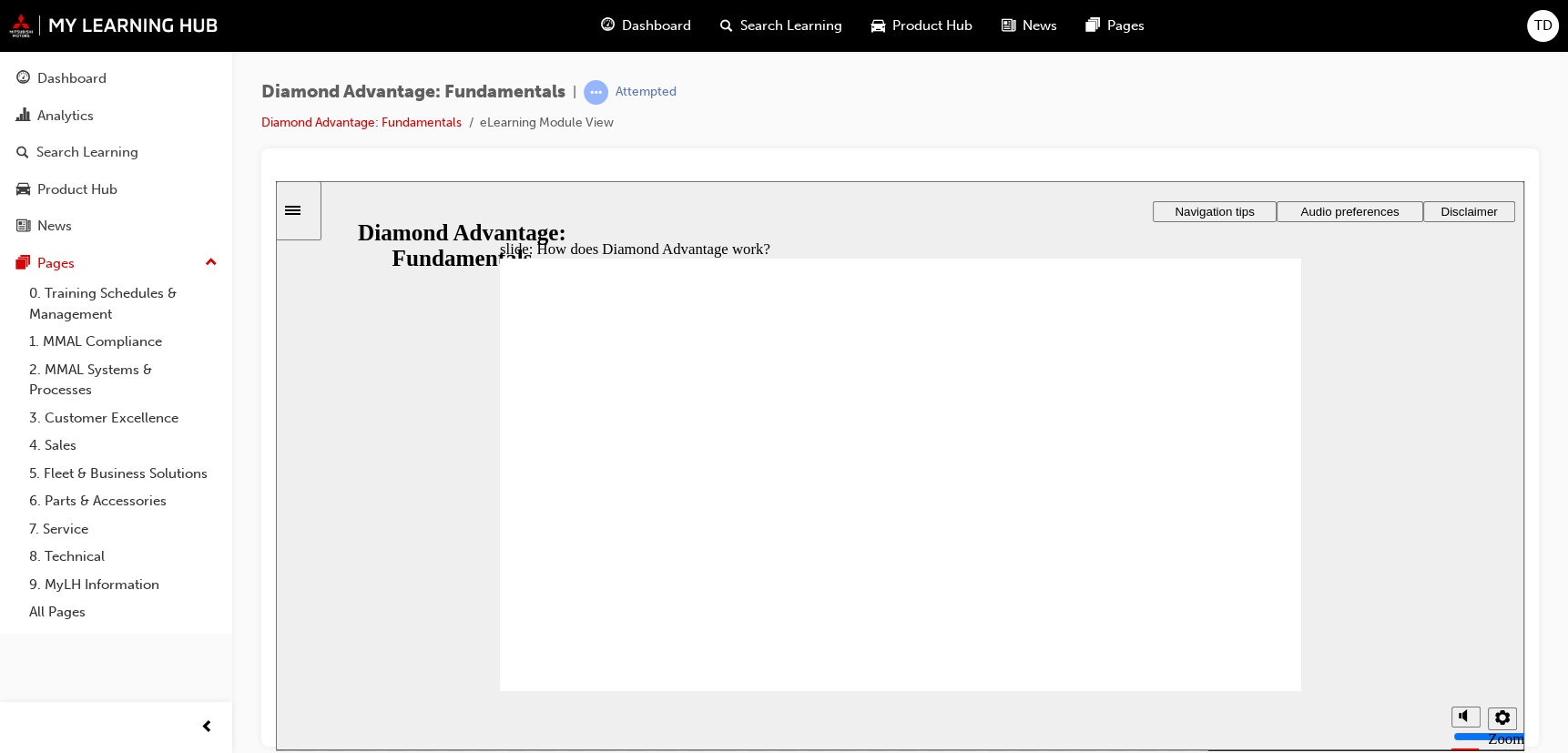 click 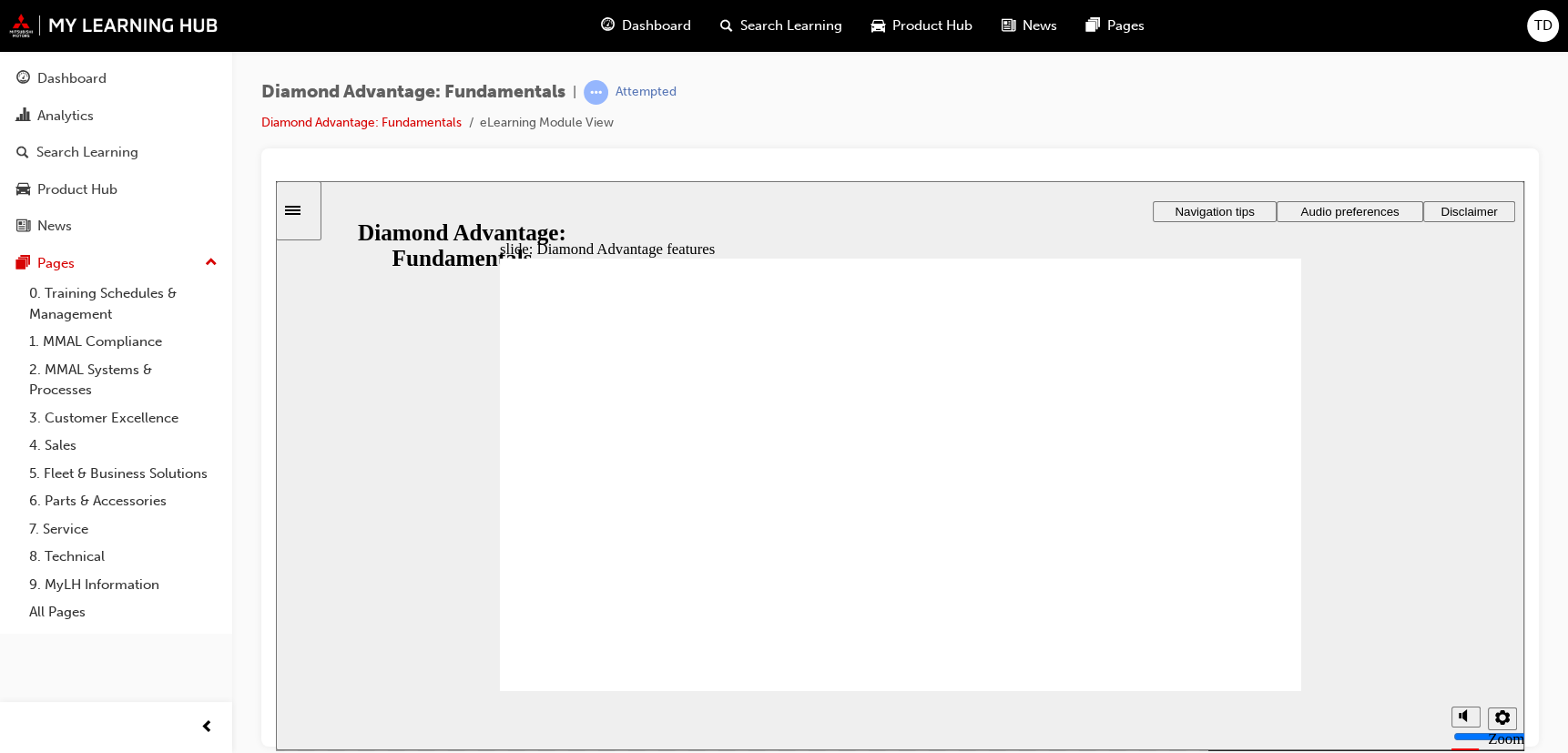 click 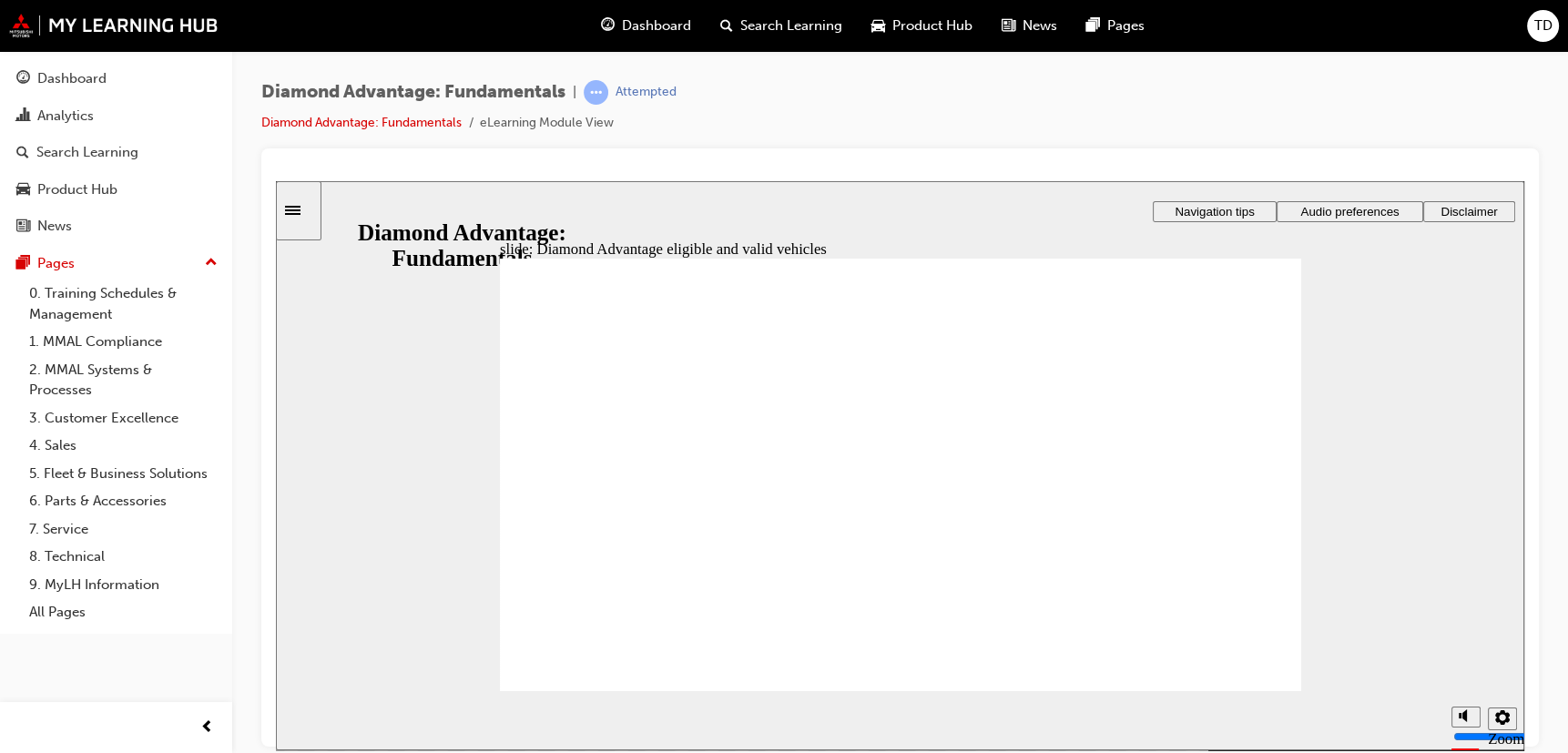 click 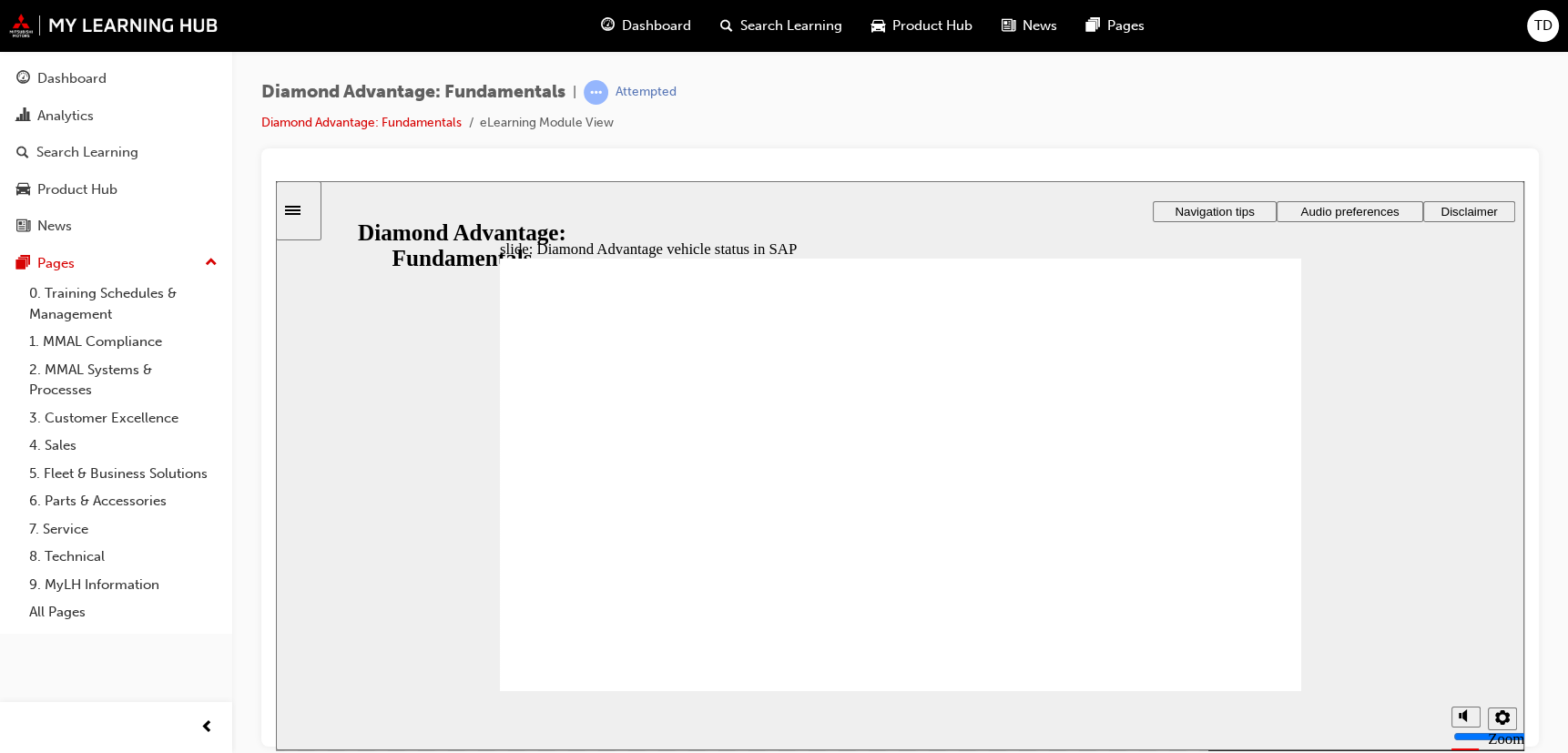 click 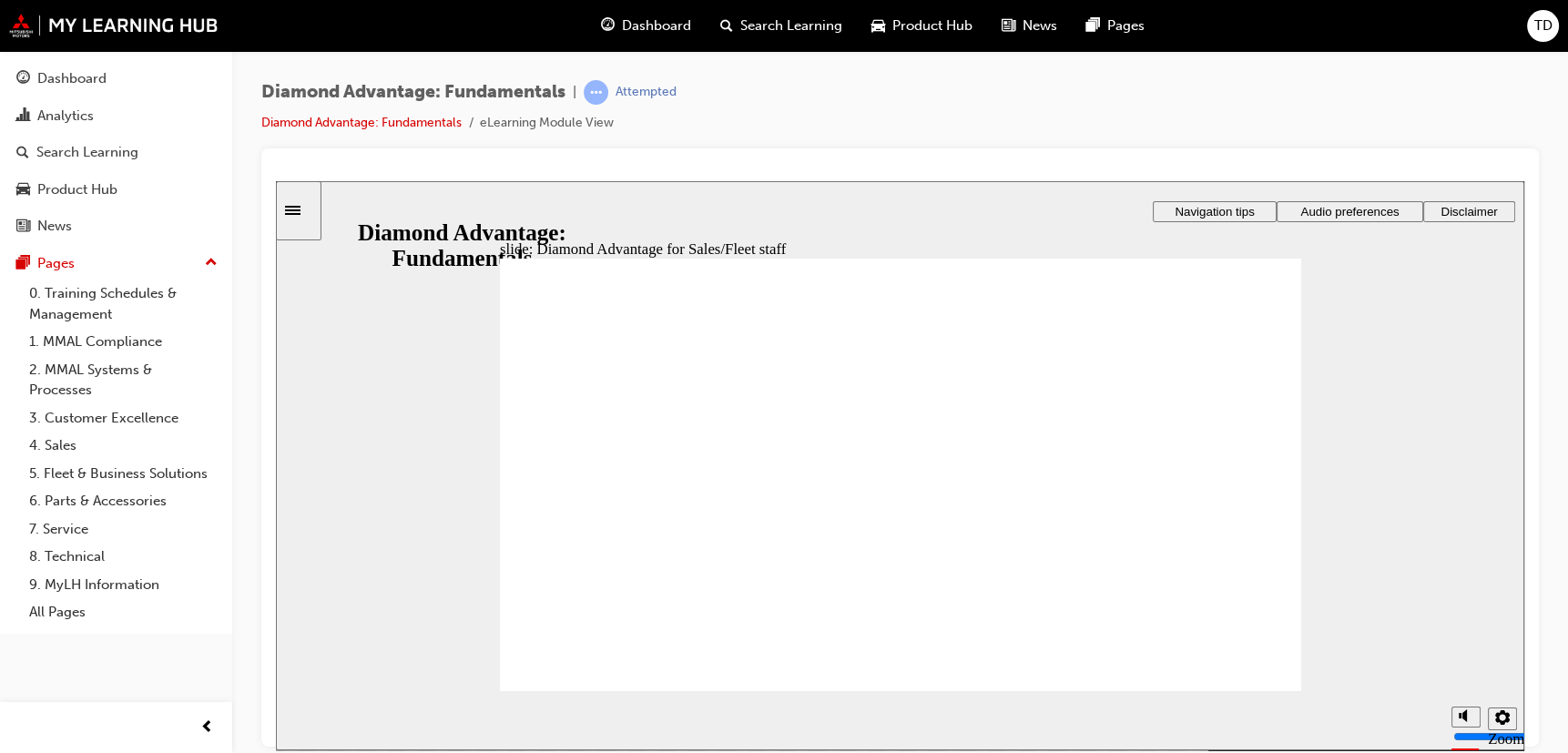 click 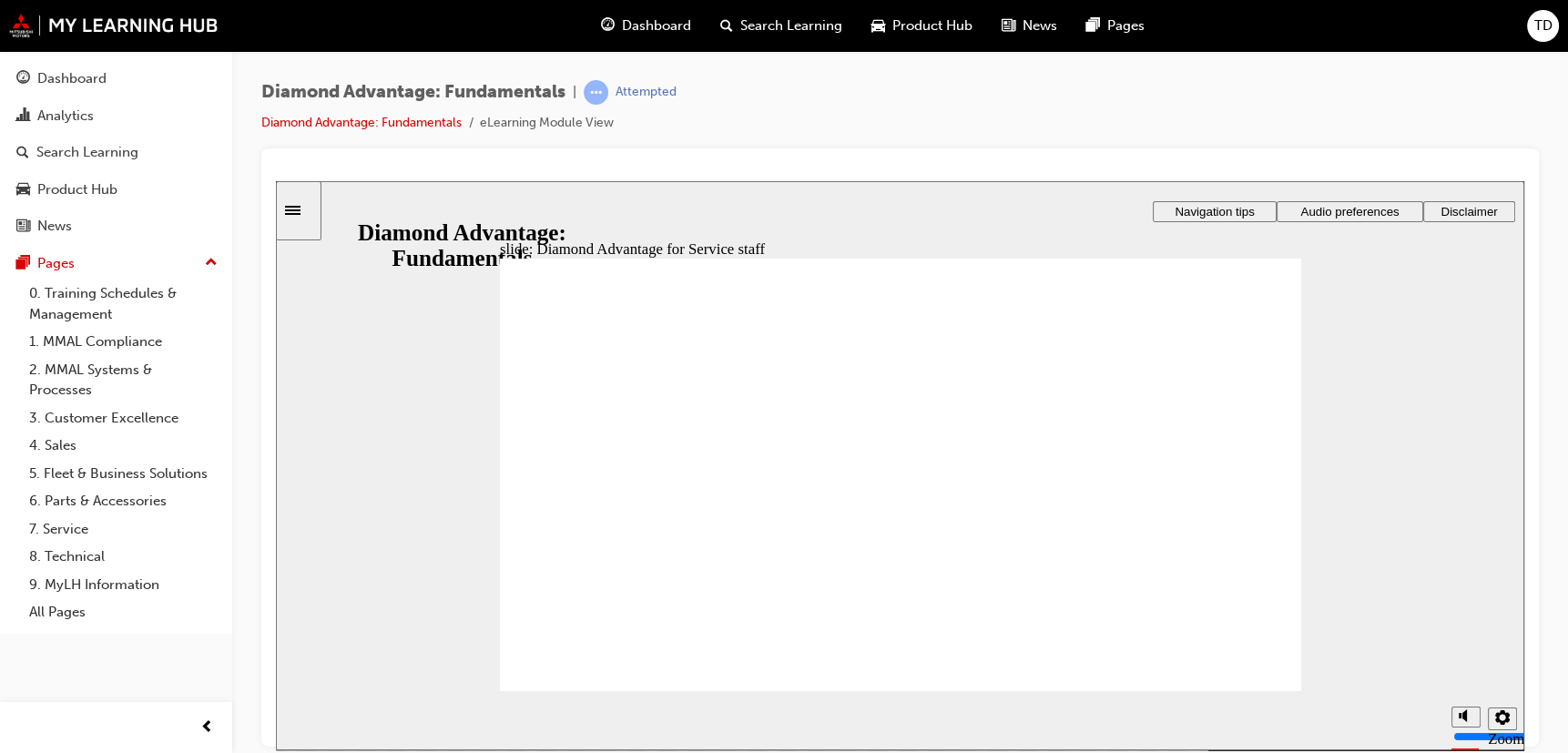 click 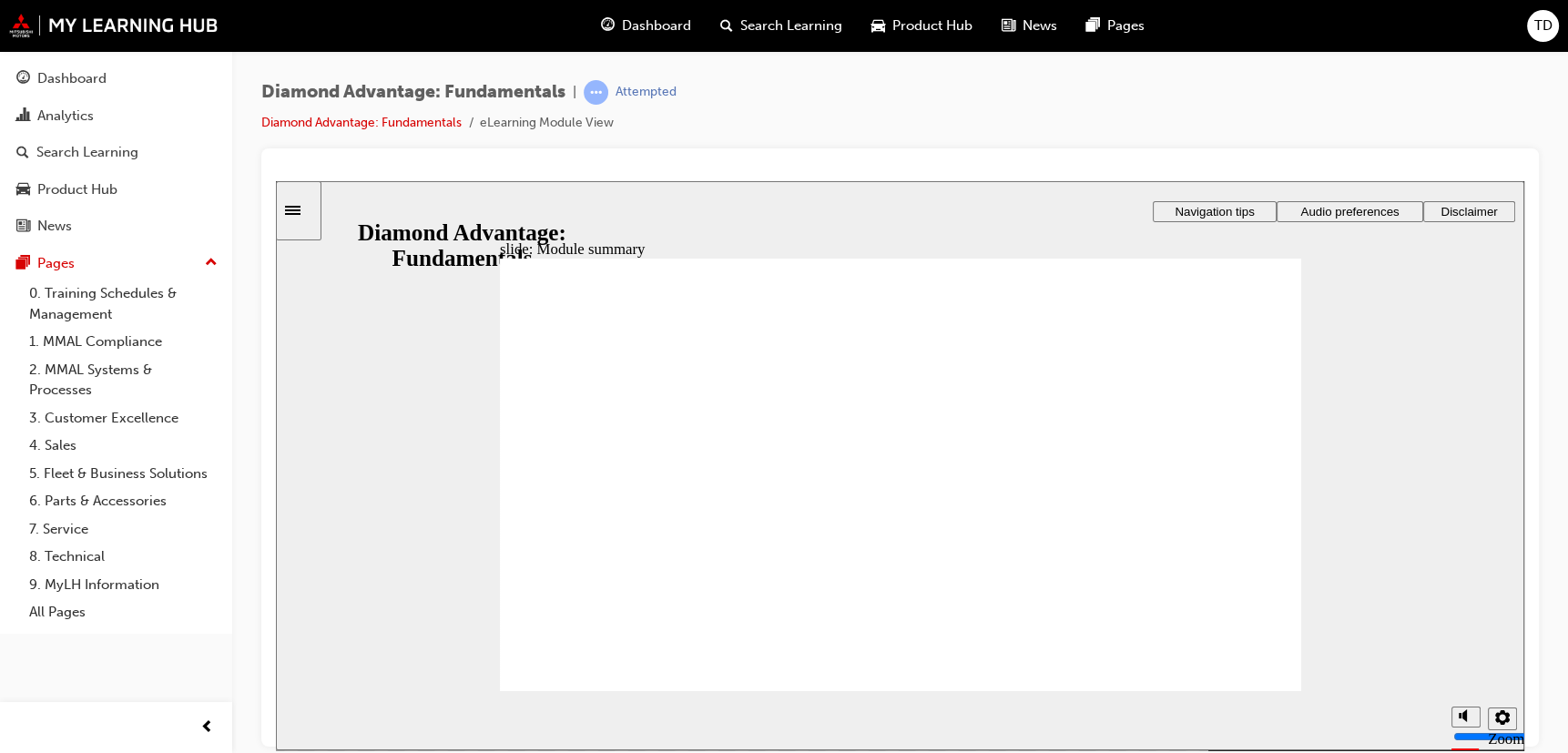 click 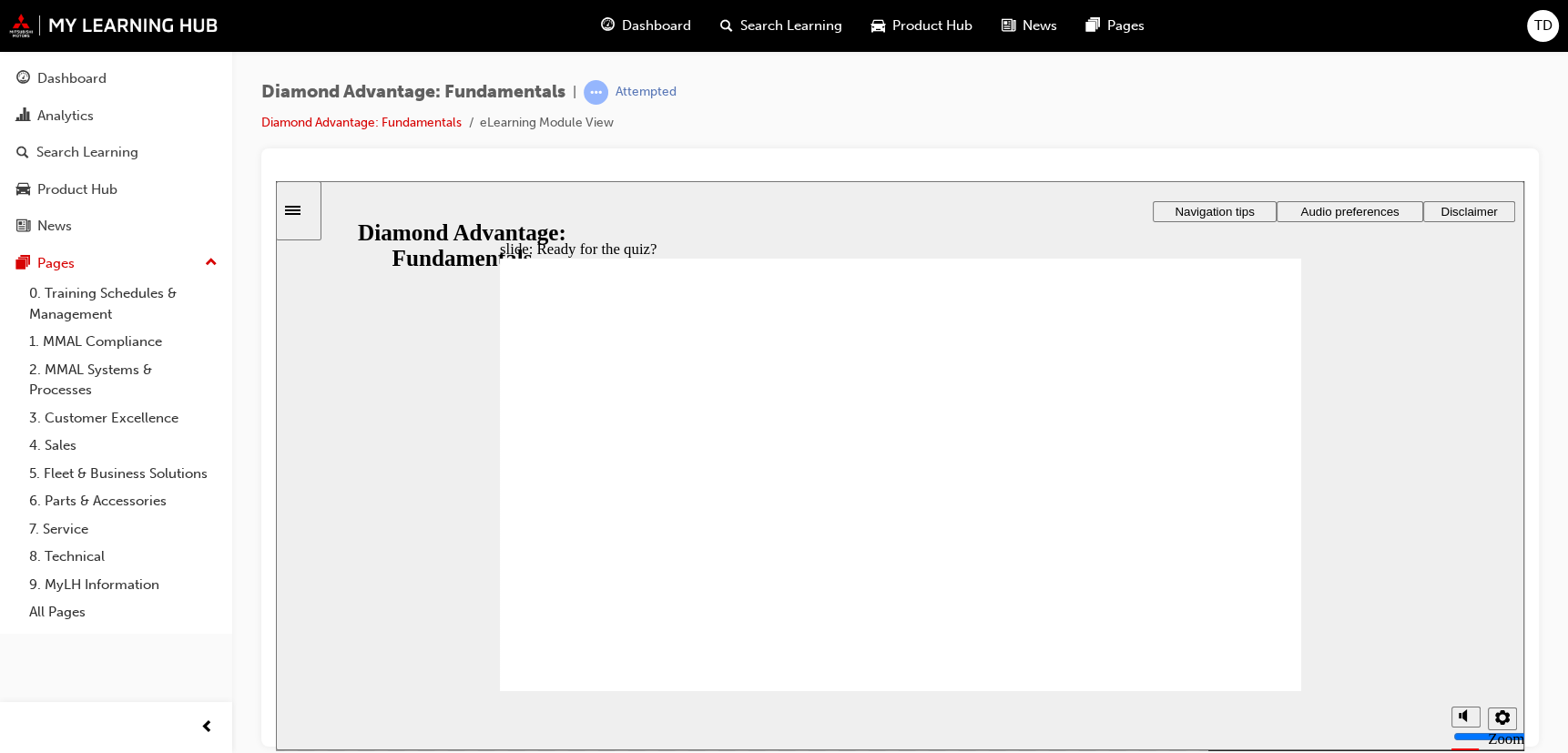 click 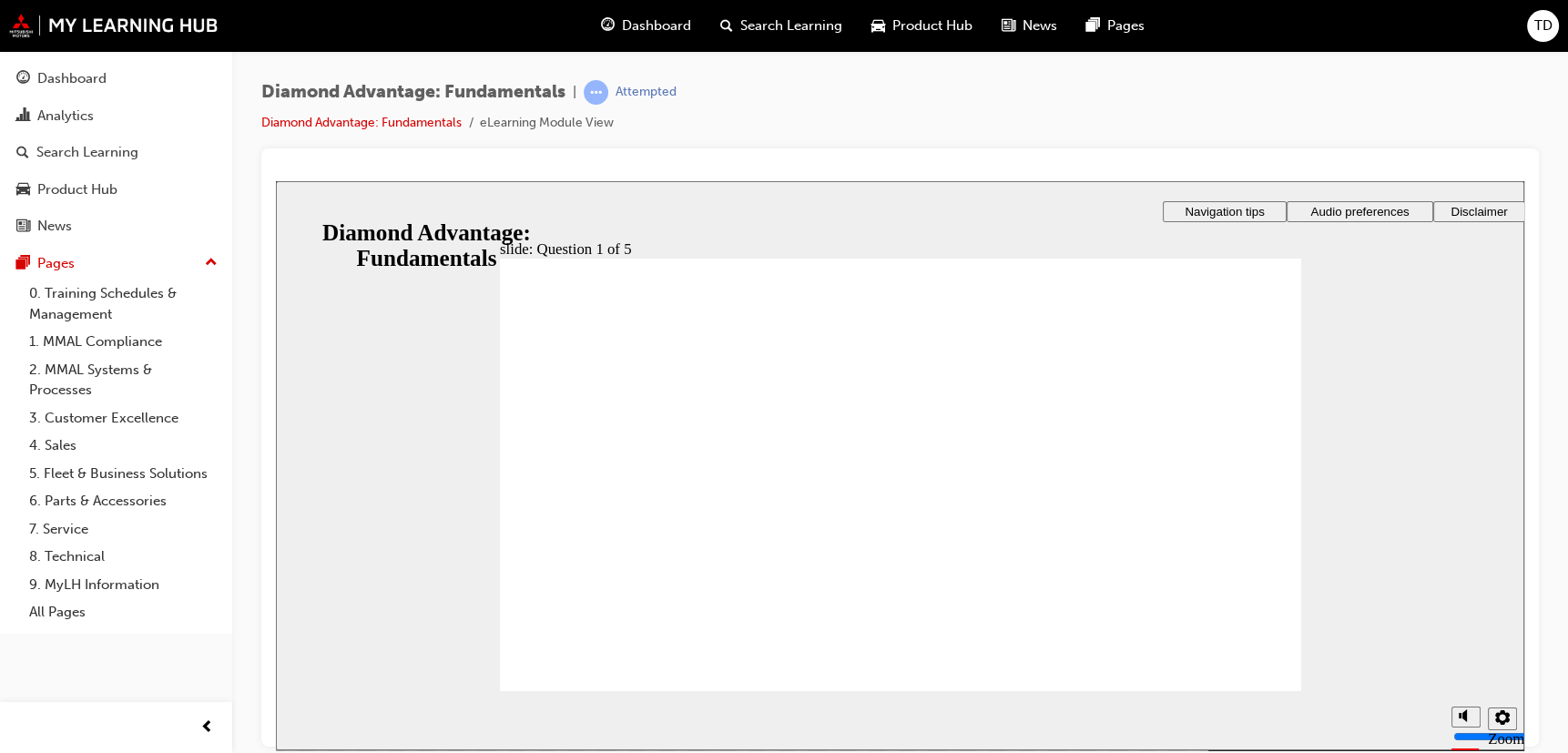 drag, startPoint x: 908, startPoint y: 592, endPoint x: 711, endPoint y: 533, distance: 205.64533 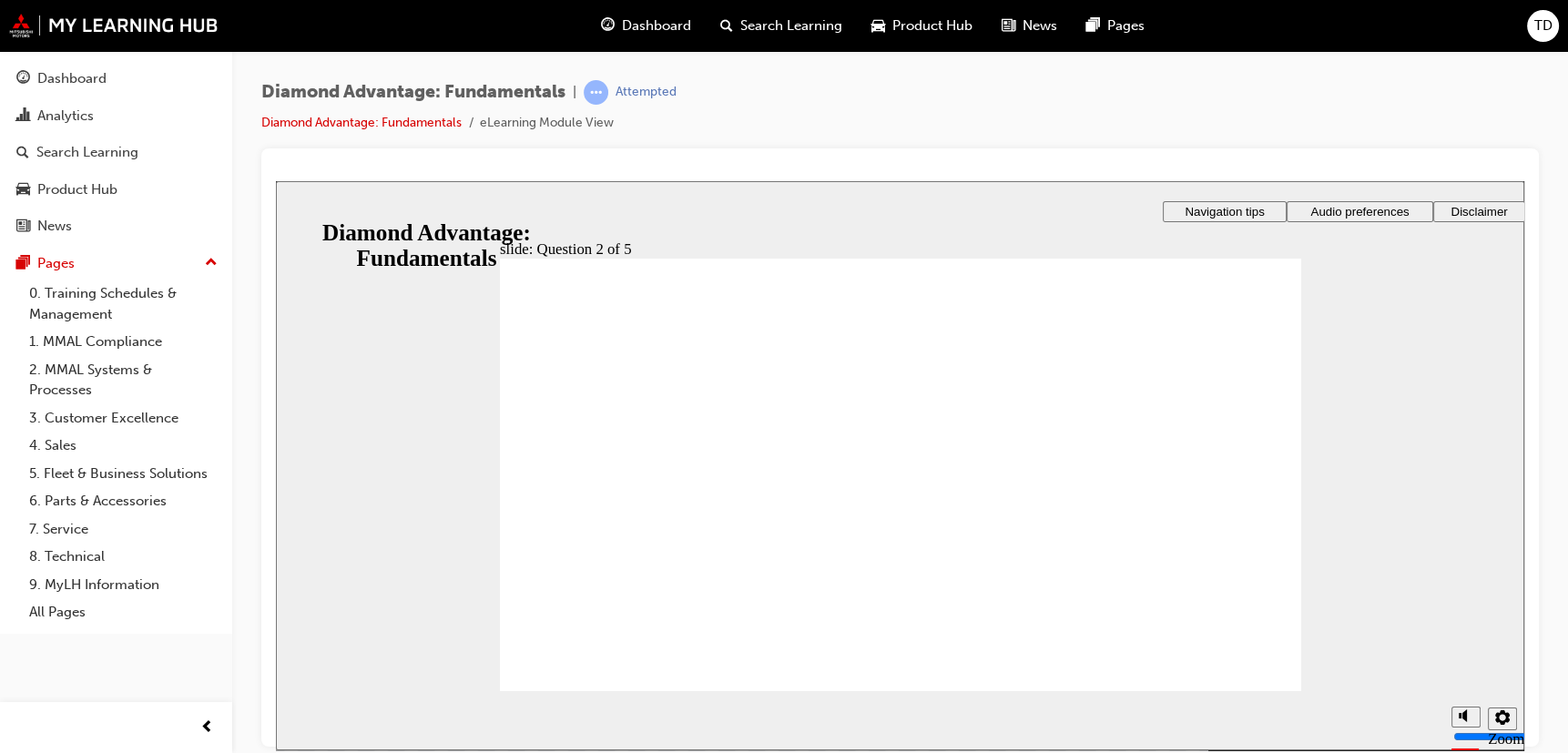click 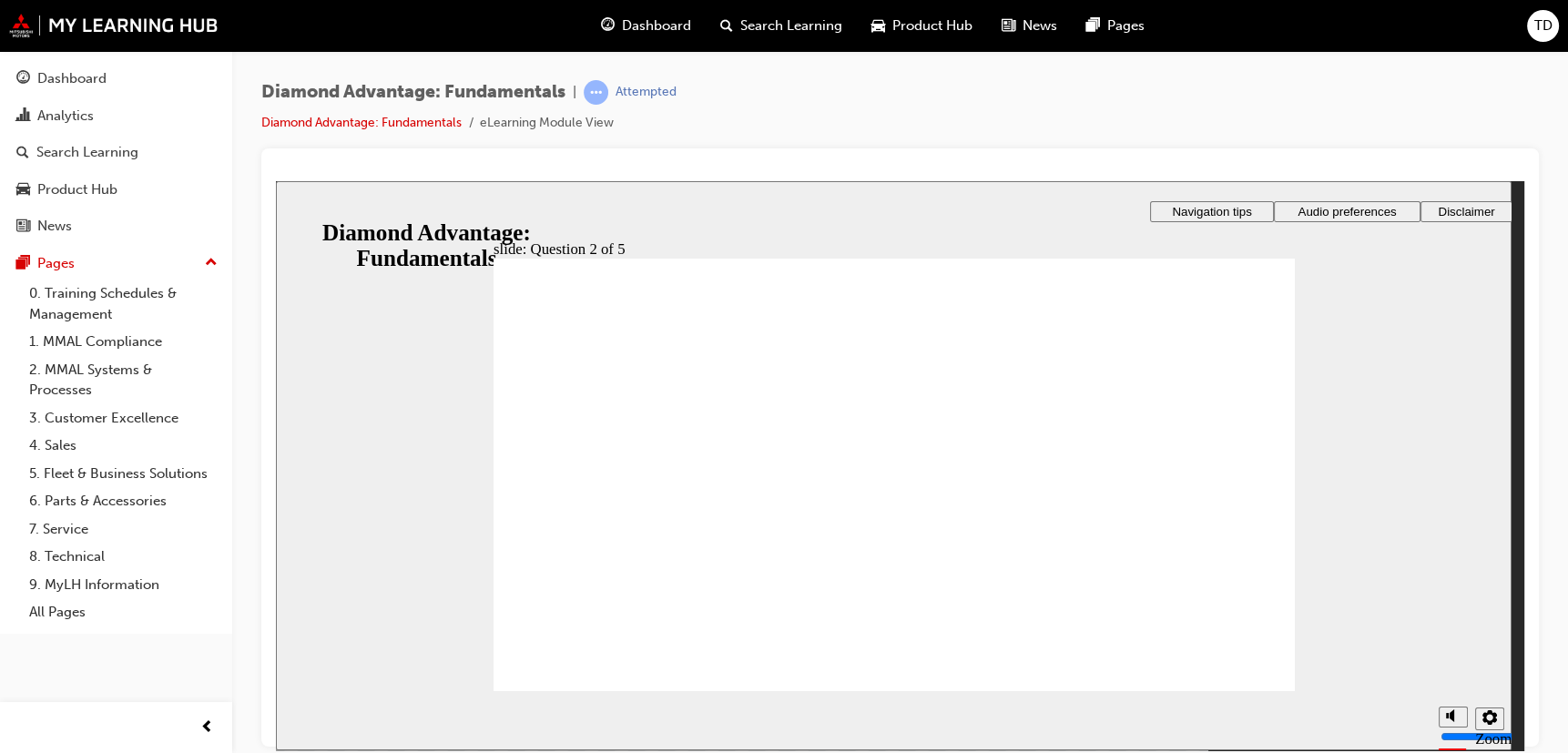 click 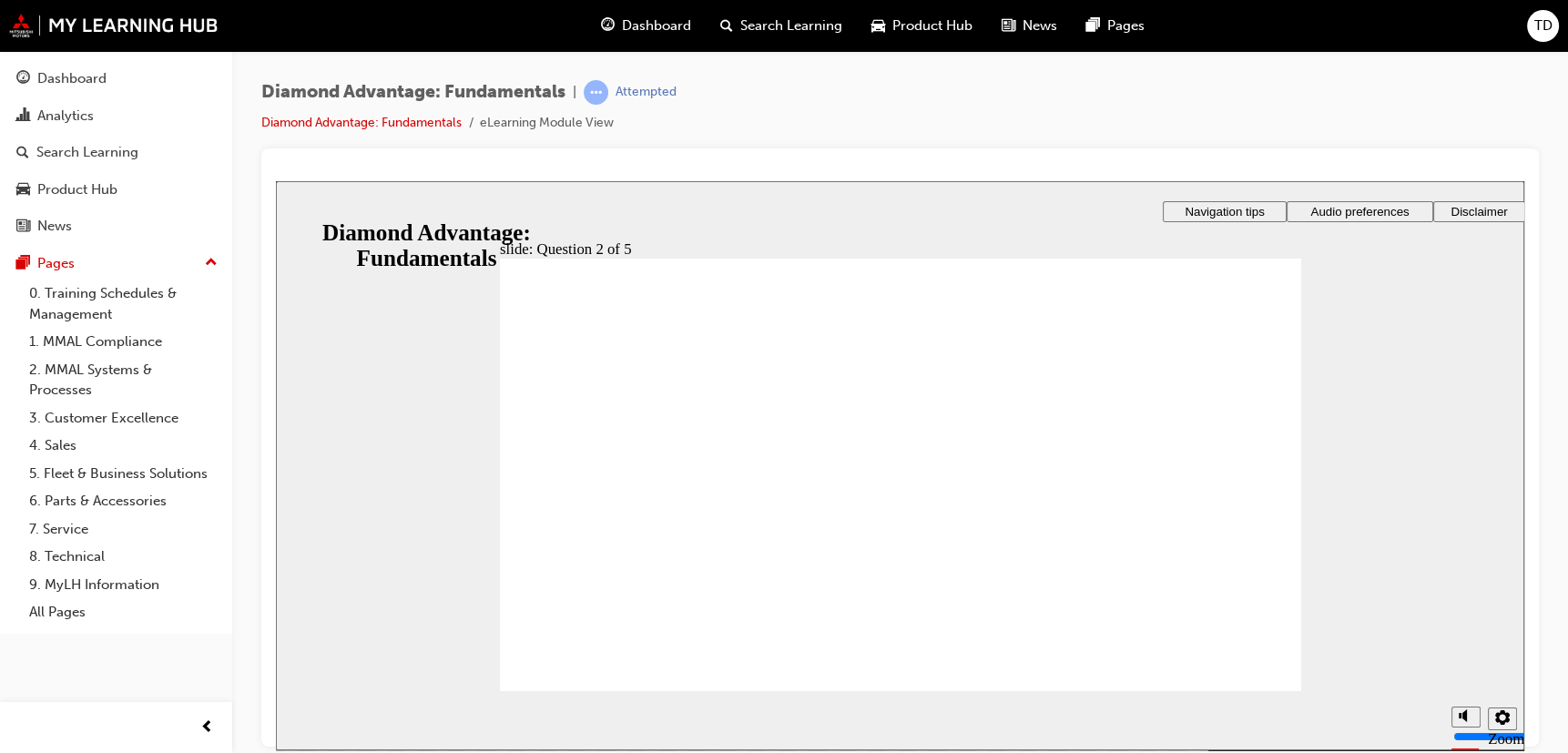 click 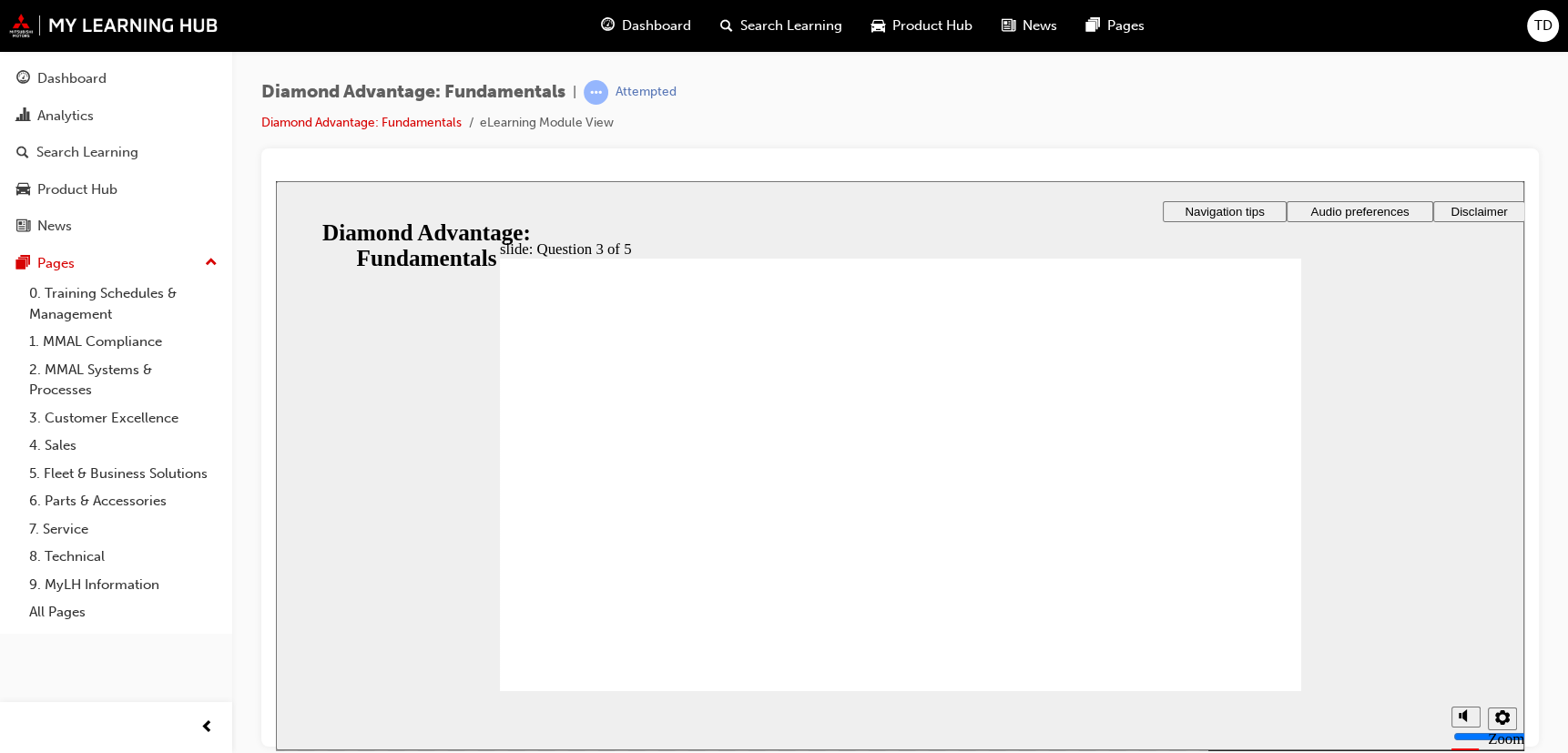 click 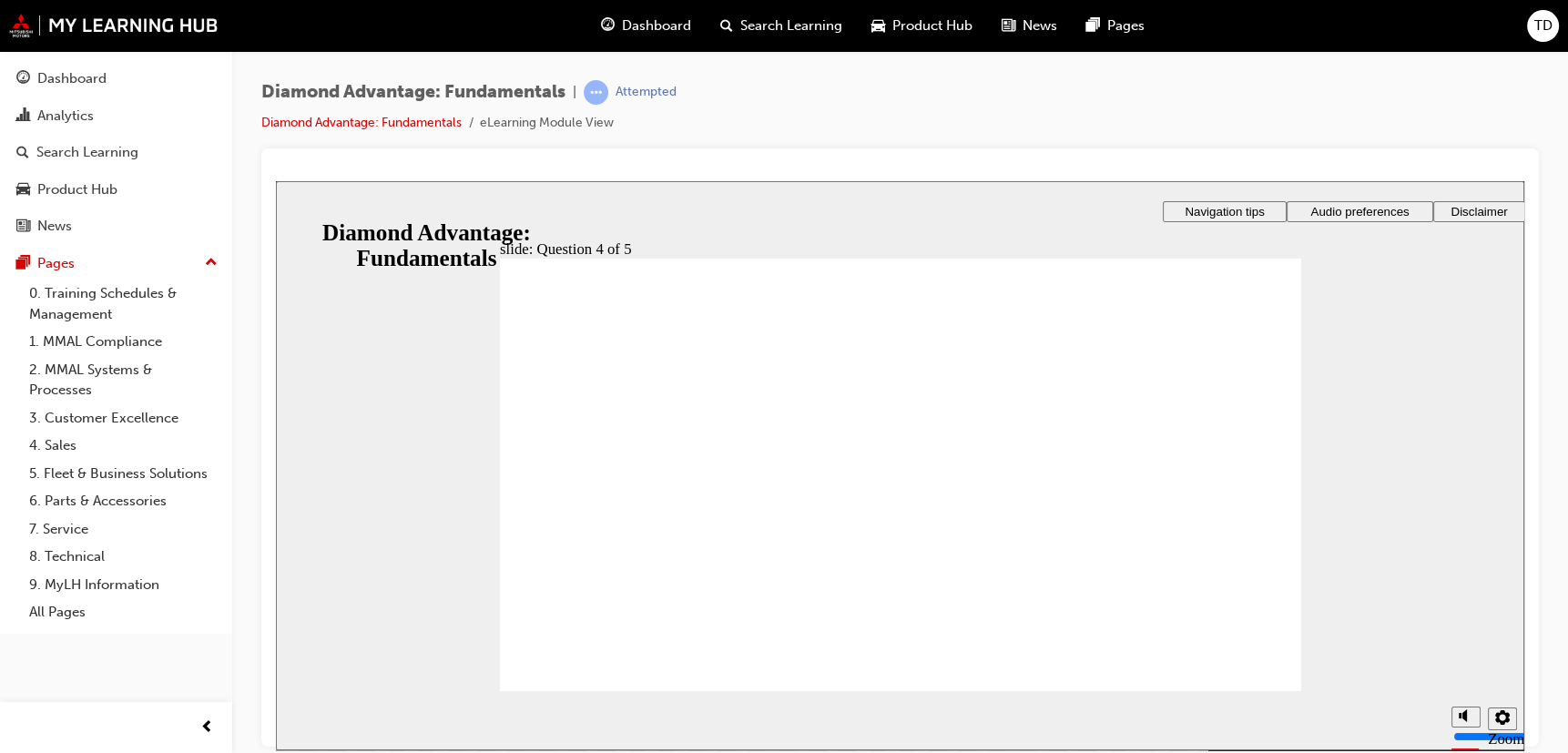 click 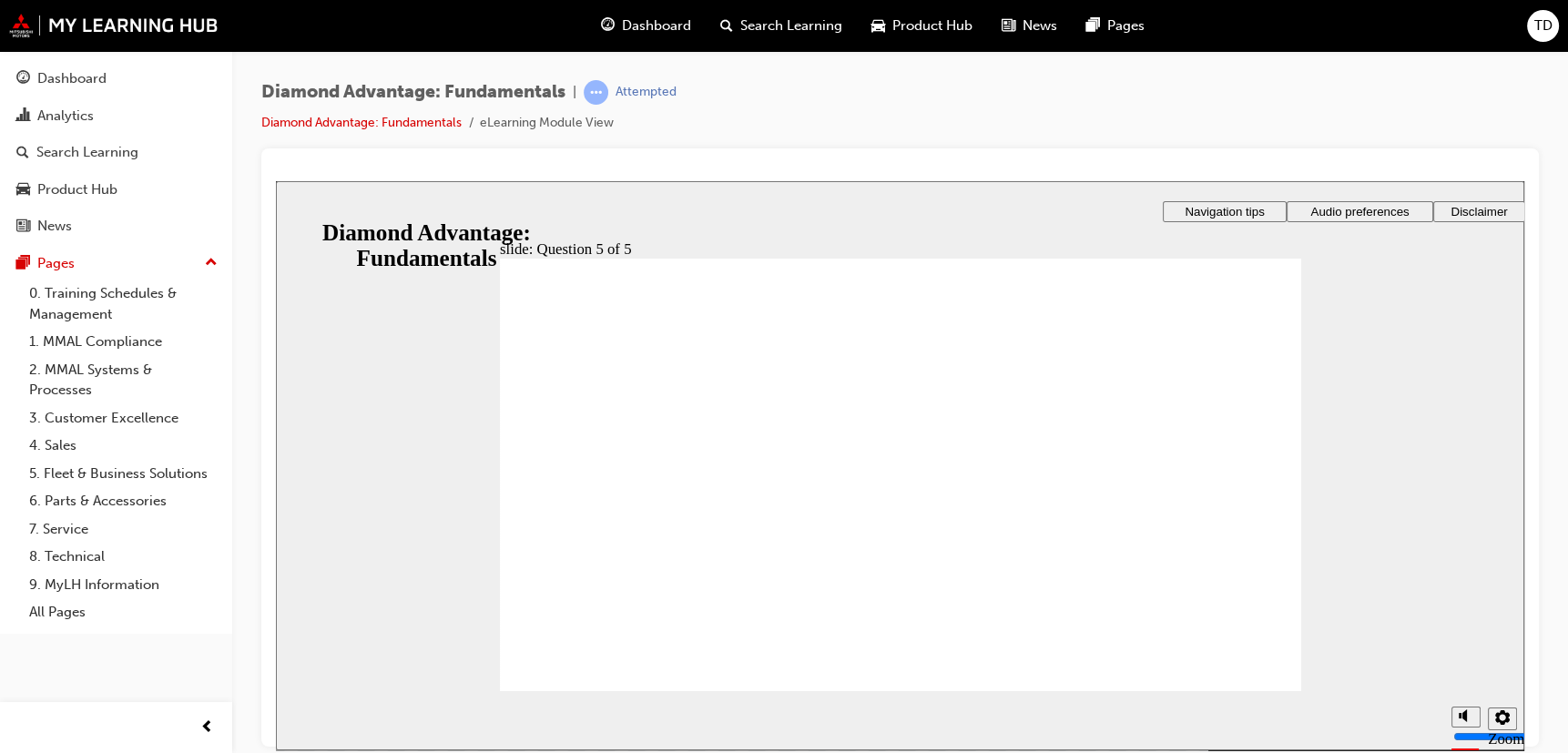 click 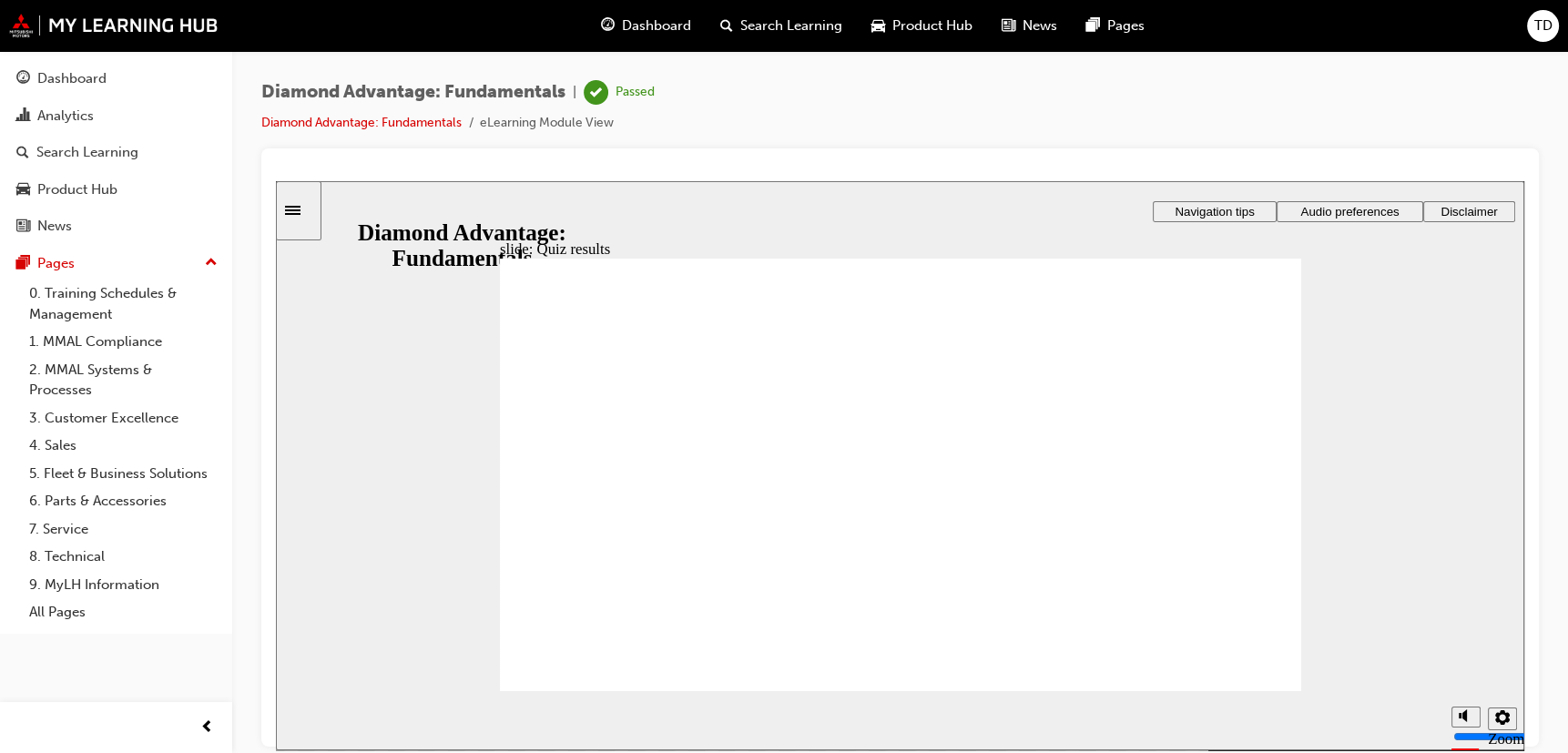 click 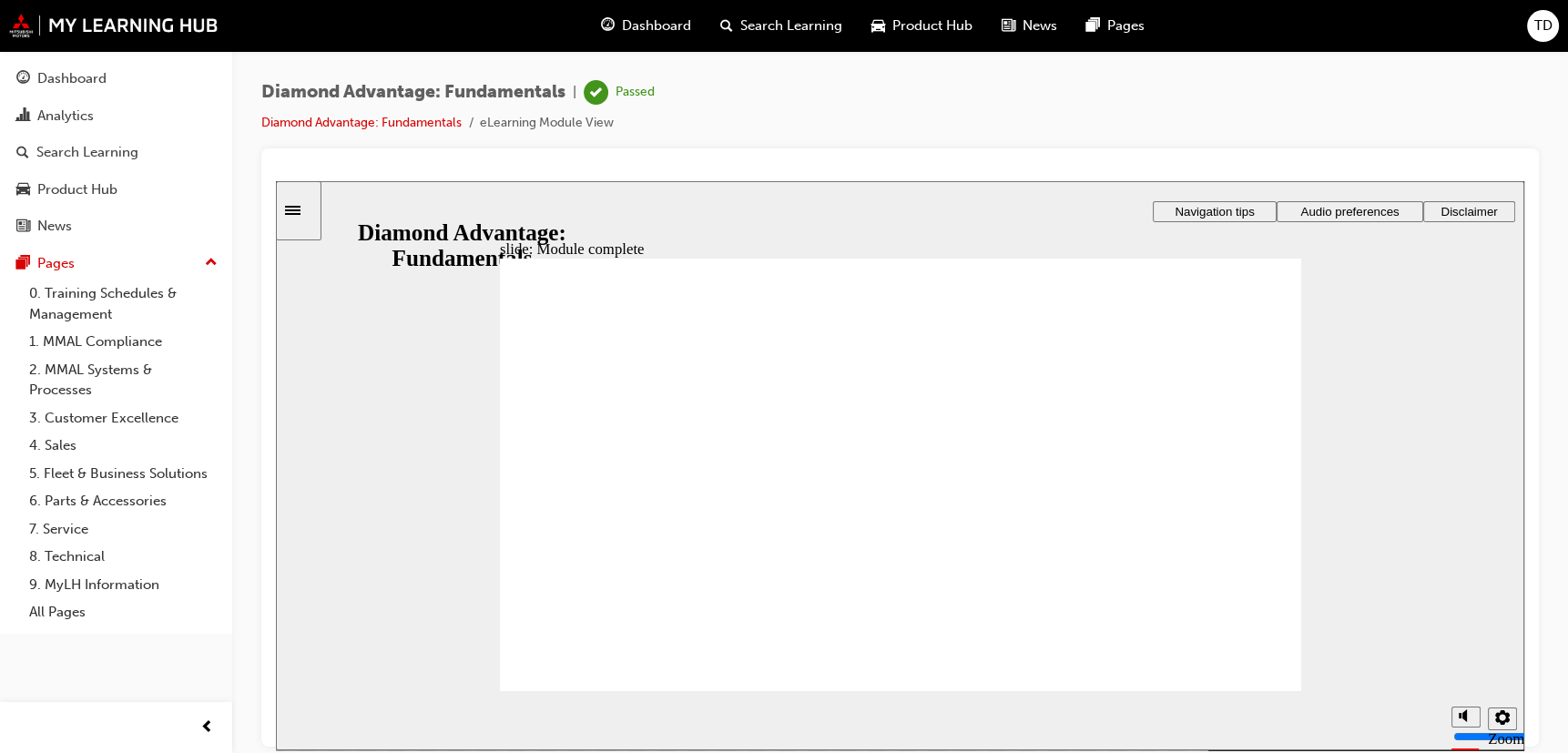 click 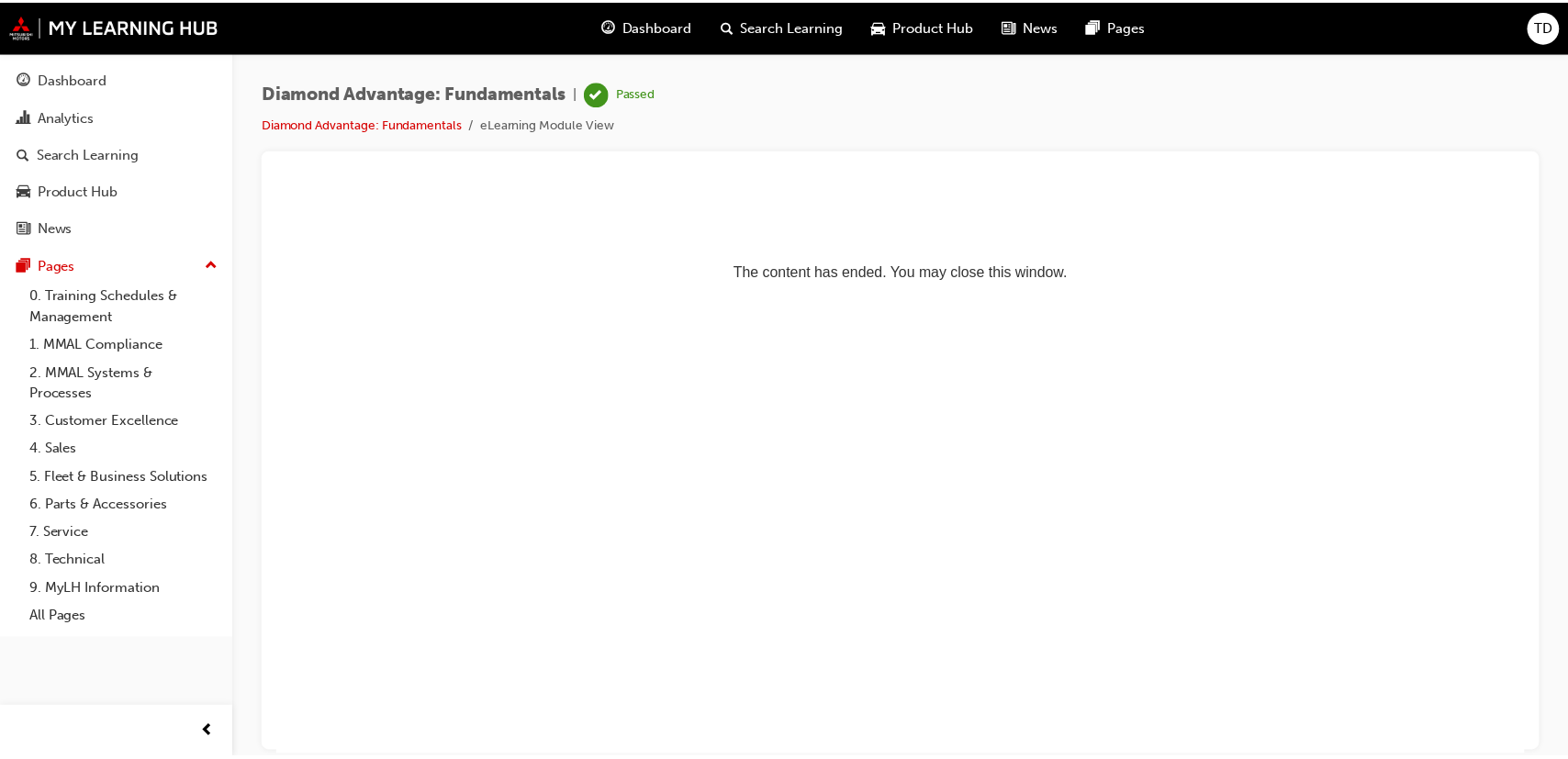 scroll, scrollTop: 0, scrollLeft: 0, axis: both 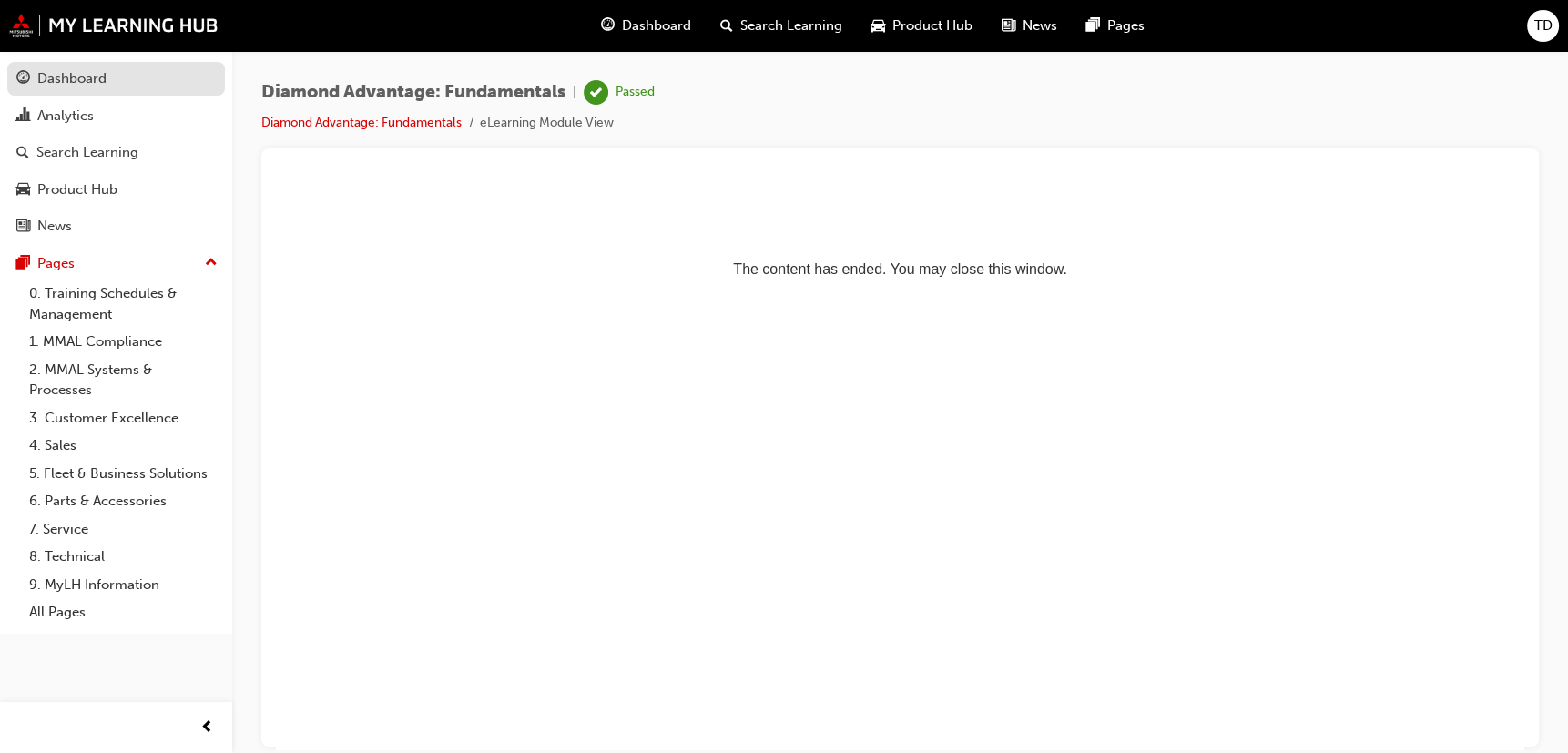 click on "Dashboard" at bounding box center [72, 78] 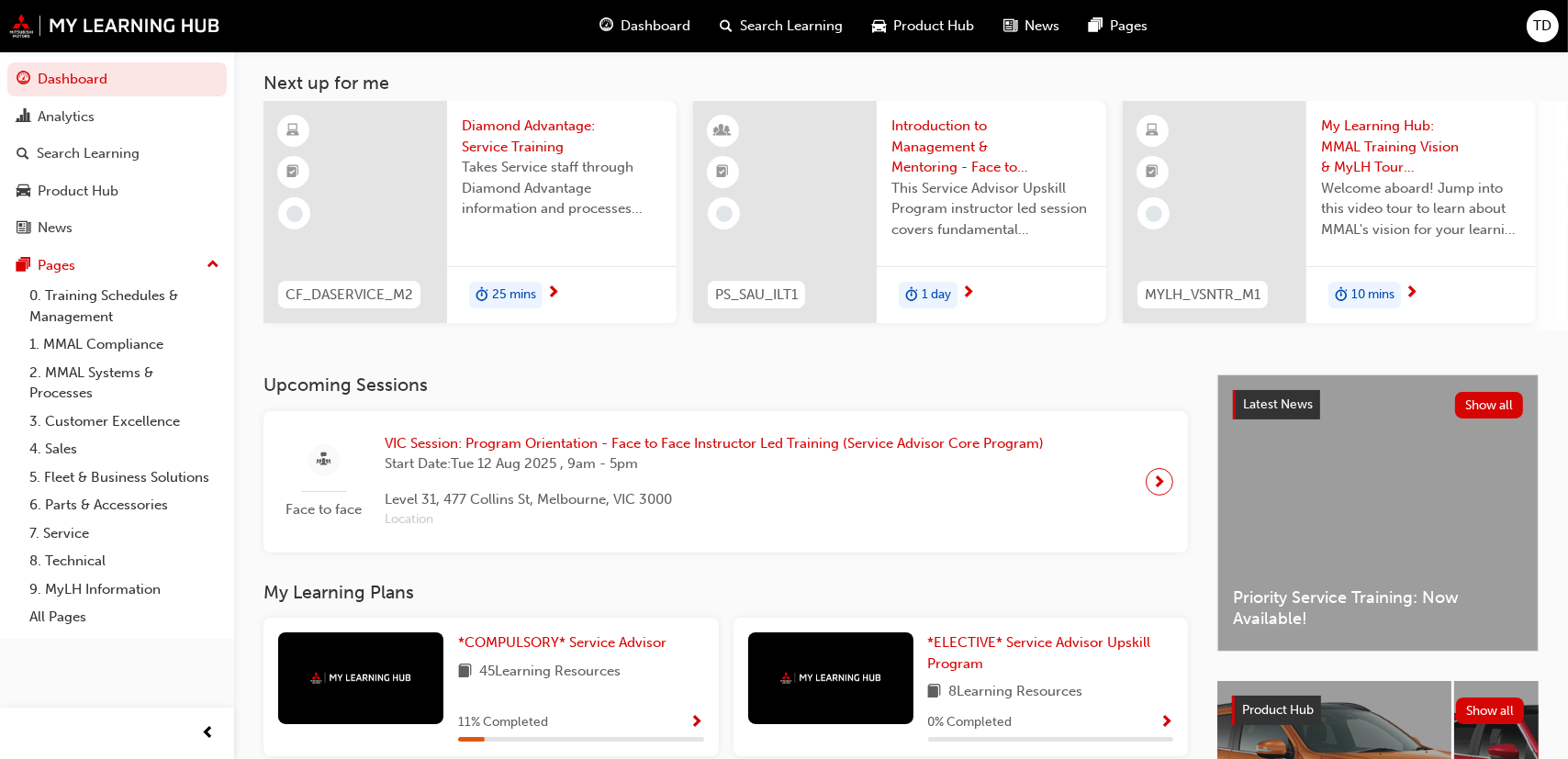 scroll, scrollTop: 277, scrollLeft: 0, axis: vertical 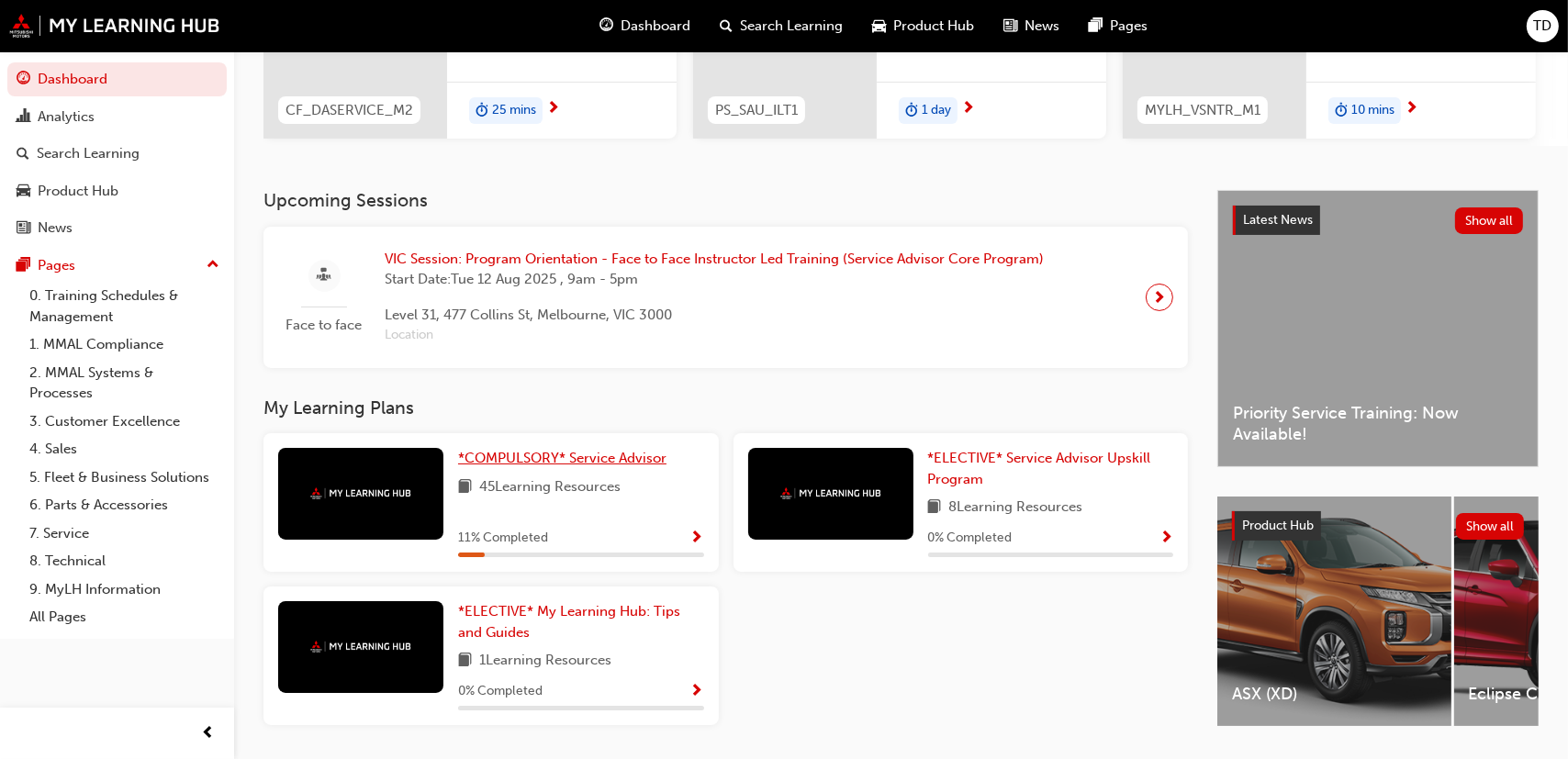 click on "*COMPULSORY* Service Advisor" at bounding box center [562, 458] 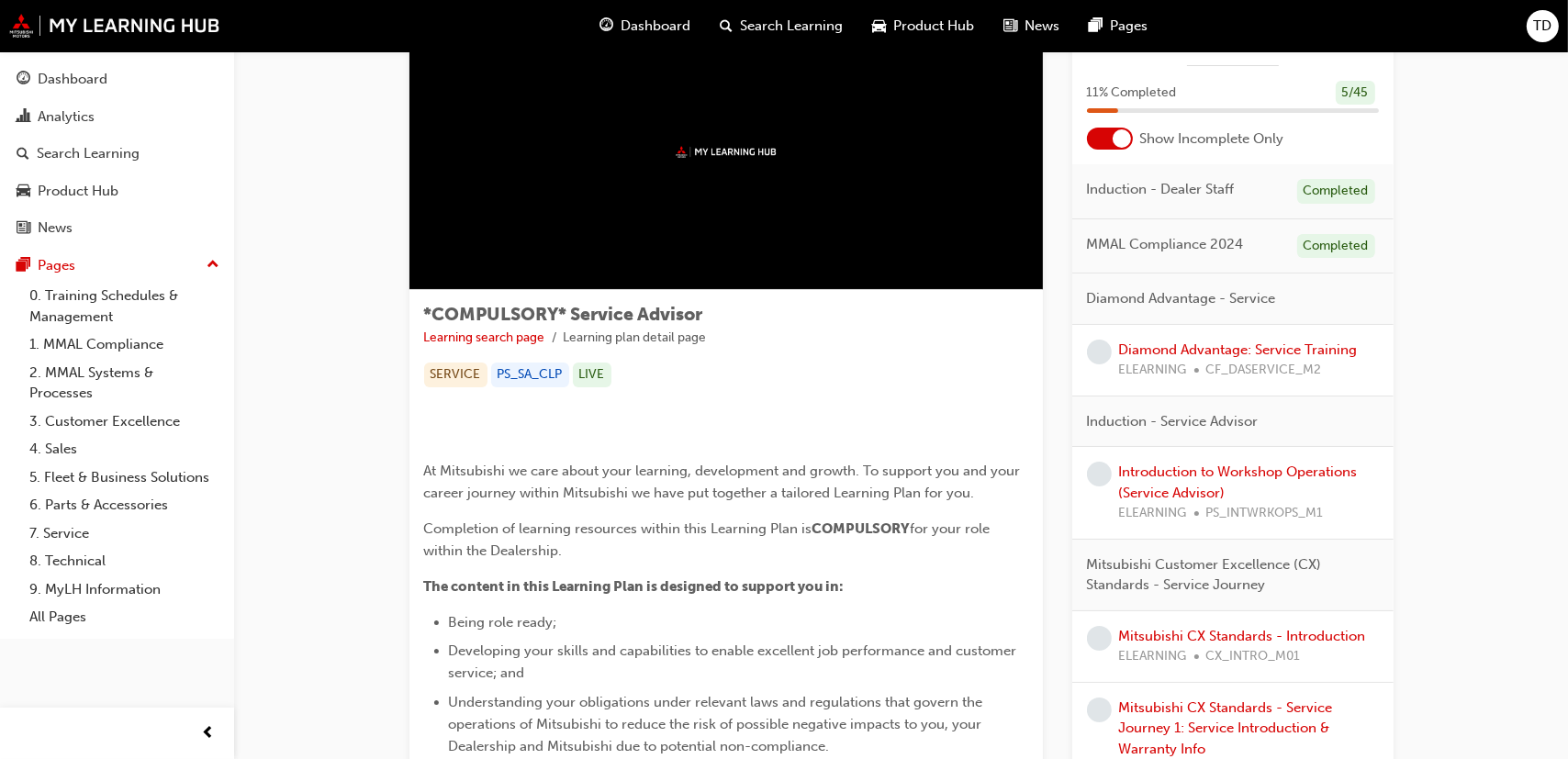 scroll, scrollTop: 0, scrollLeft: 0, axis: both 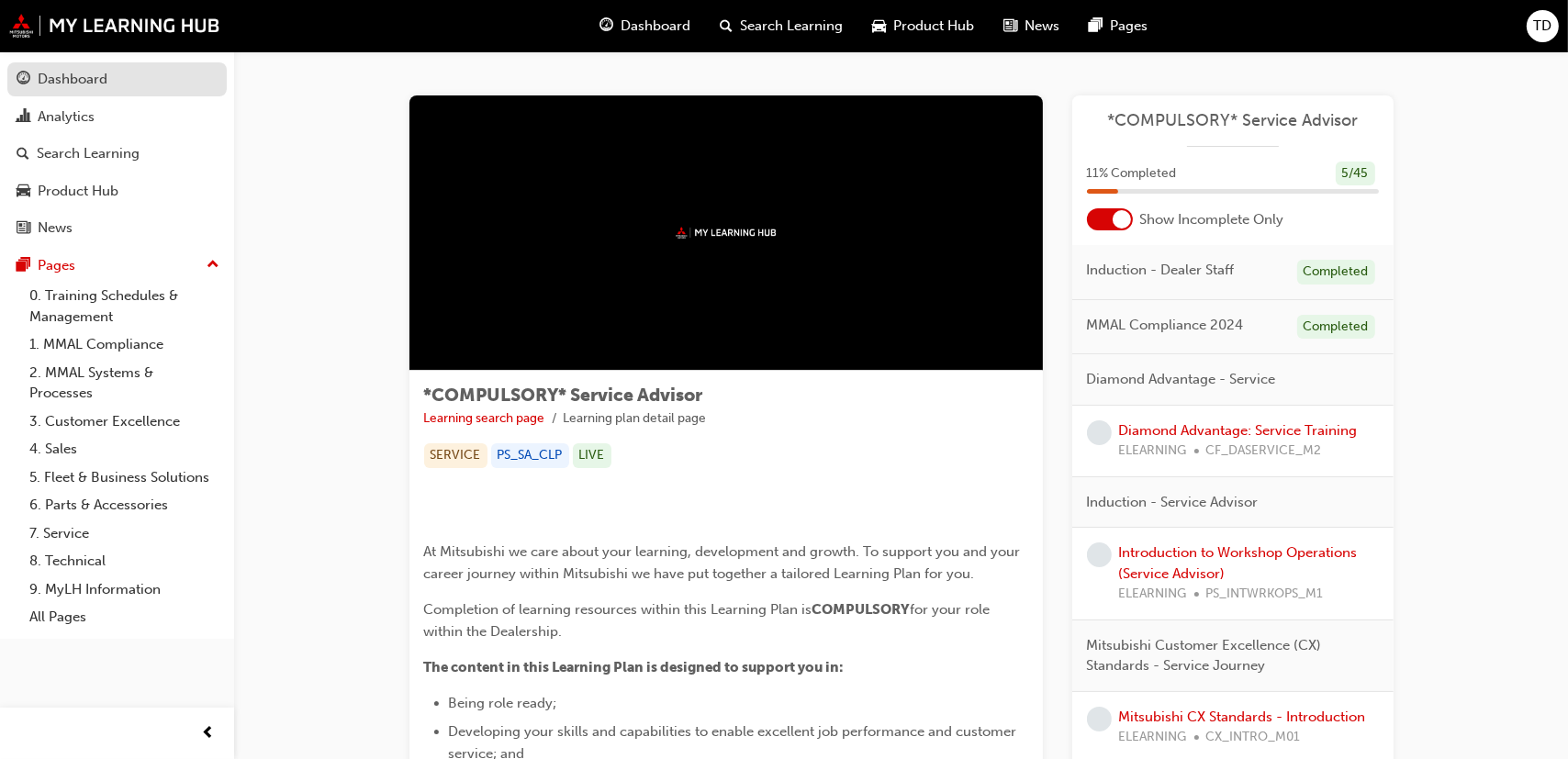 click on "Dashboard" at bounding box center (73, 79) 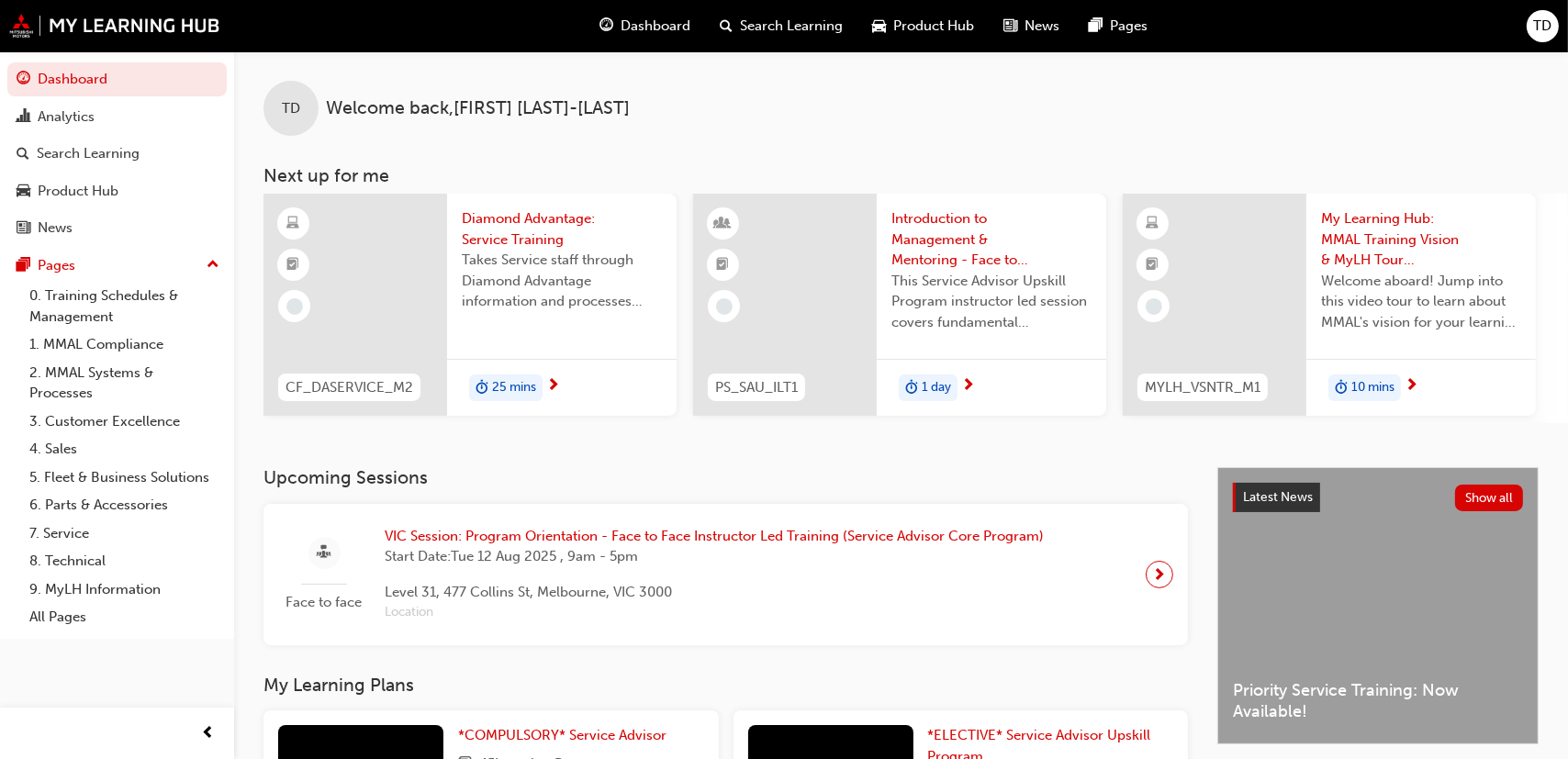 click at bounding box center [553, 386] 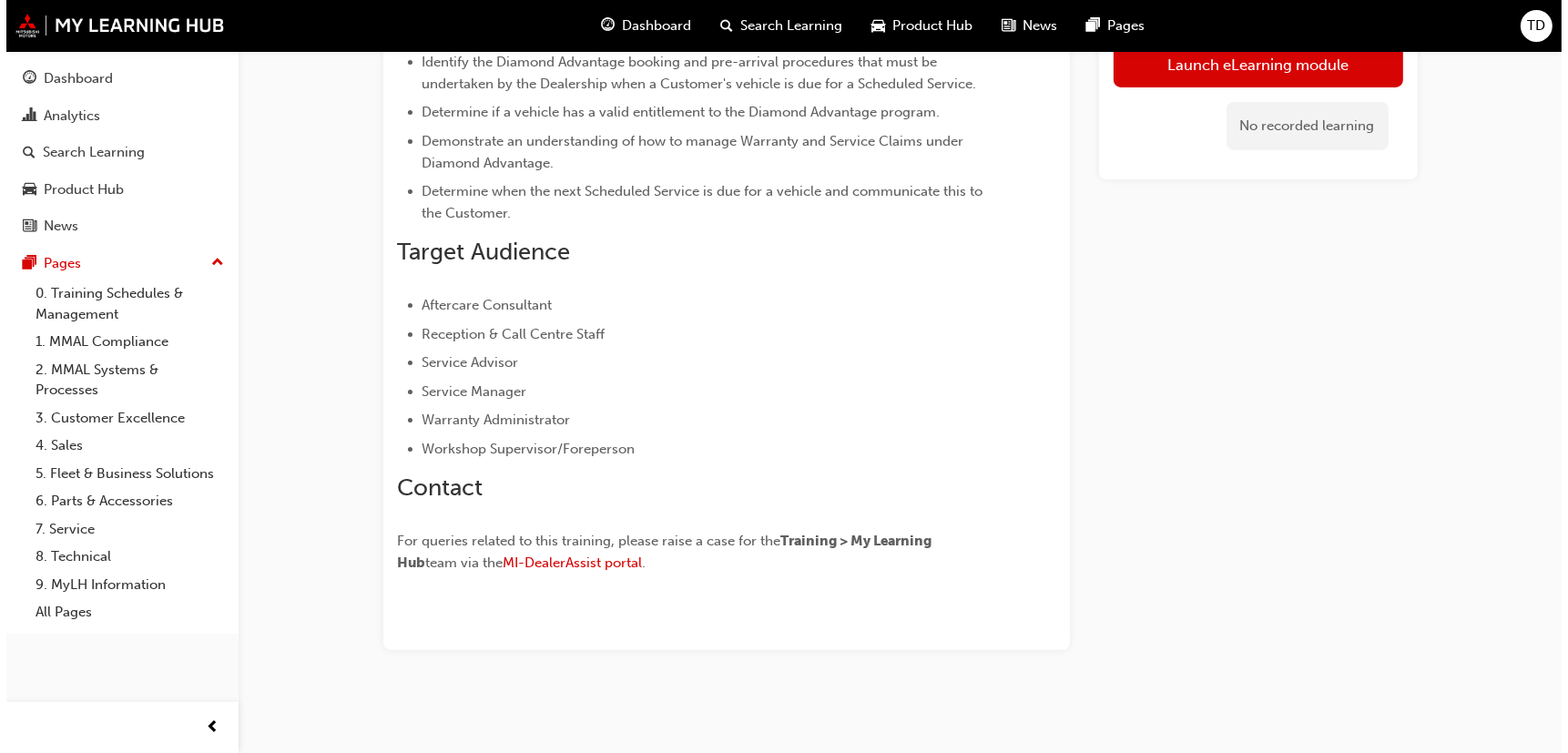 scroll, scrollTop: 0, scrollLeft: 0, axis: both 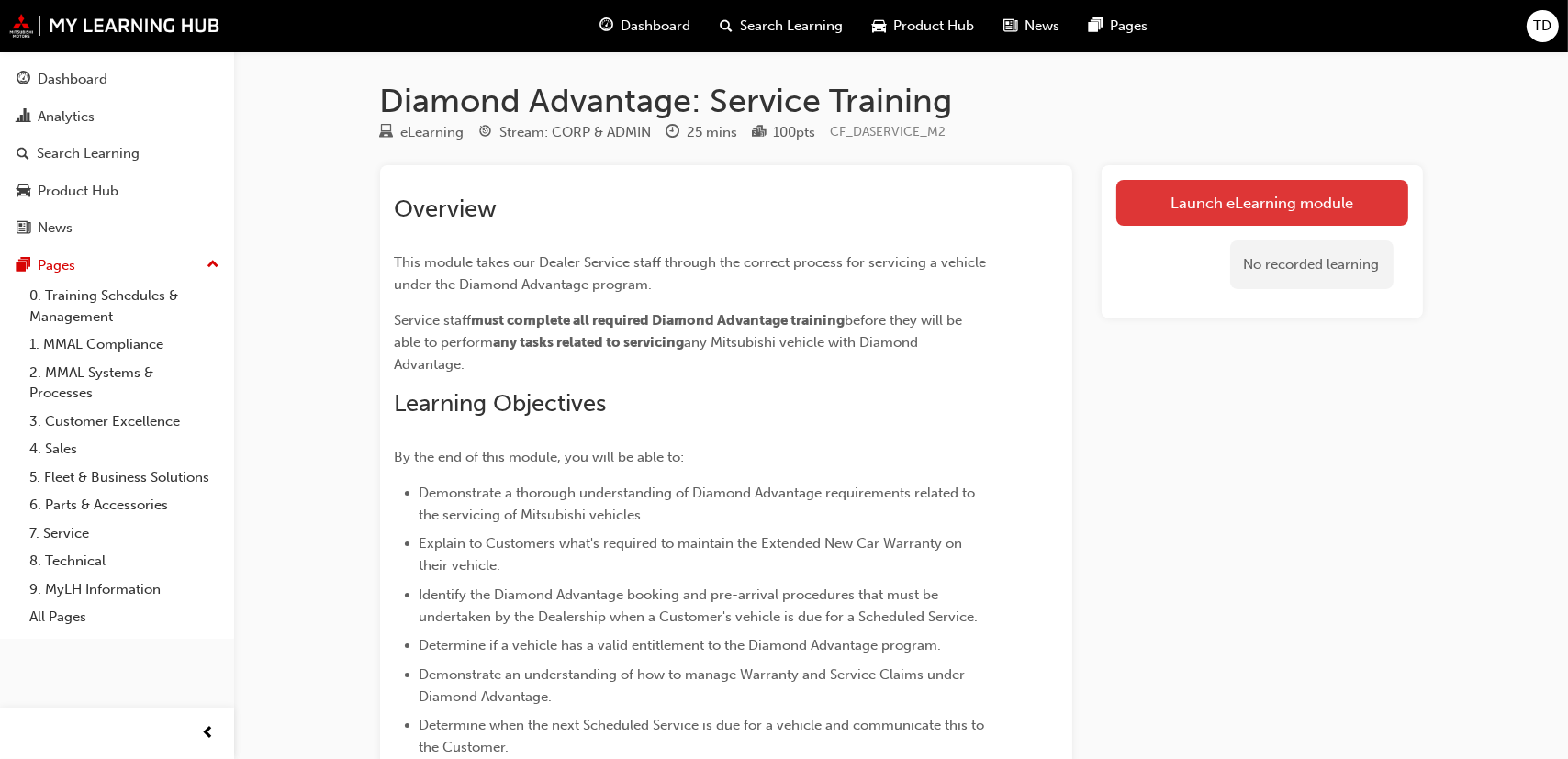 click on "Launch eLearning module" at bounding box center [1262, 203] 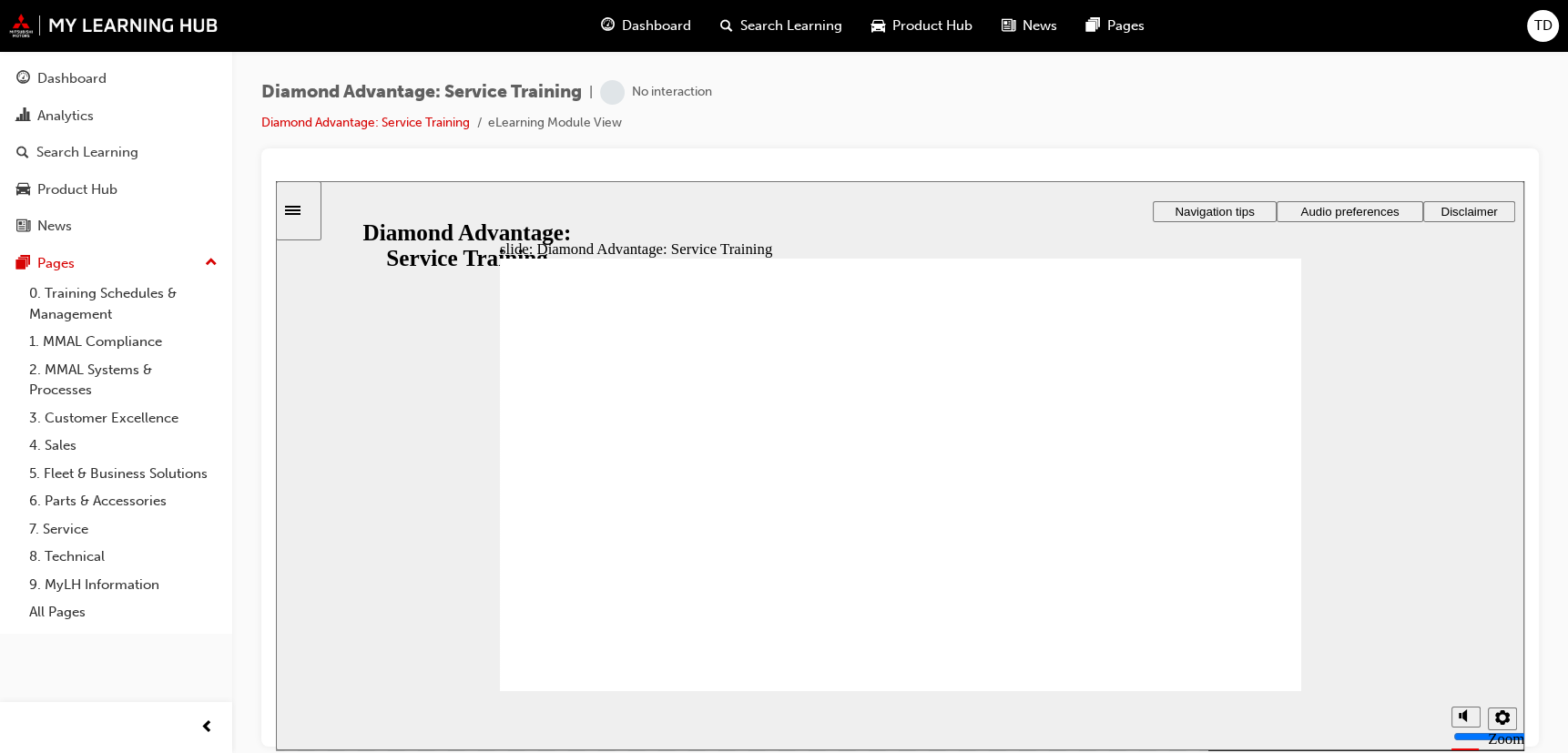 scroll, scrollTop: 0, scrollLeft: 0, axis: both 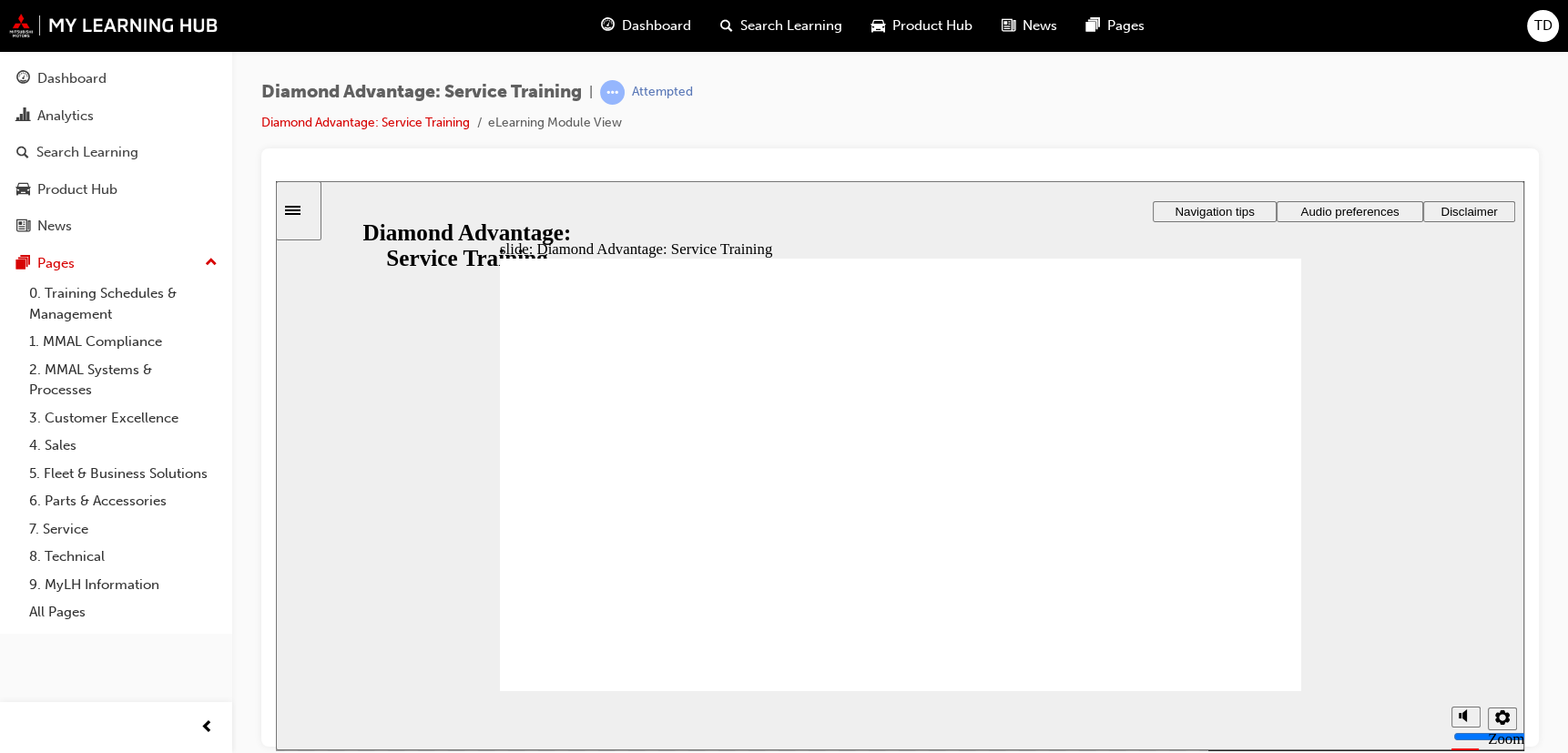 click 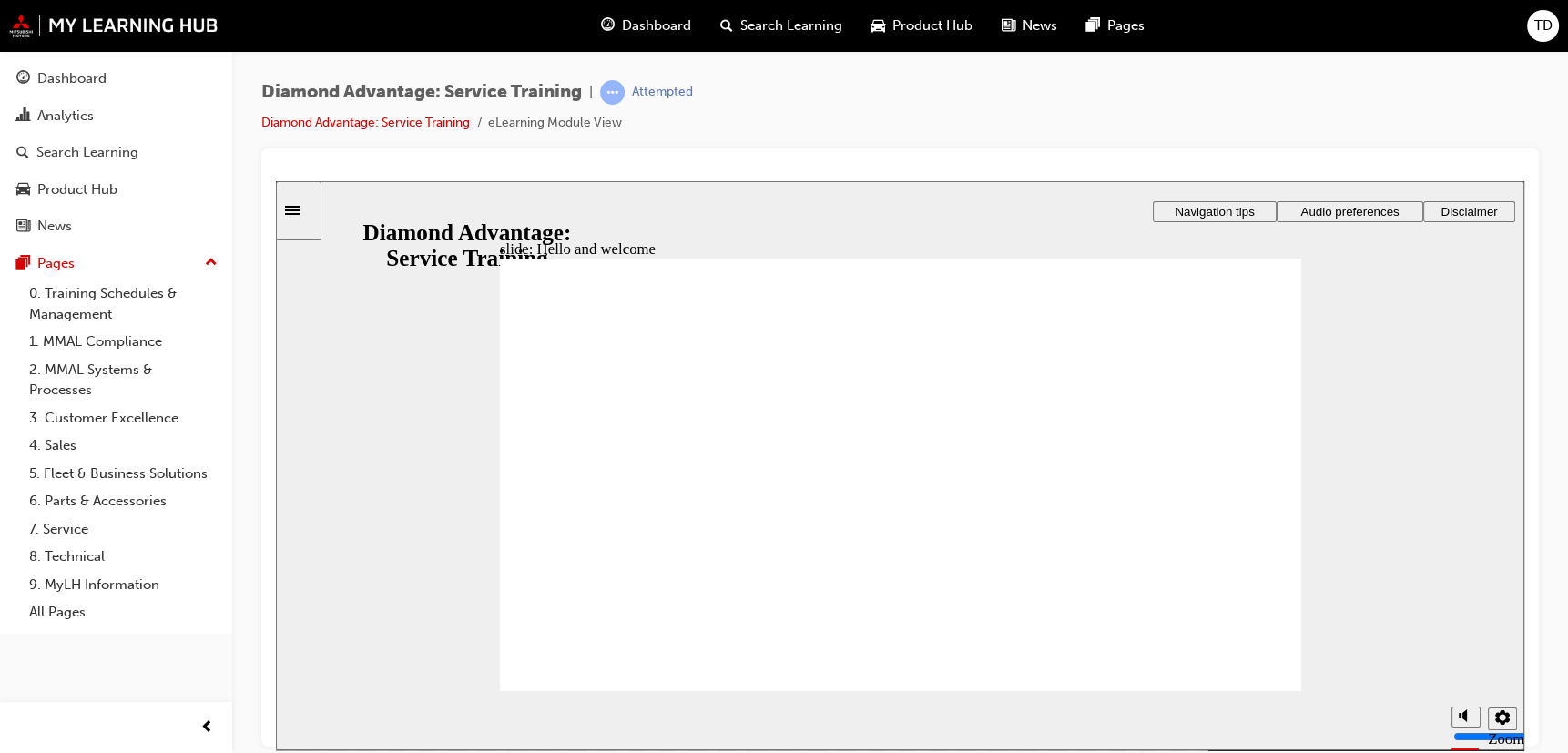 click on "Audio preferences" at bounding box center (1349, 210) 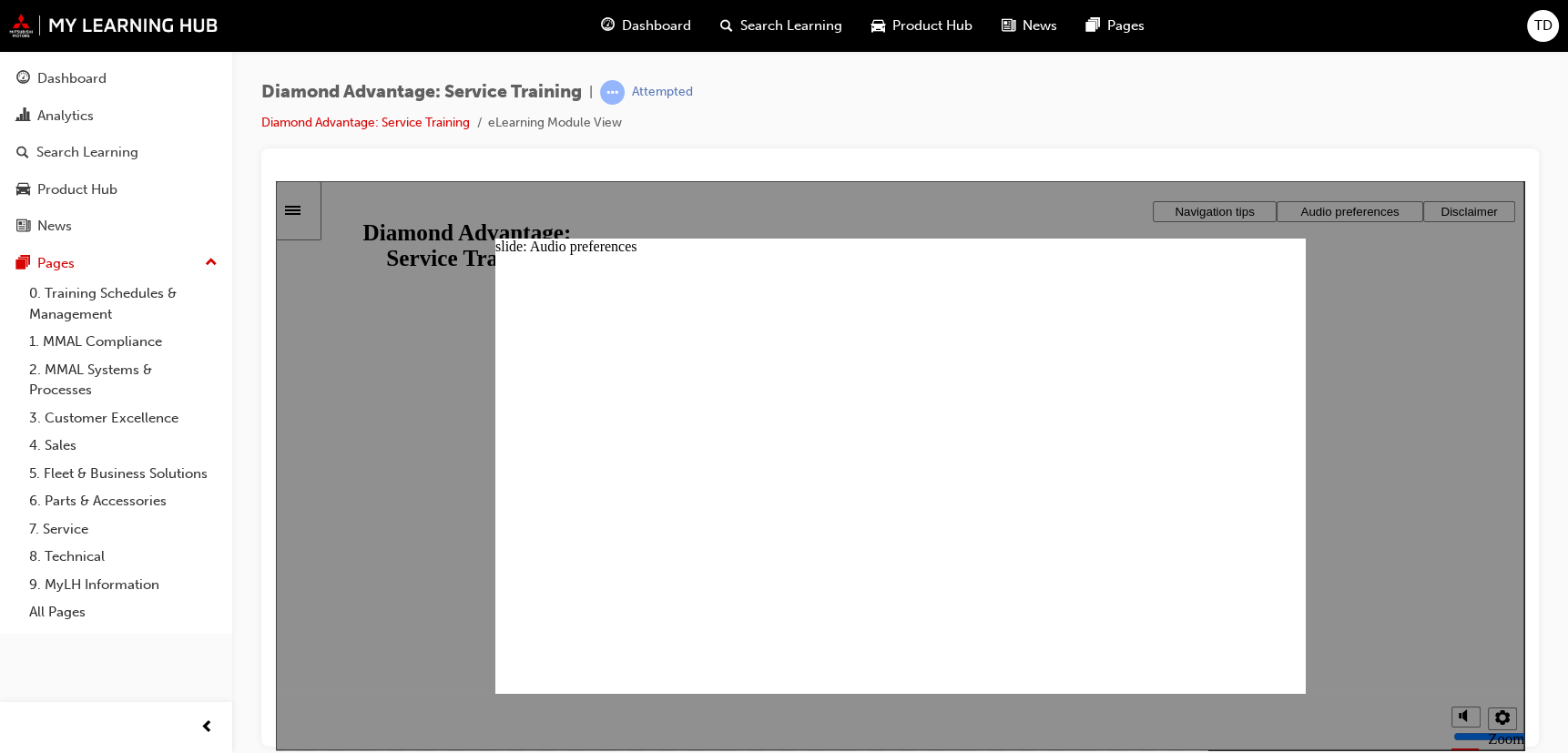 click 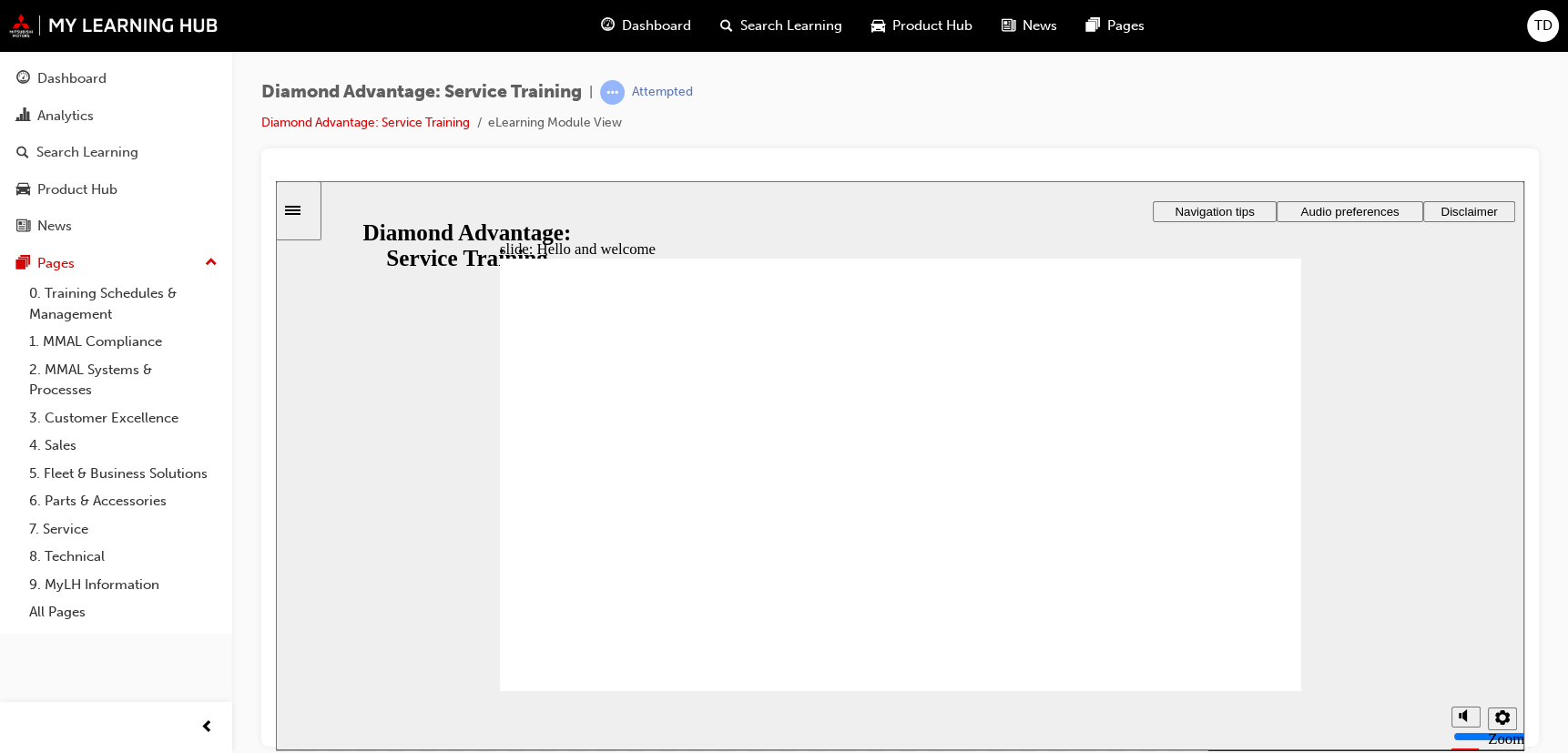 click 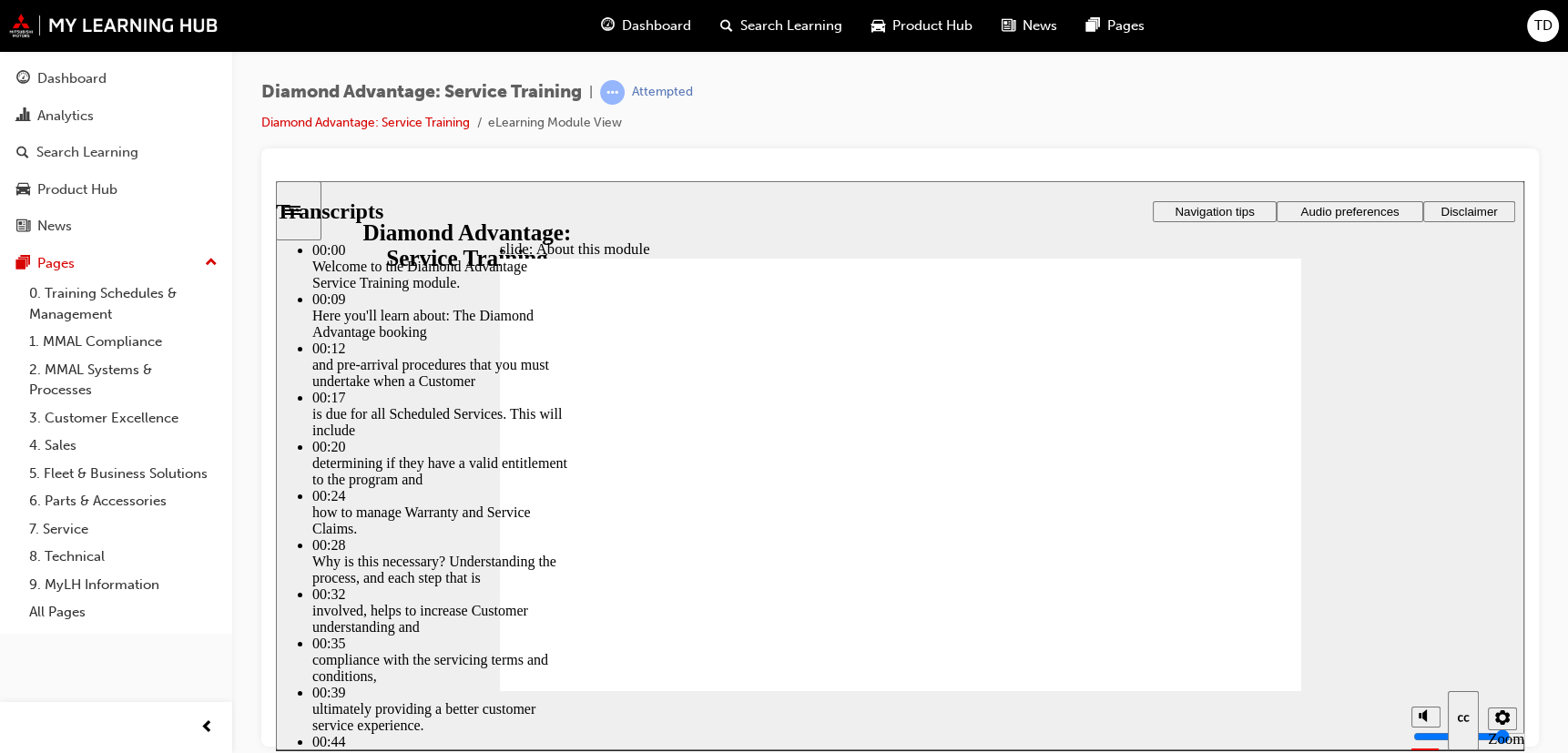 type on "47" 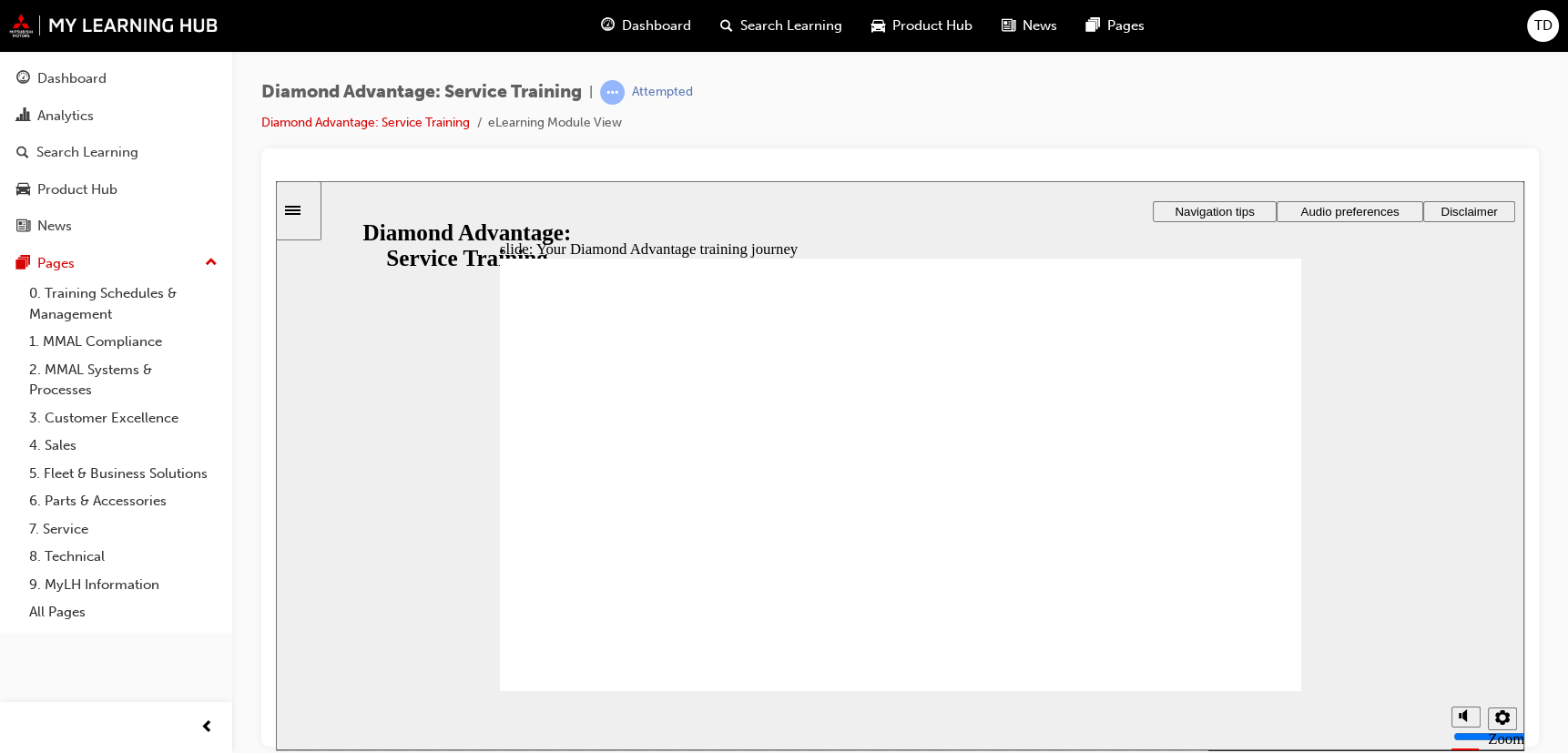click 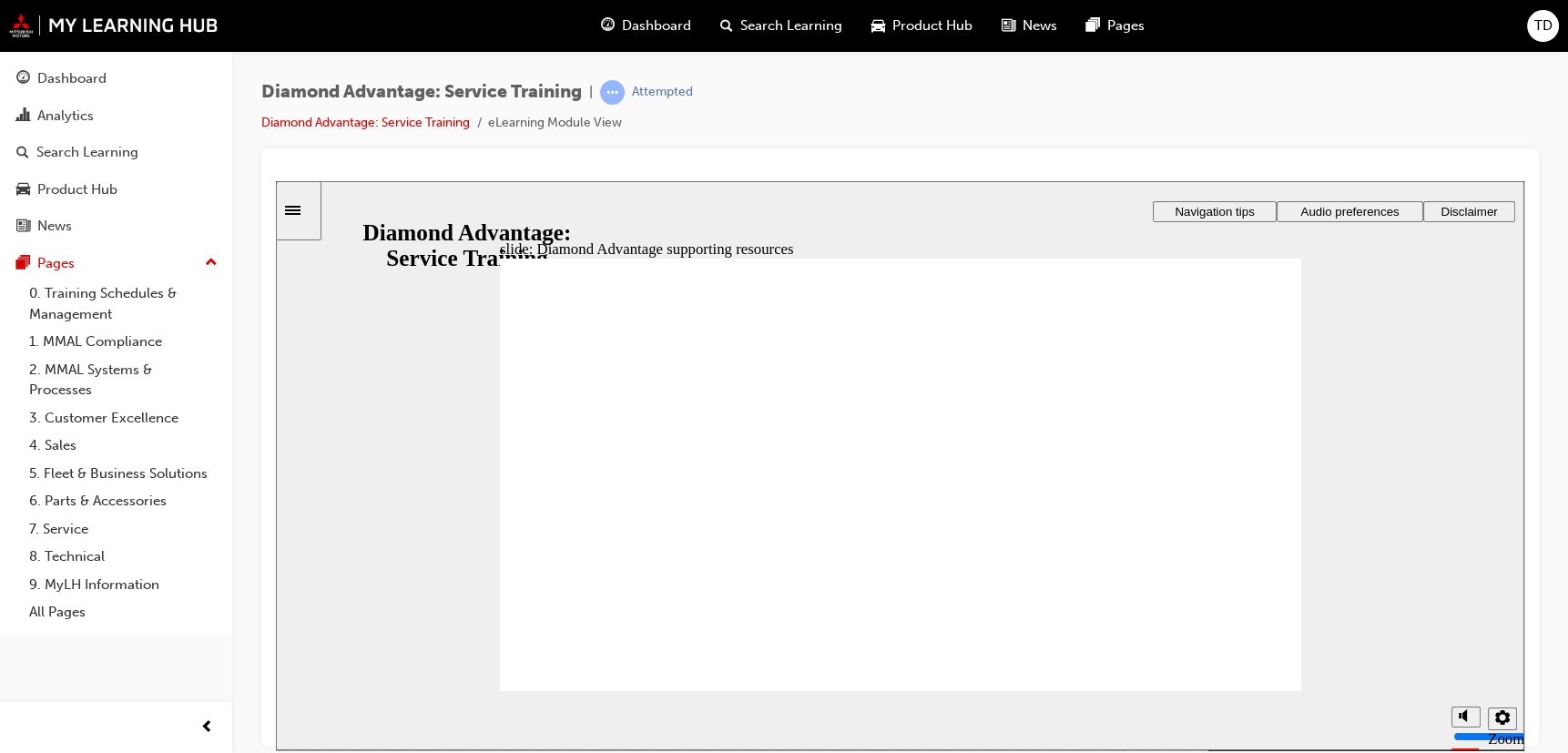 click 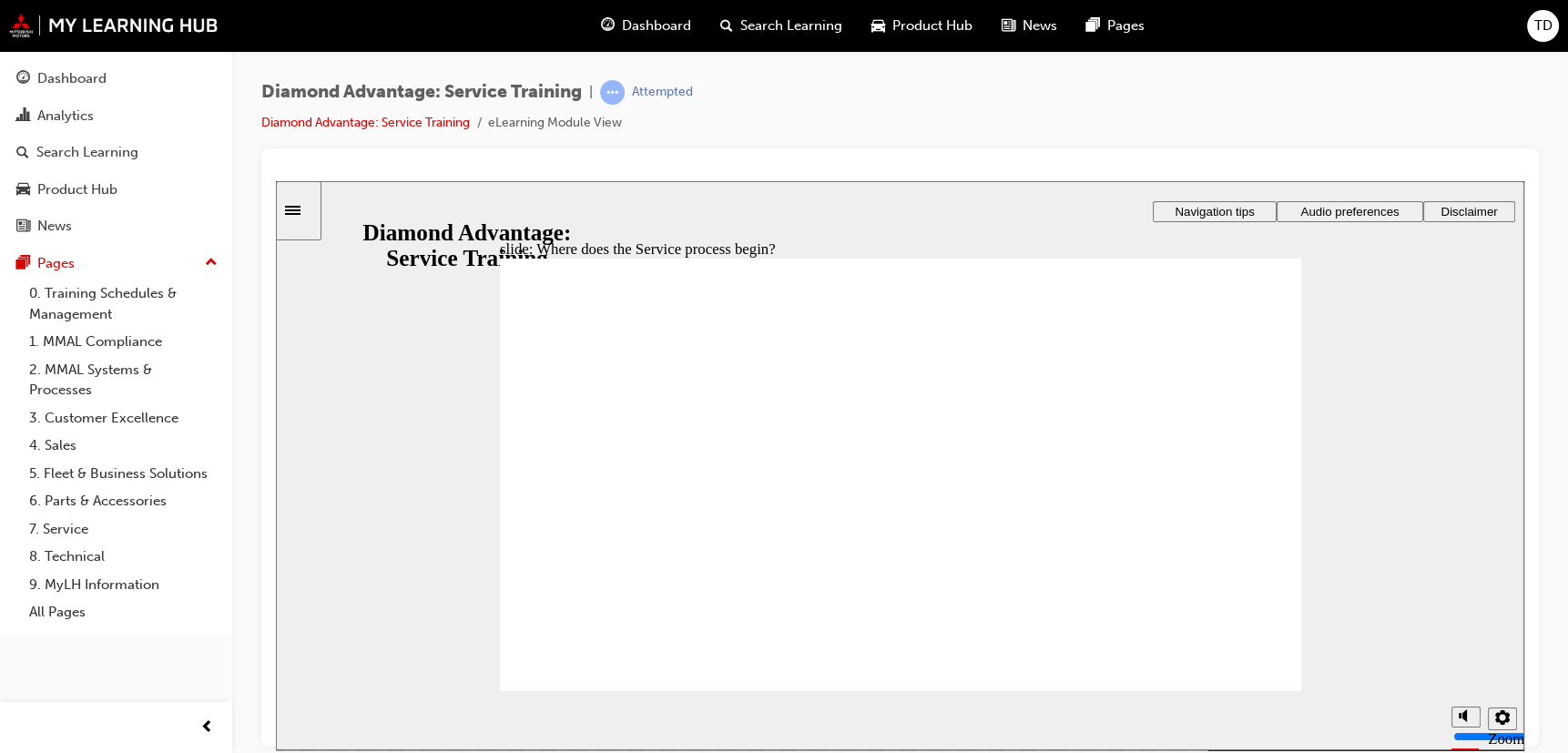 click 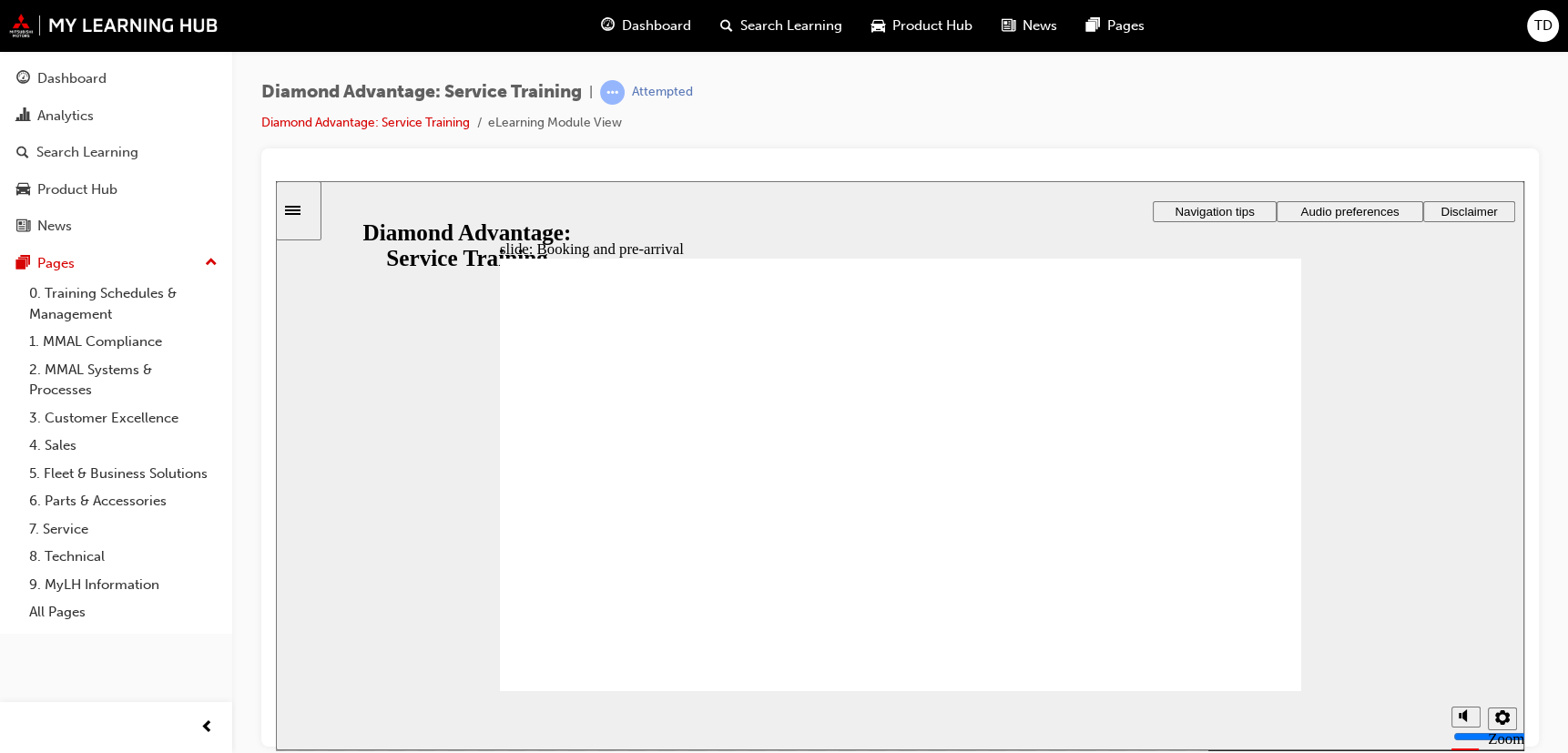 click 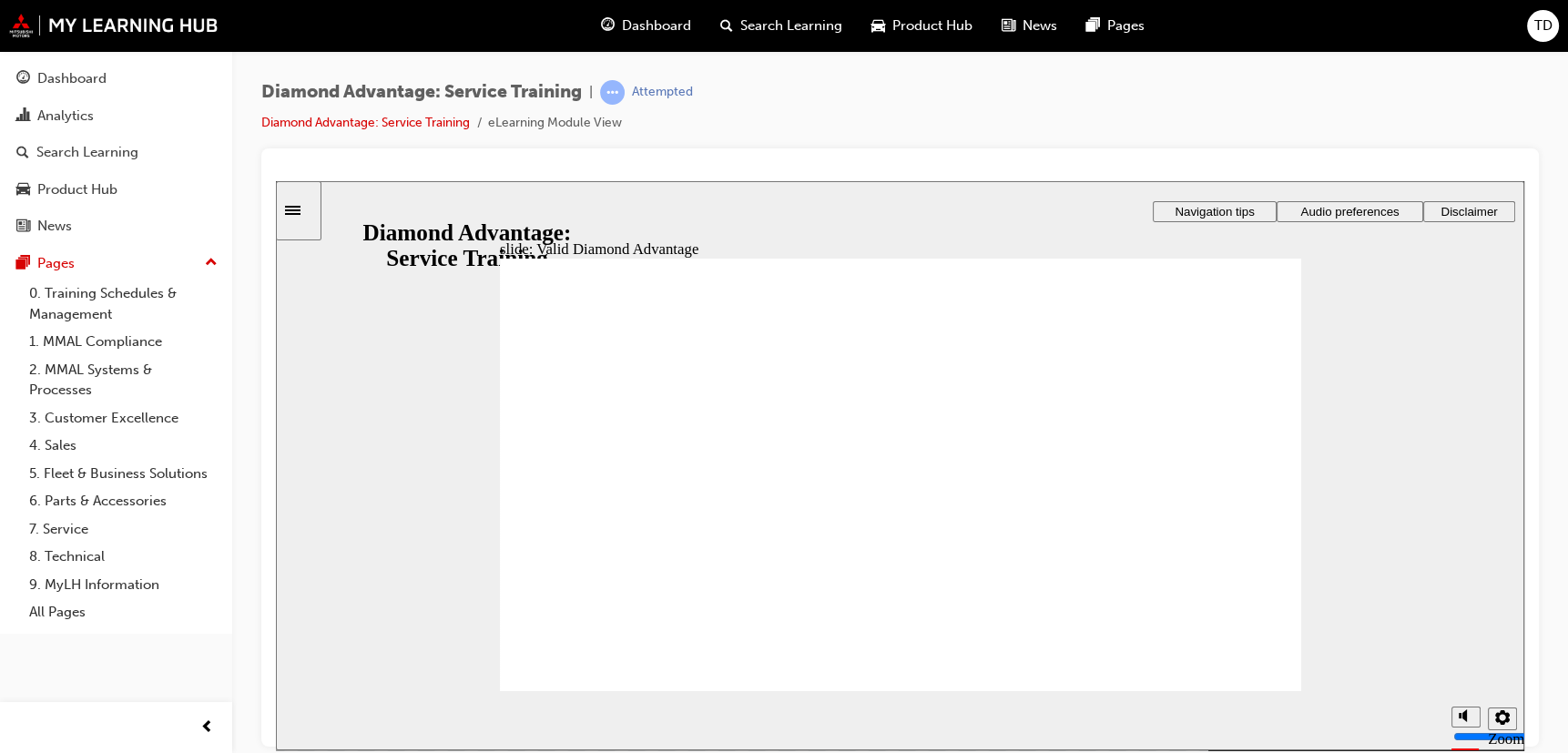 click 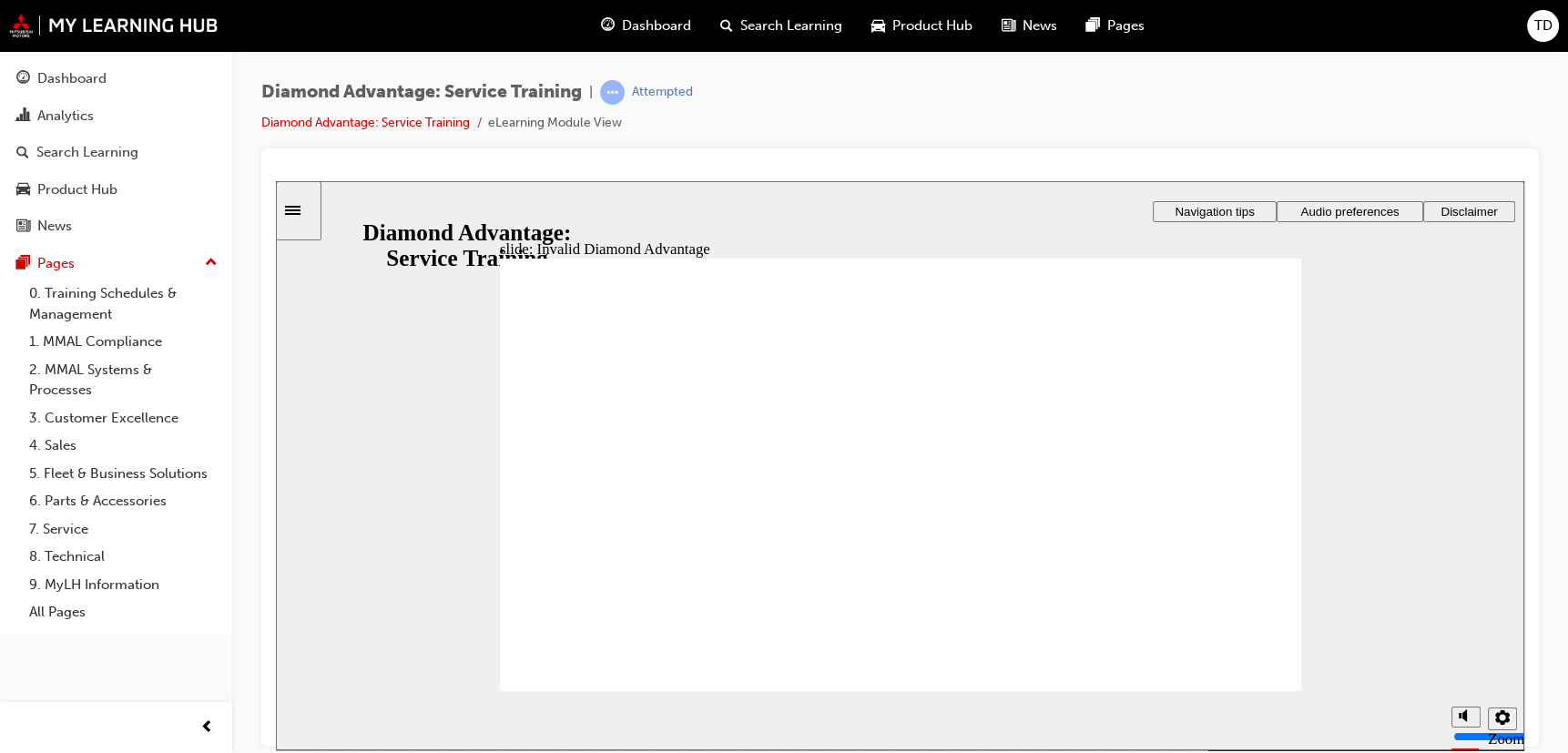 click 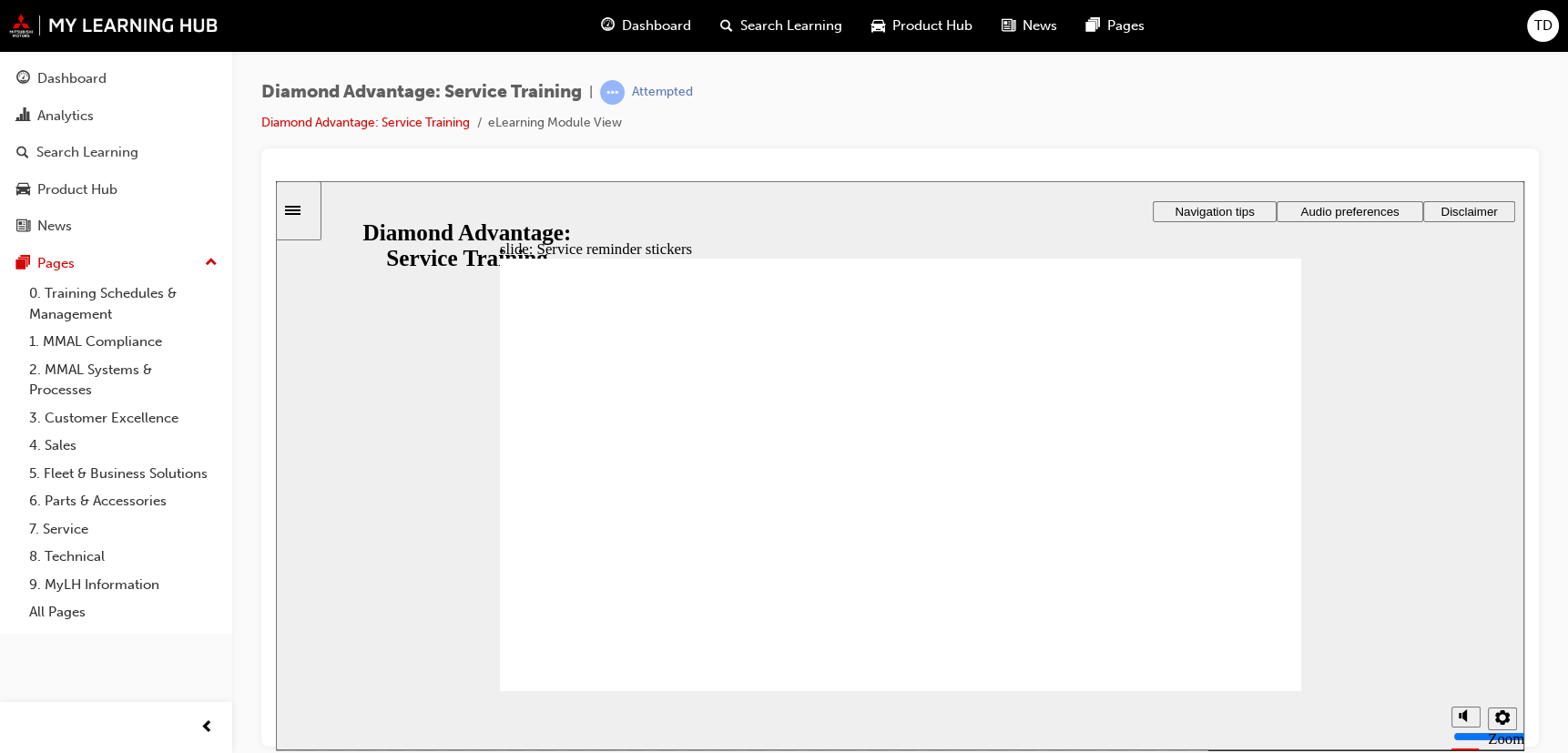 click 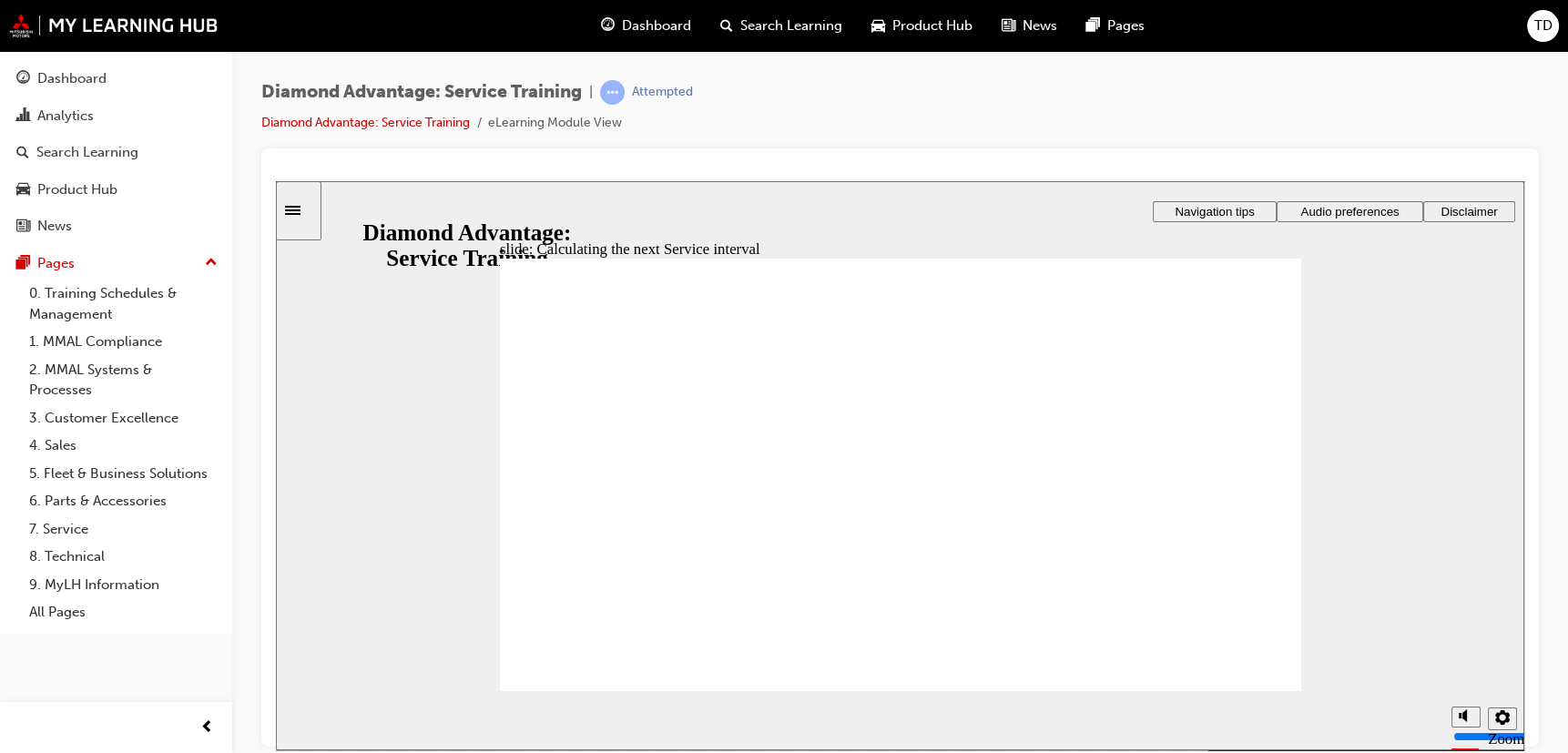 click 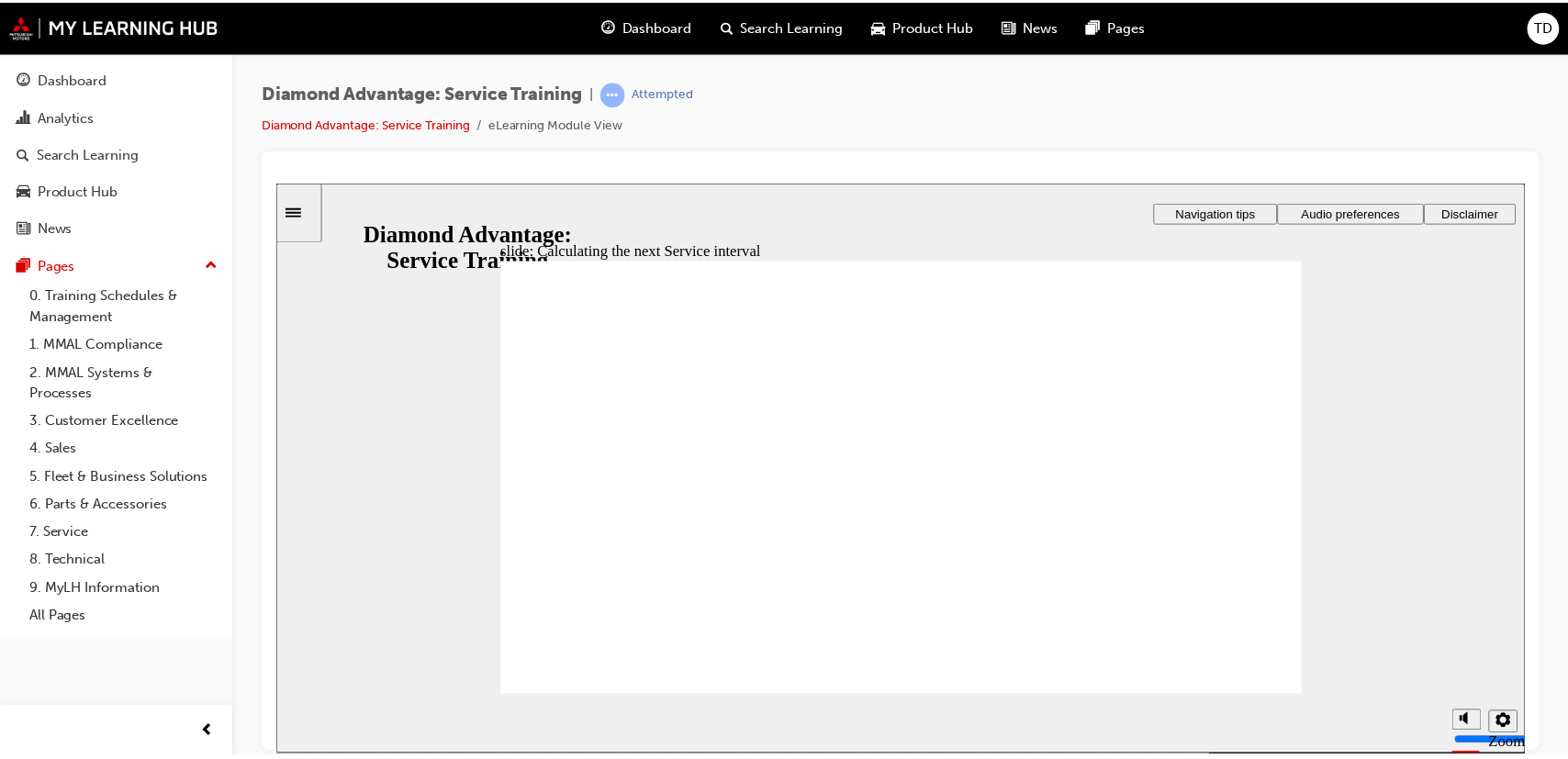 scroll, scrollTop: 0, scrollLeft: 0, axis: both 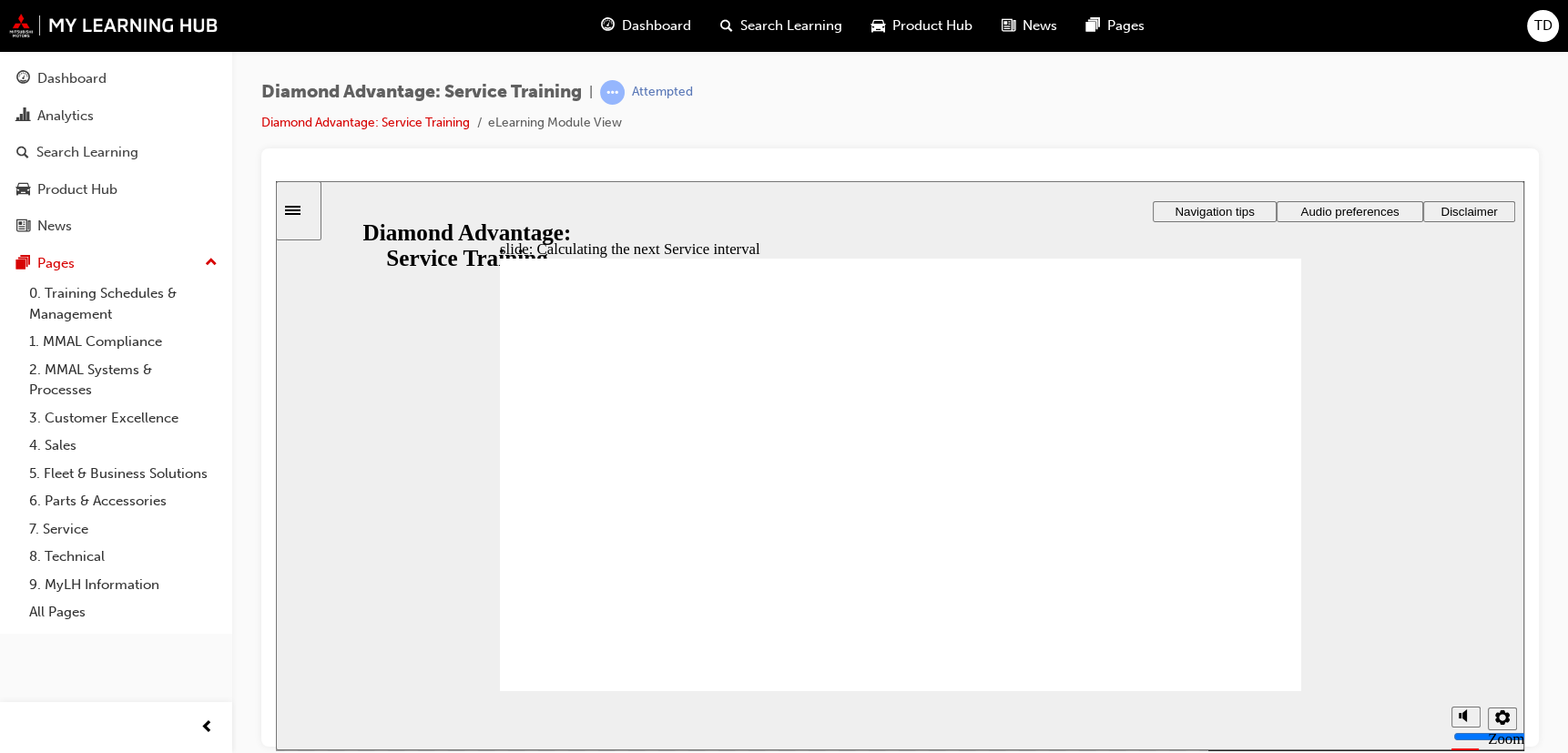 click 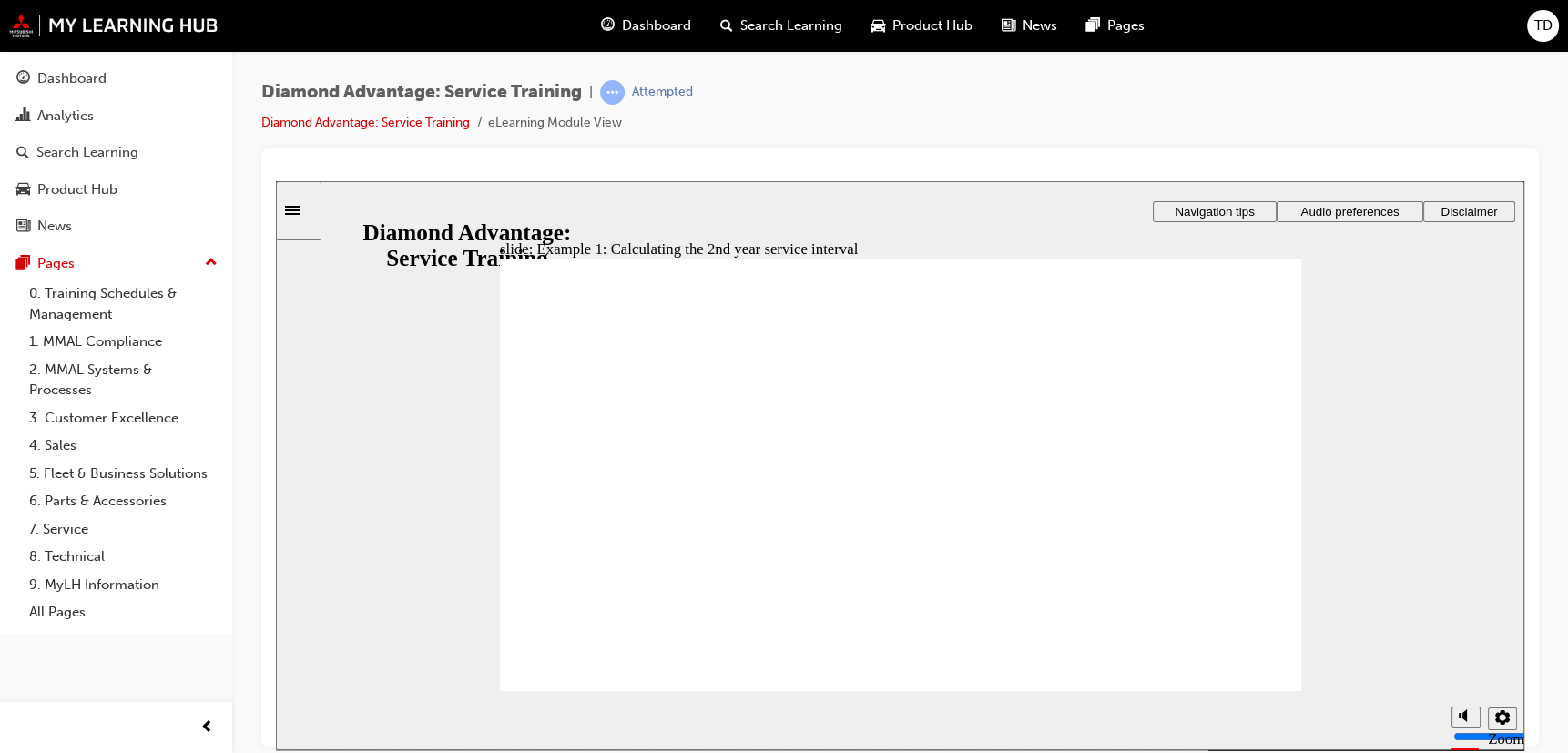 click 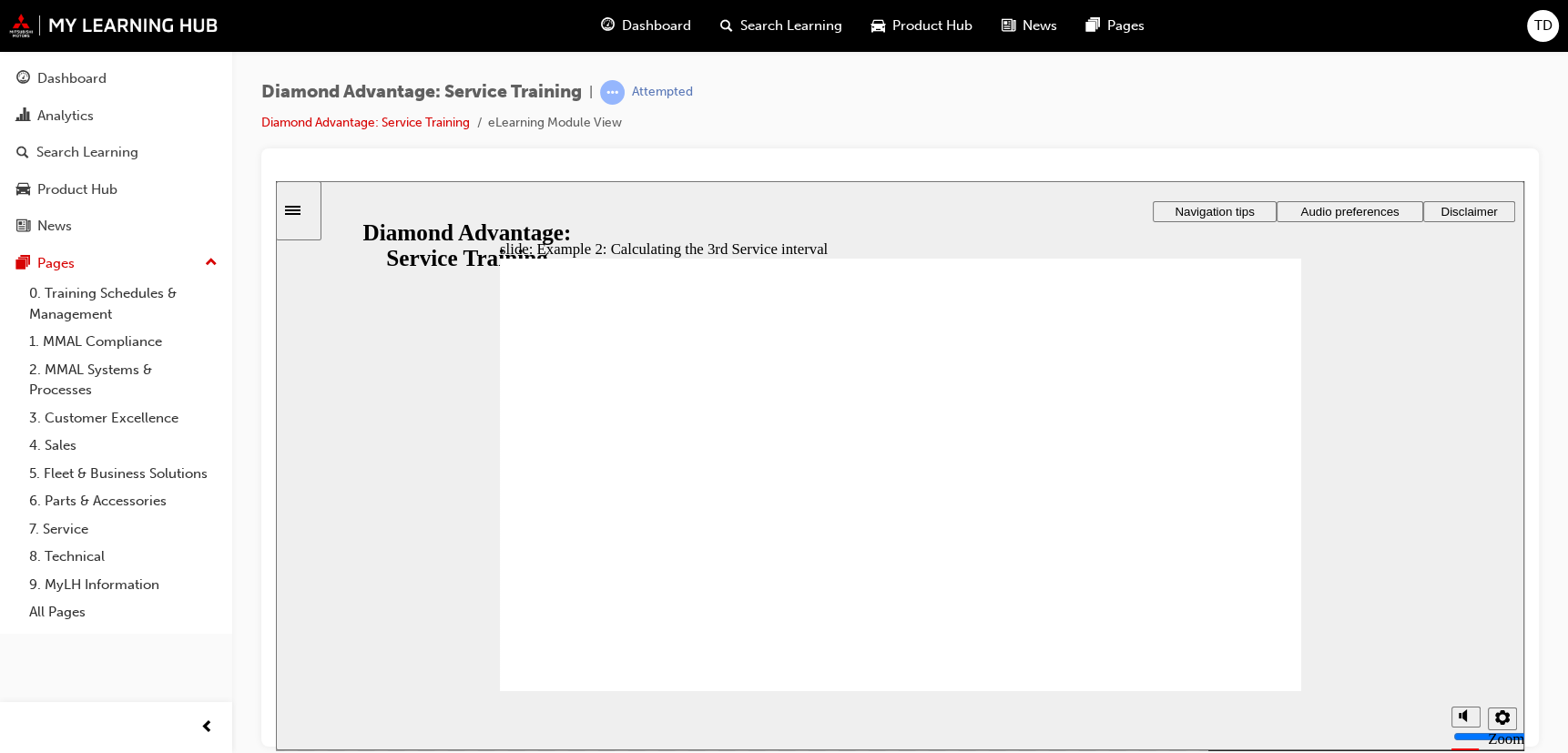 click 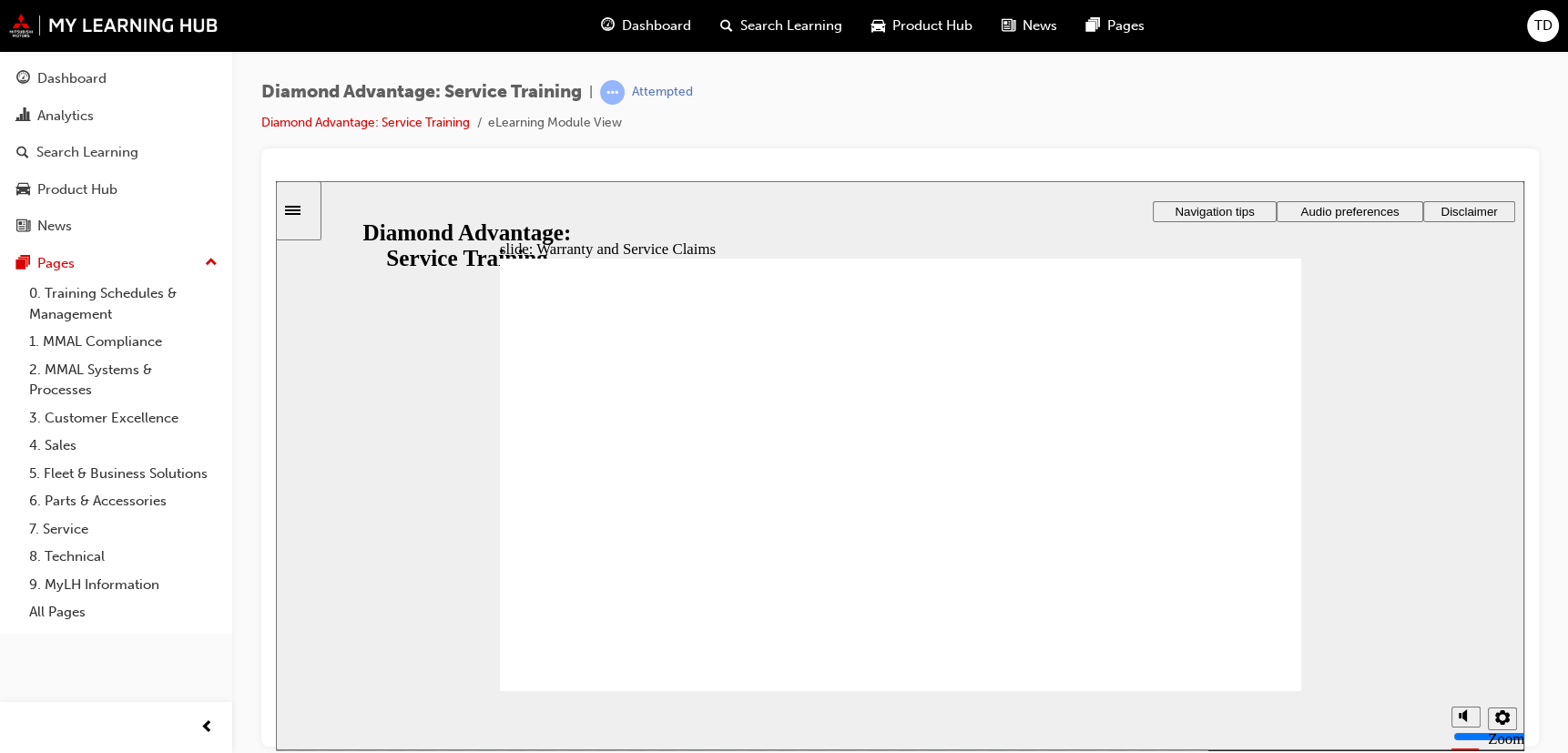 click 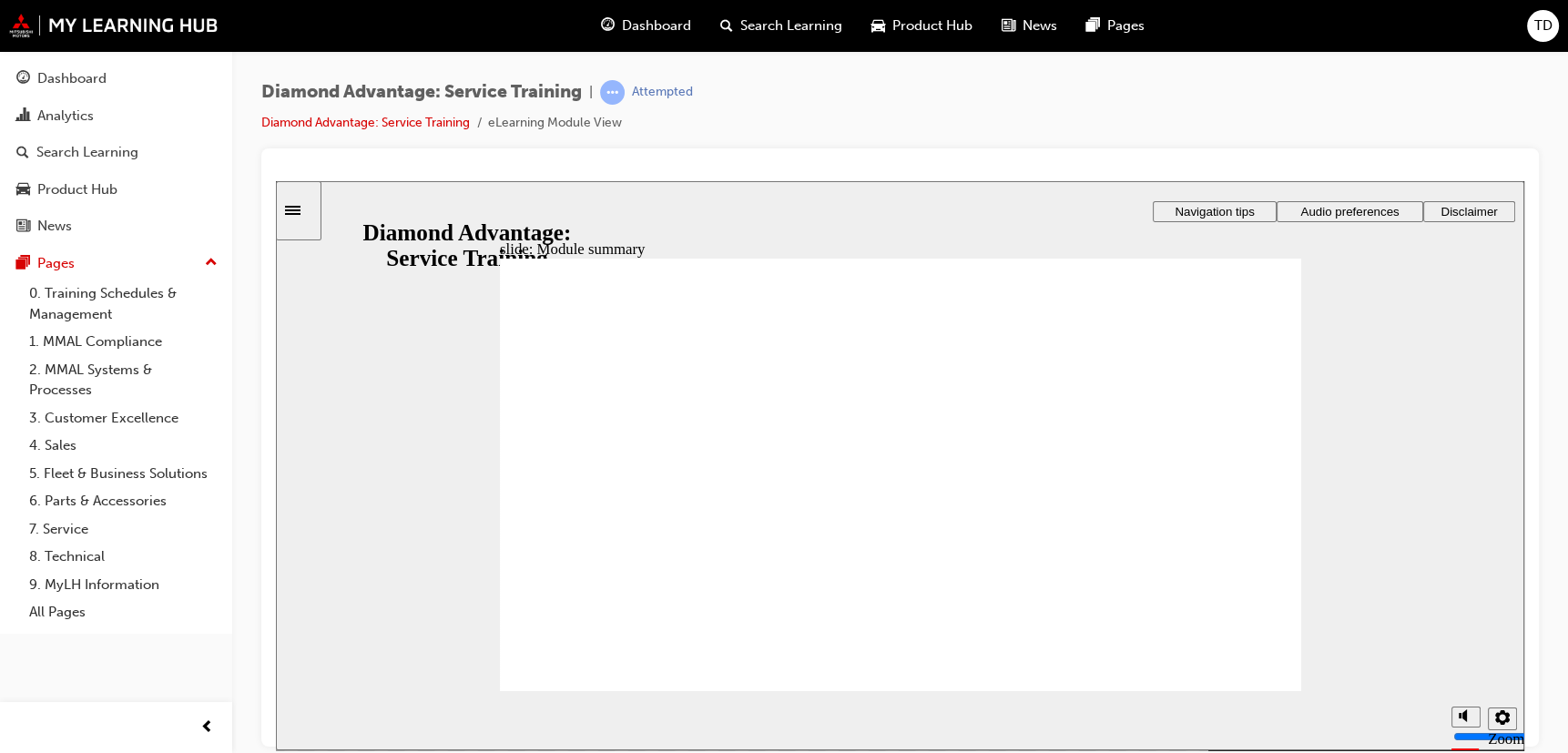 click 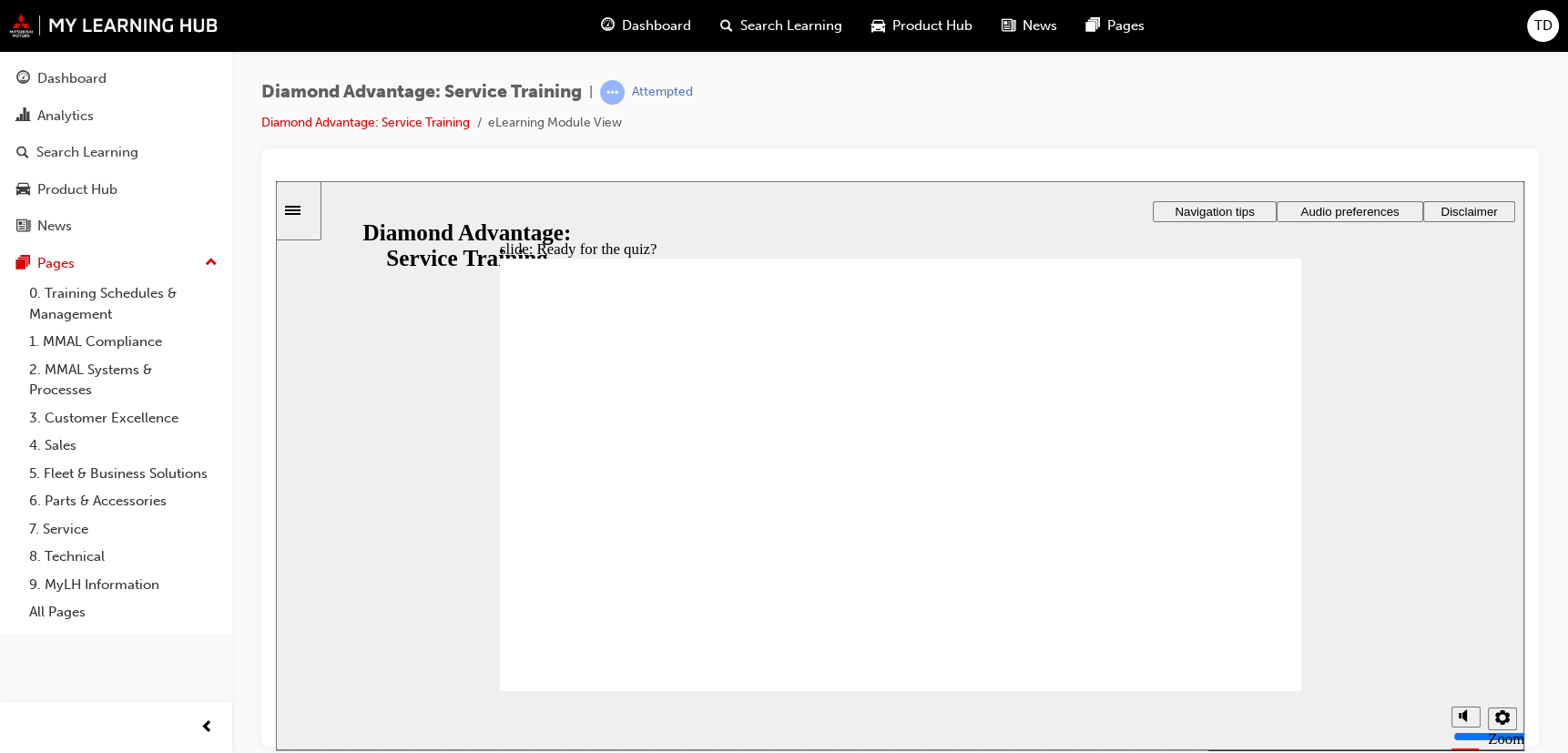 click 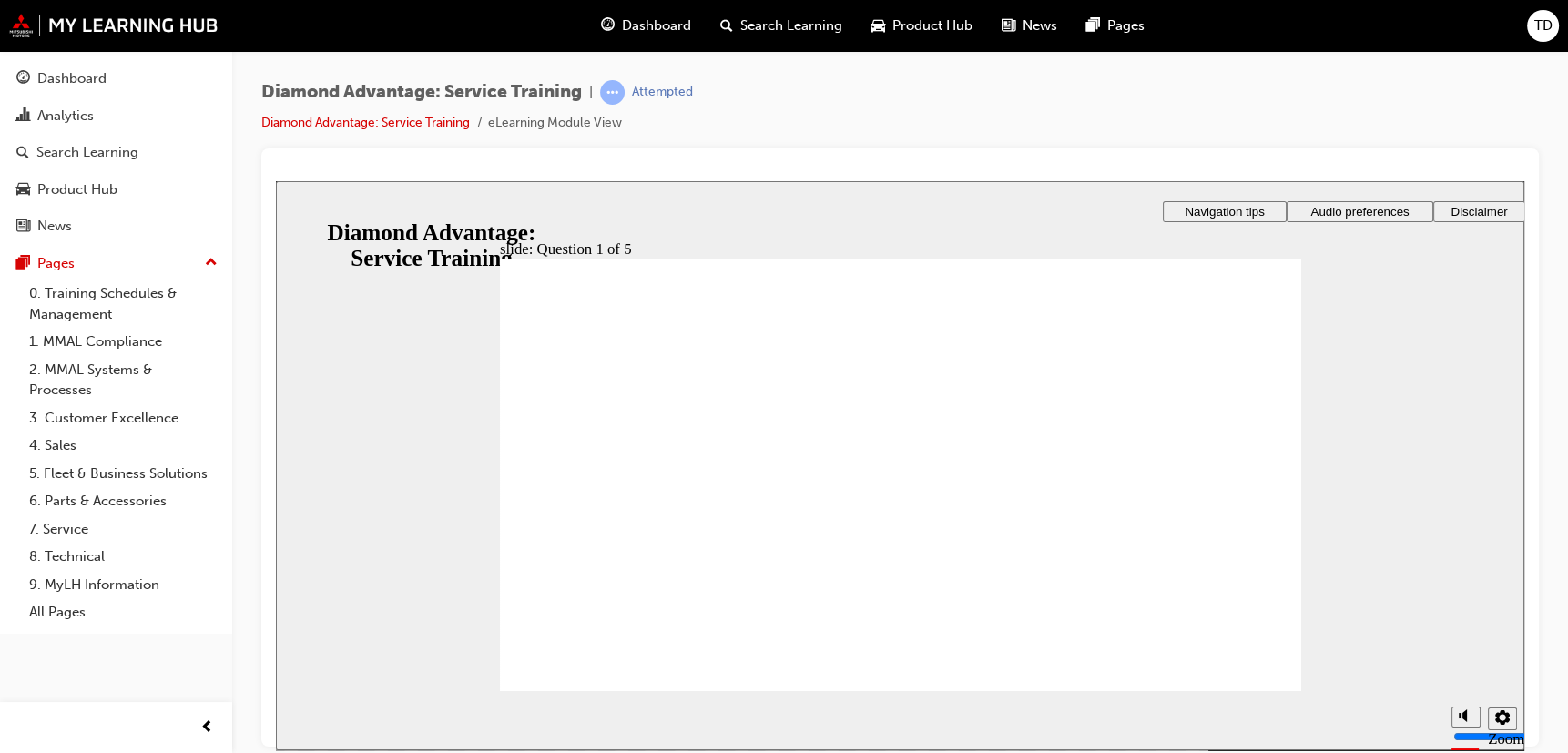 click on "slide: Question 1 of 5
Rectangle 1 Rectangle 3 Question 1  of 5 The Diamond Advantage vehicle booking process occurs before the Customer comes in for the servicing appointment.  What are the three (3) key processes that must be completed? Select  all the correct answers  and then click  Submit . Consult Diamond Advantage manual Review Sales contract Check Diamond Advantage Eligibility Book the service Review Warranty information Check Diamond Advantage Validity Click  Next  to continue. Submit Round Same Side Corner 2 Round Same Side Corner 3 Back Back Rectangle 1 Oval 1 Back Rectangle 1 Round Same Side Corner 3 Next Next Rectangle 1 Next Rectangle 1 Oval 1 Correct Incorrect Submit Click  Next  to continue. Back Back Back Next Next Next Check Diamond Advantage Validity Review Warranty information Consult Diamond Advantage manual Book the service Check Diamond Advantage Eligibility Review Sales contract What are the three (3) key processes that must be completed? Select  ." at bounding box center [900, 464] 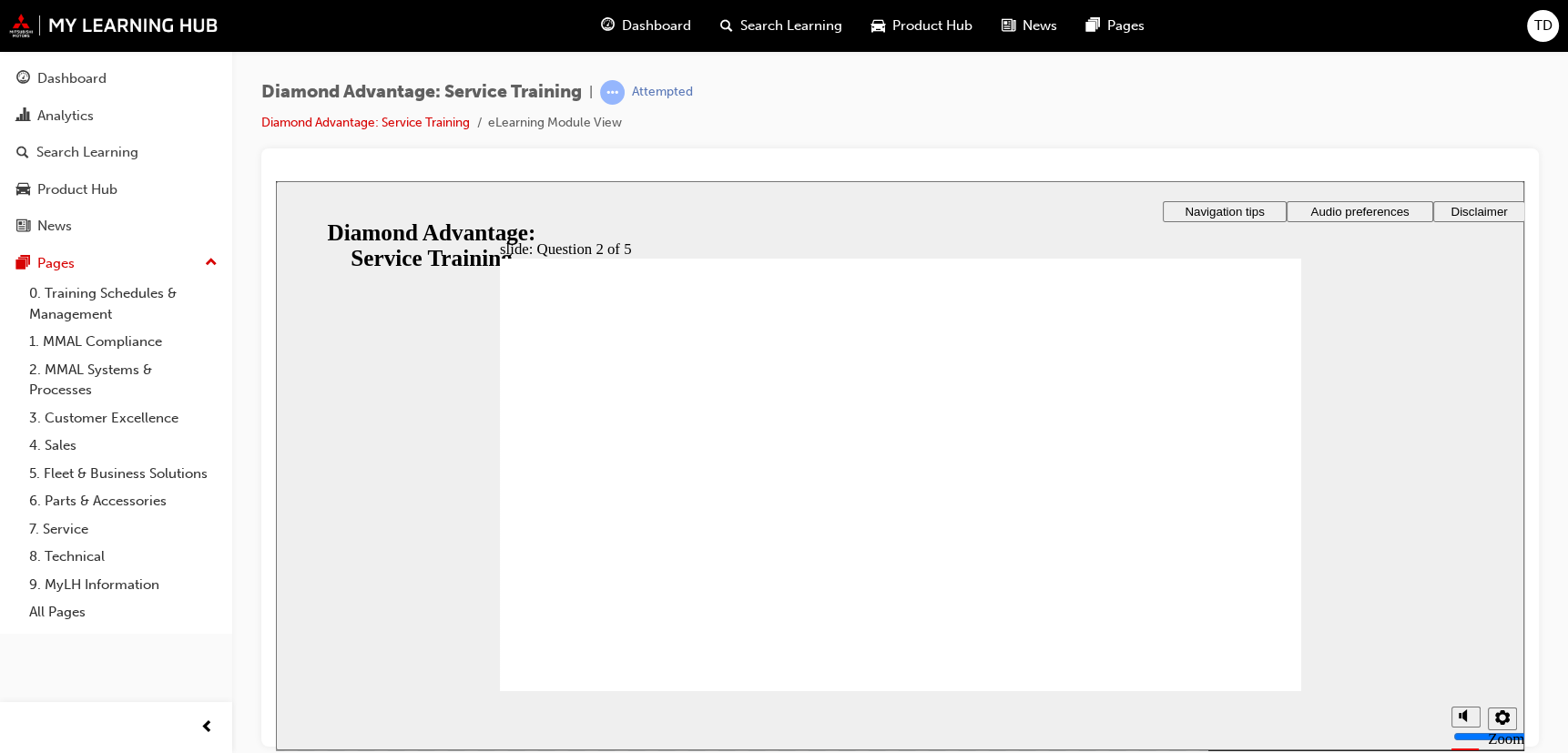 click 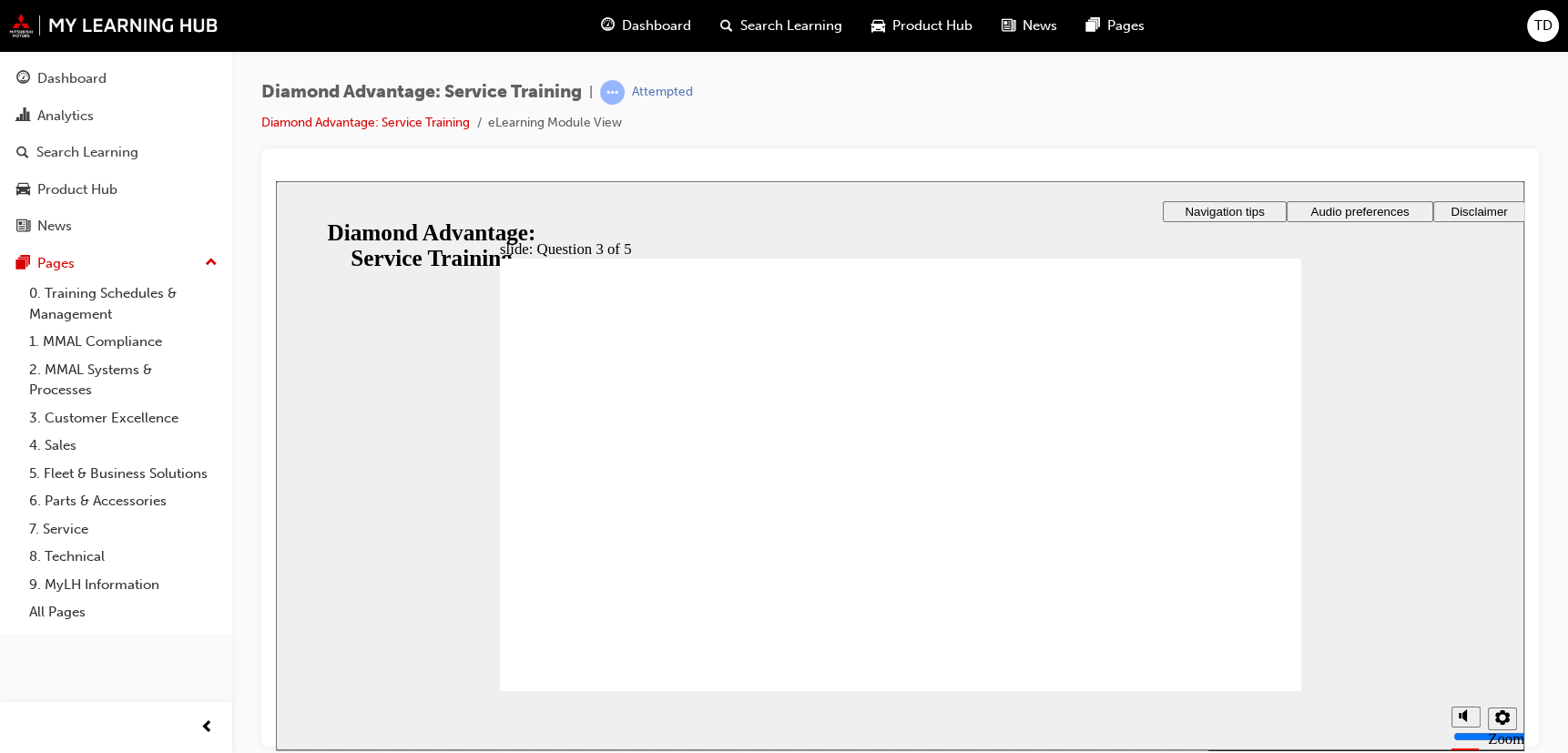 click 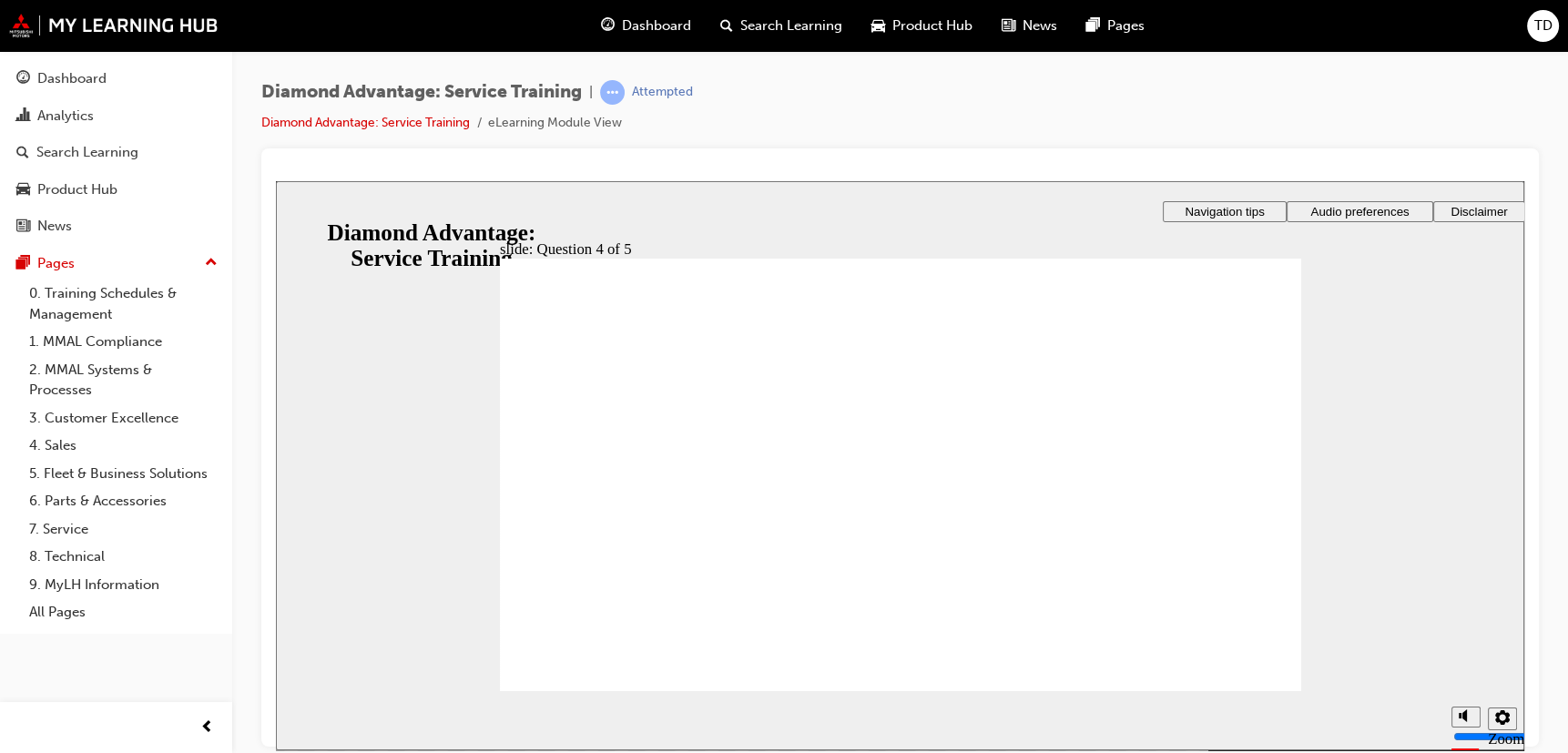 click 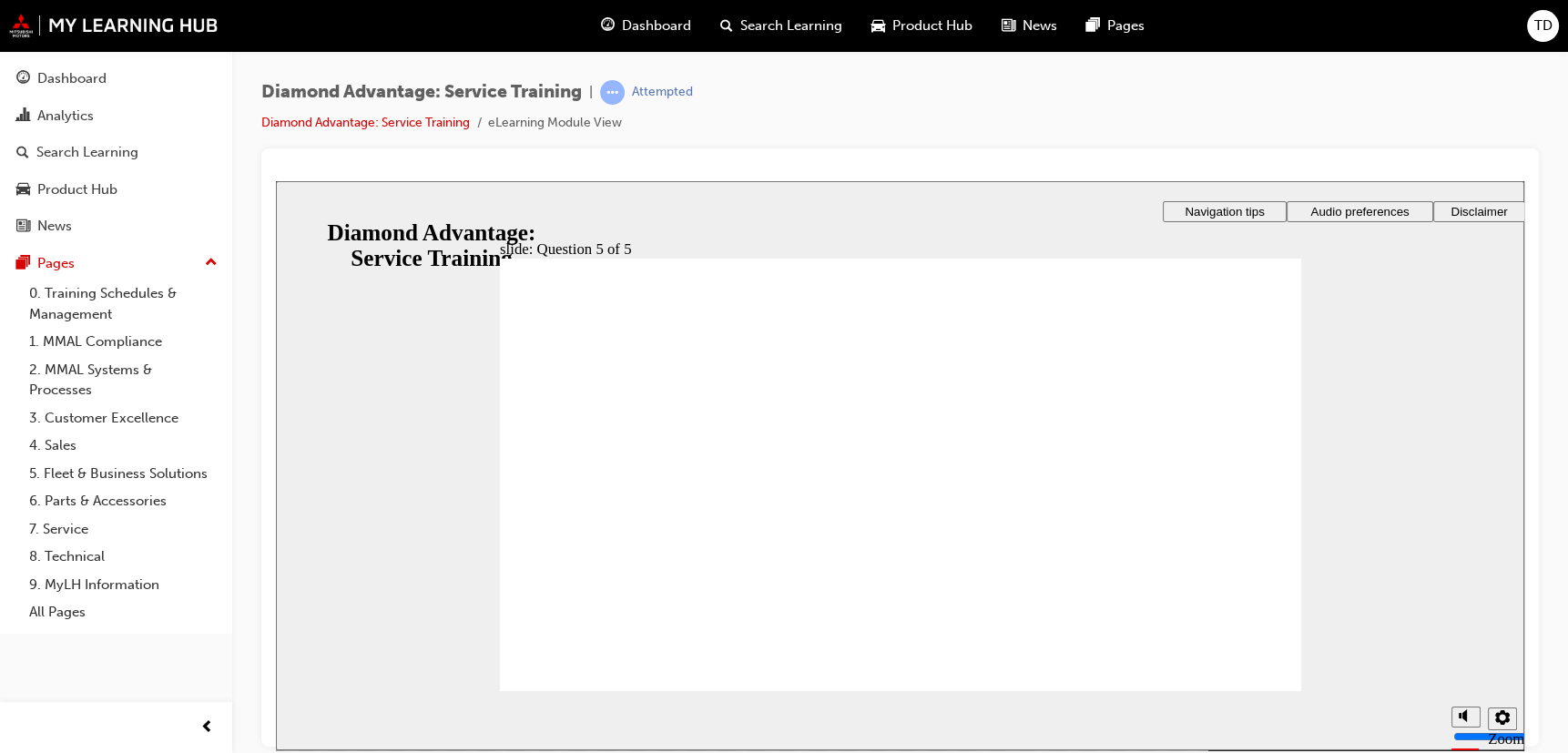 click 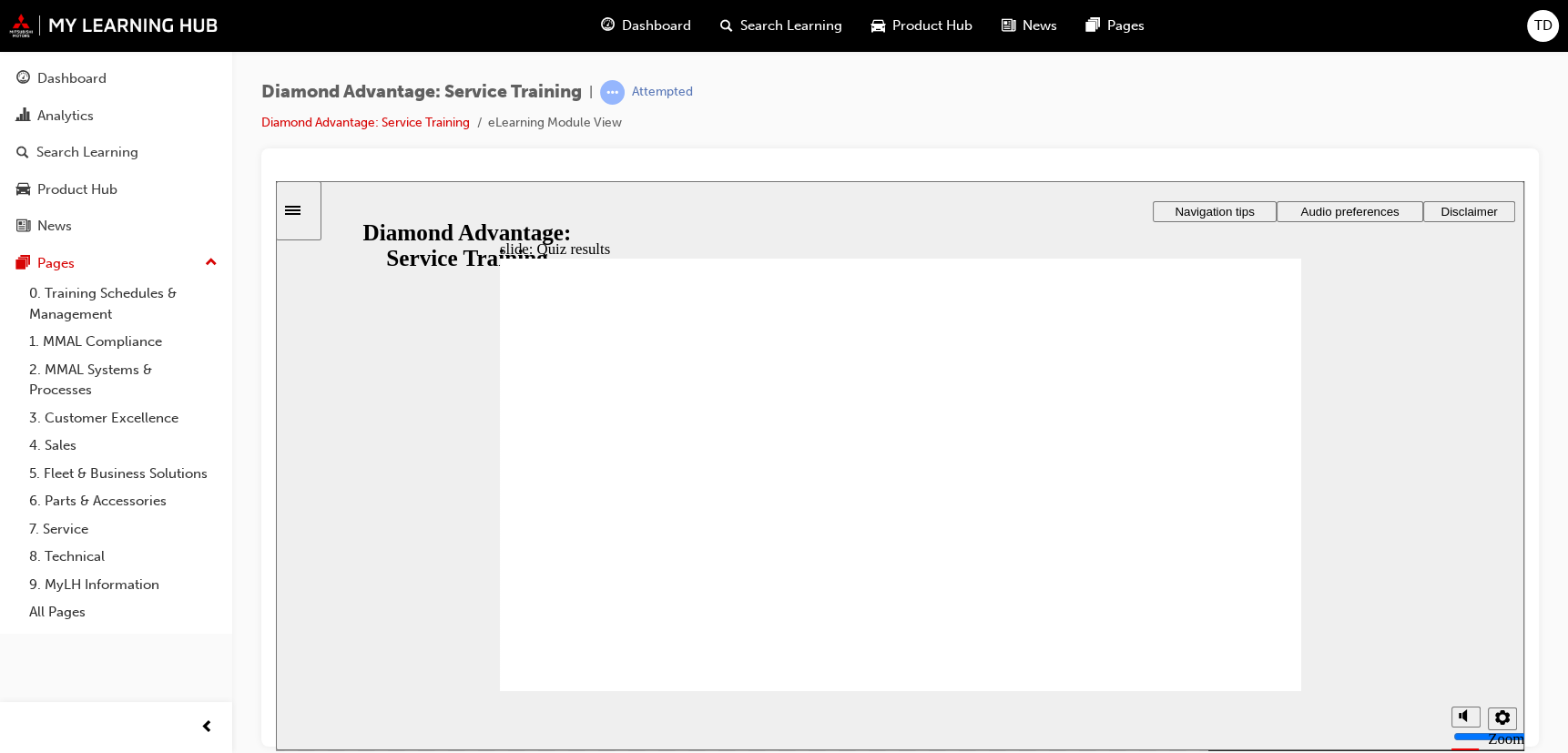 click 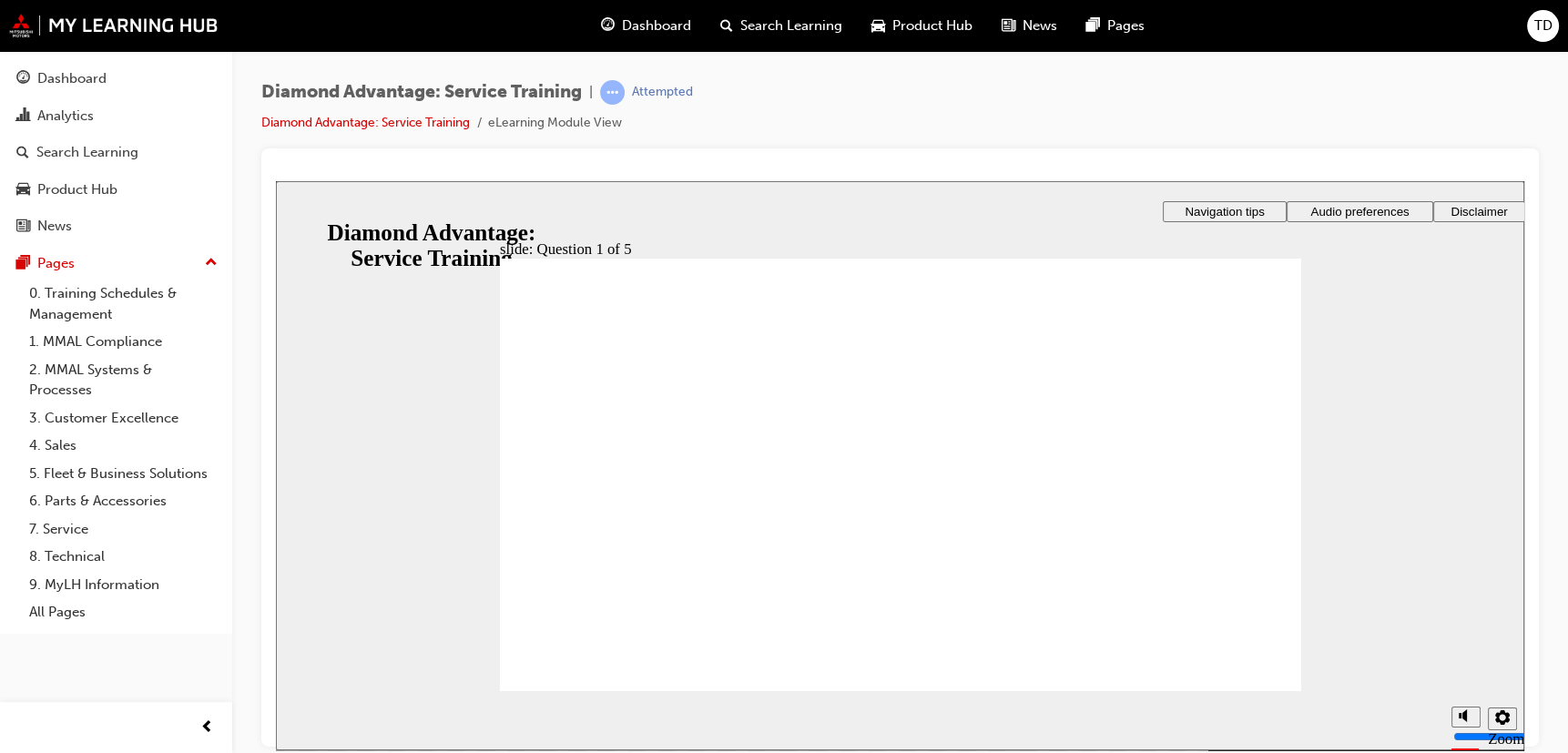 click 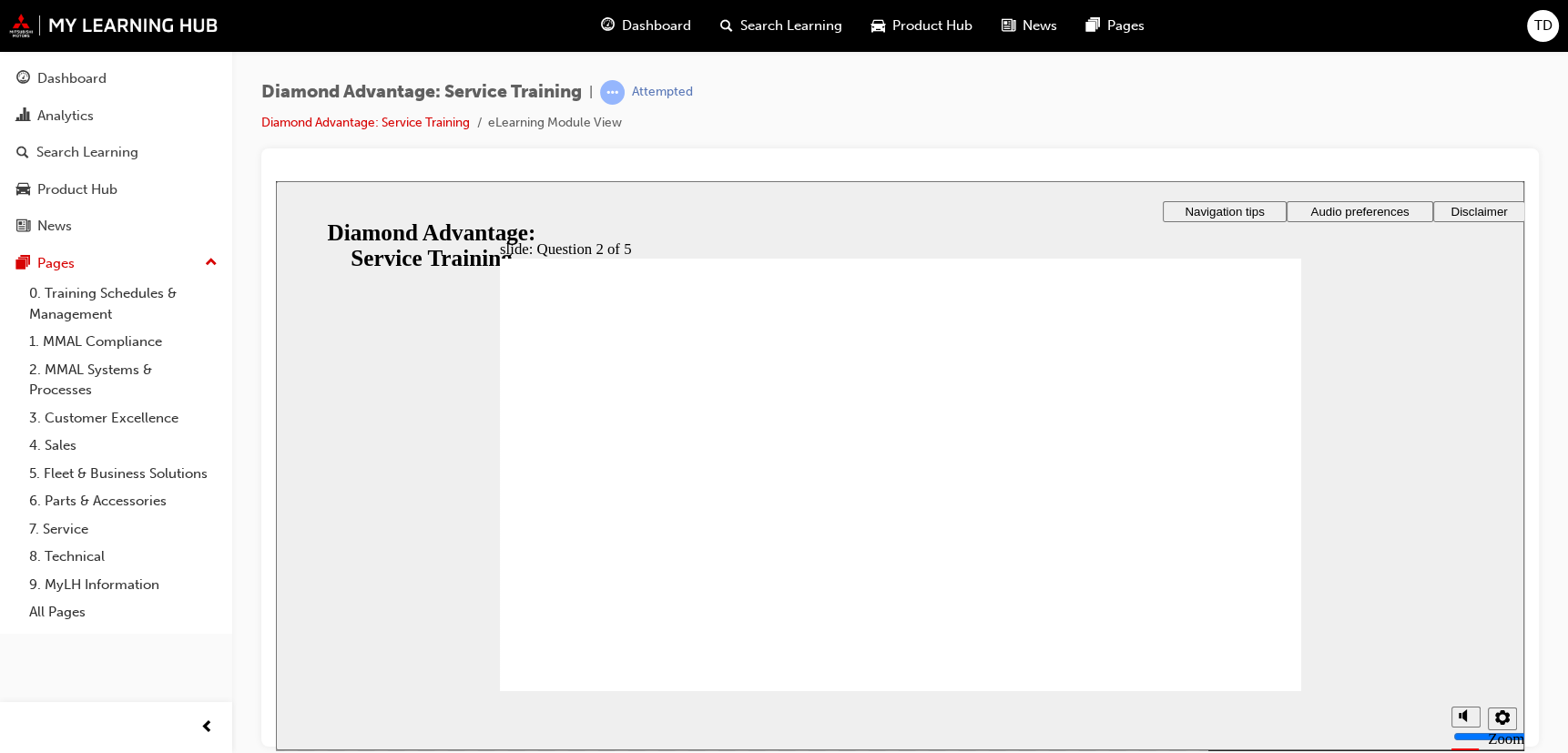 click 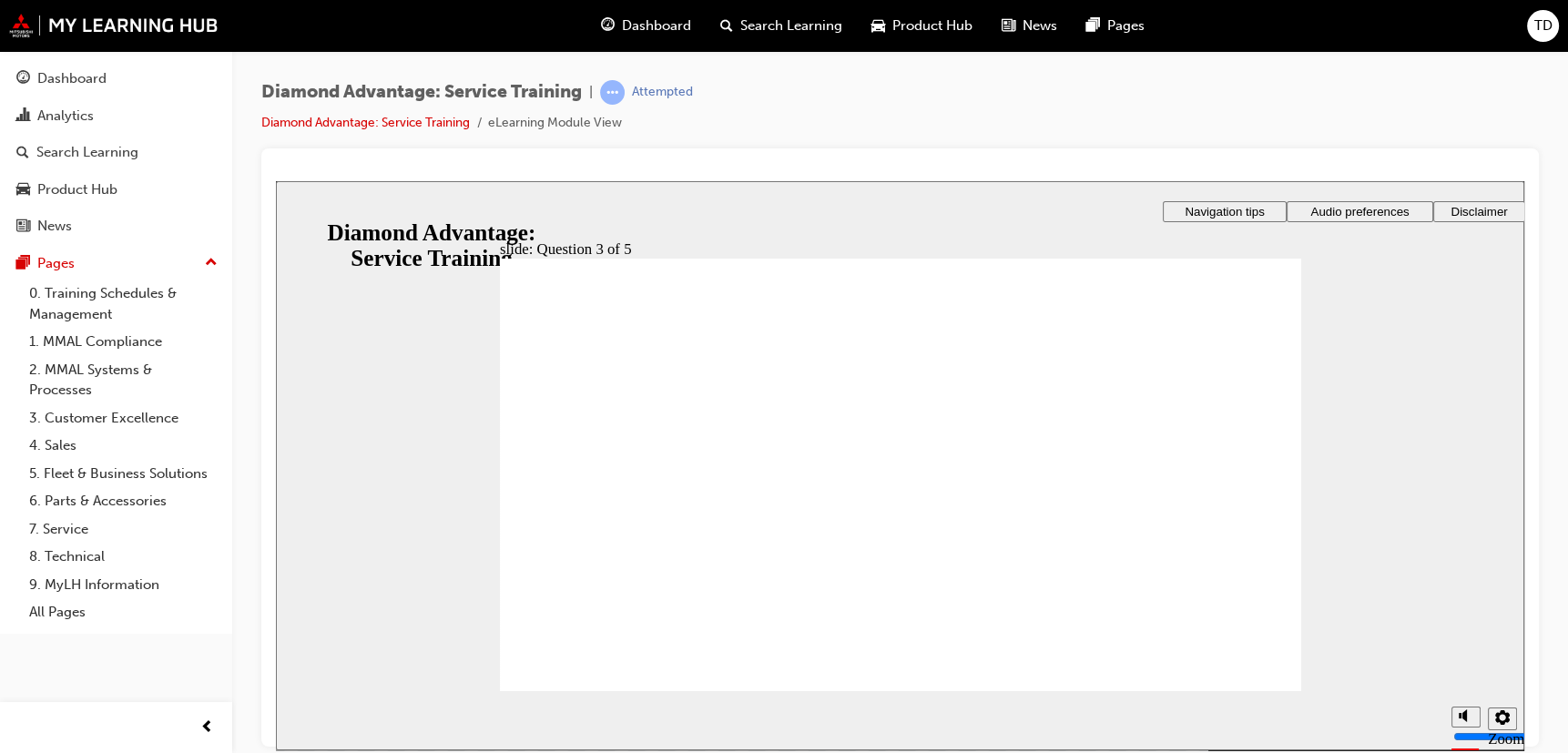 click 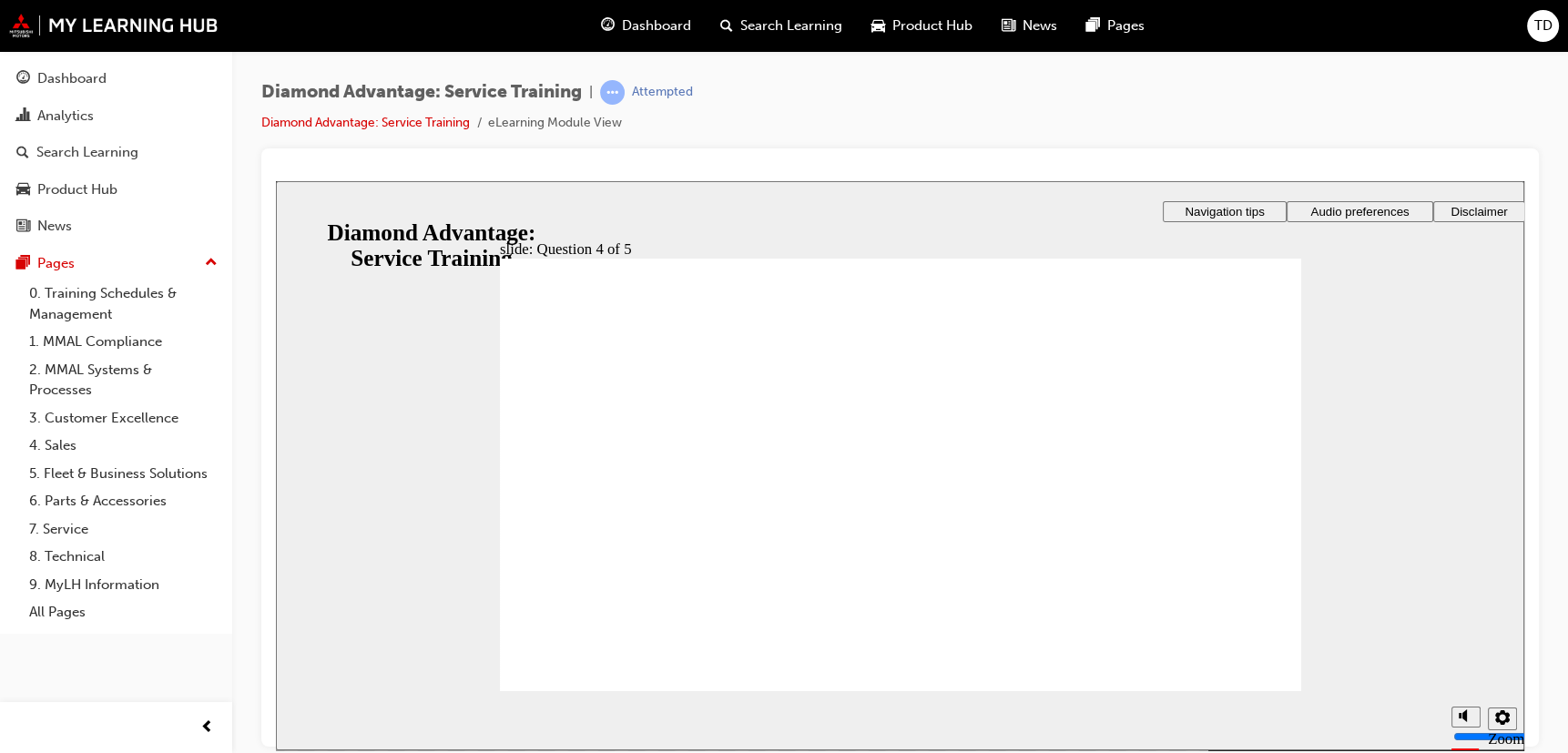 click 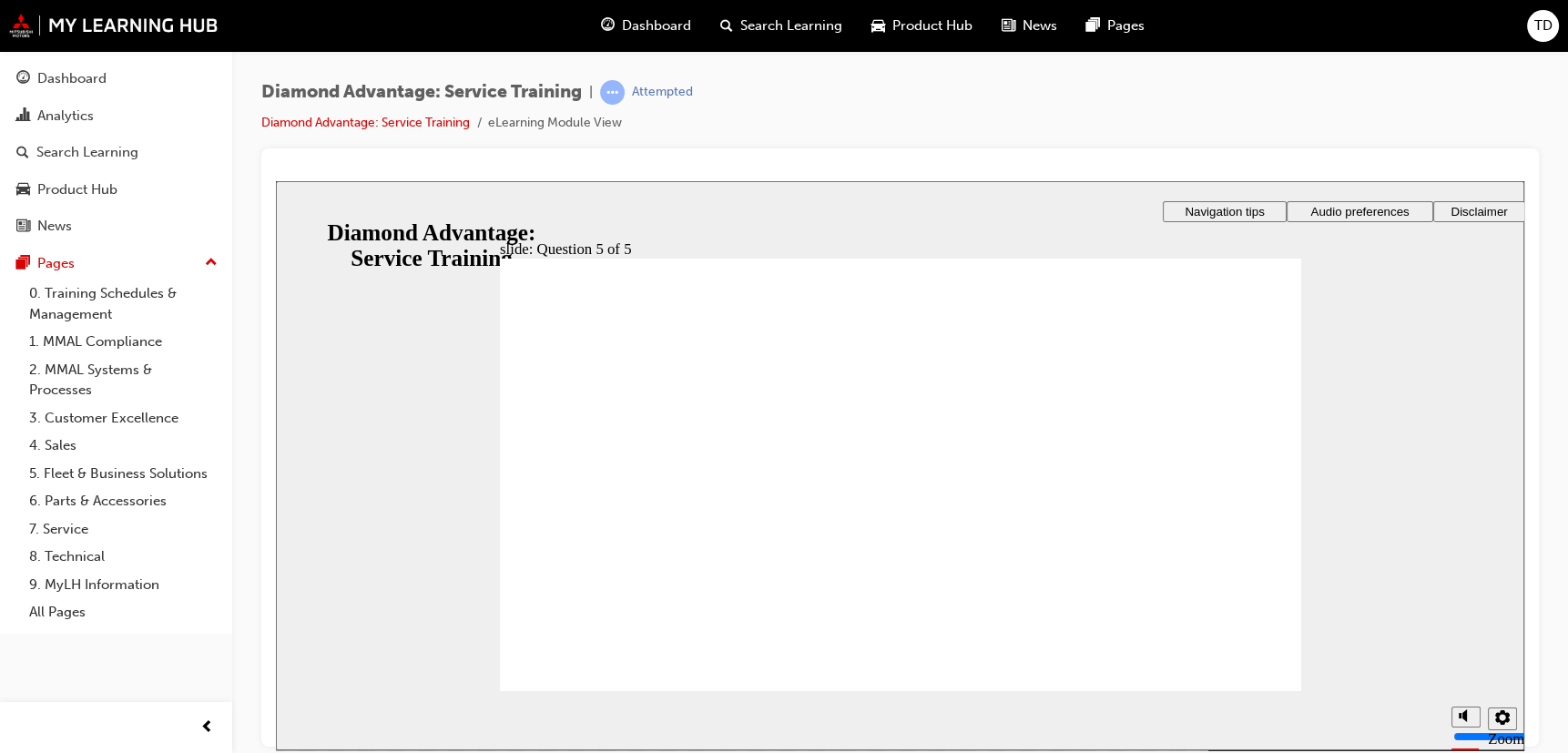 click 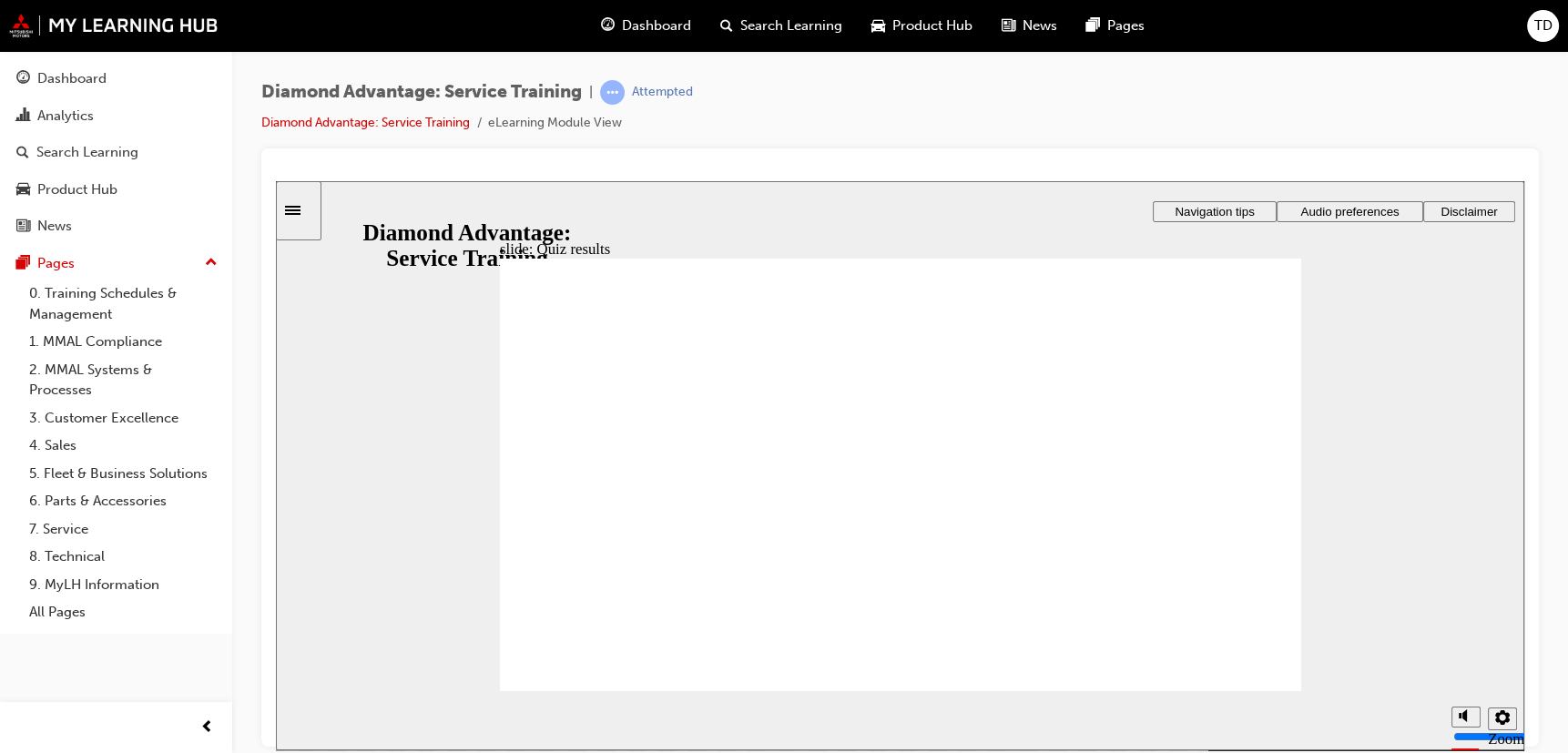 click 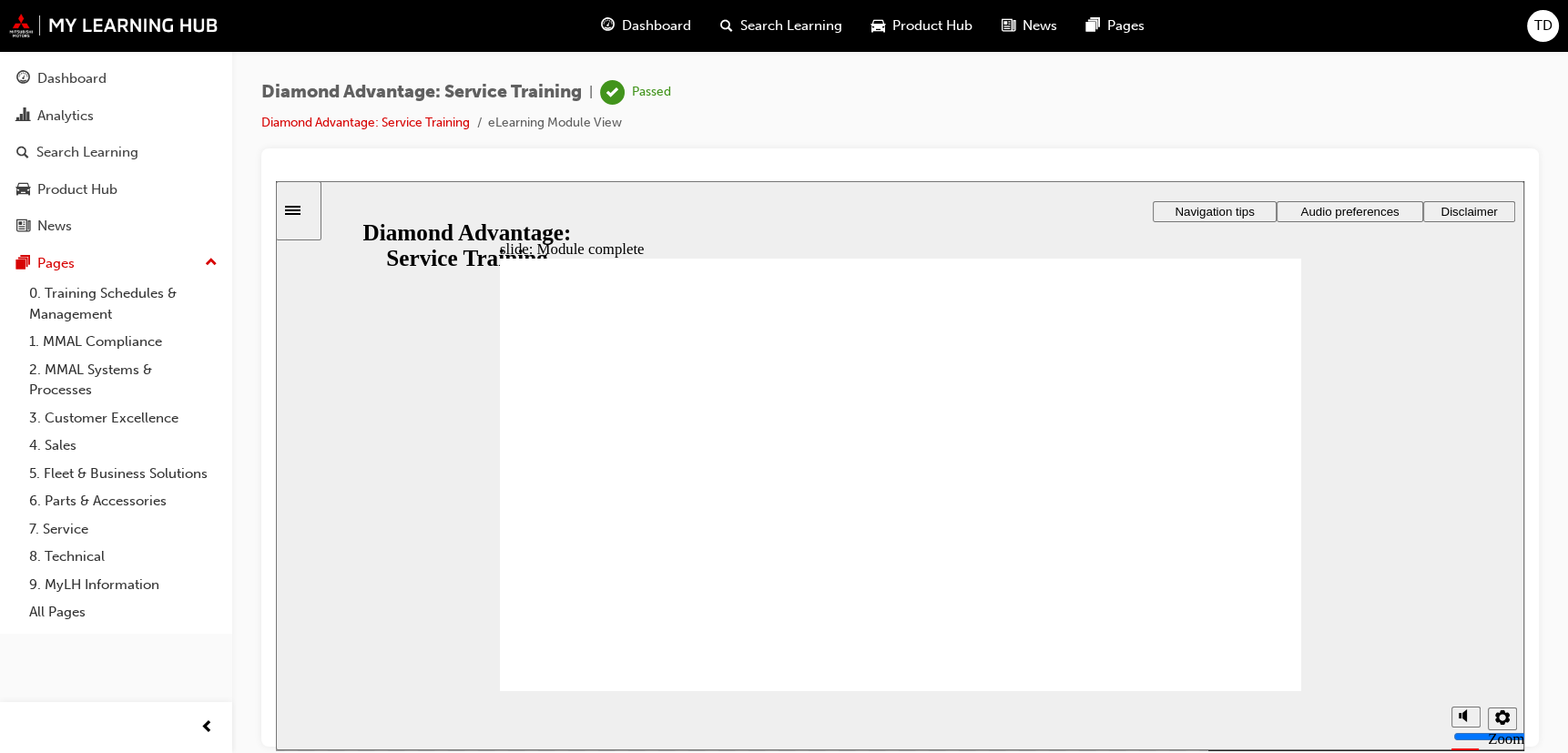 click 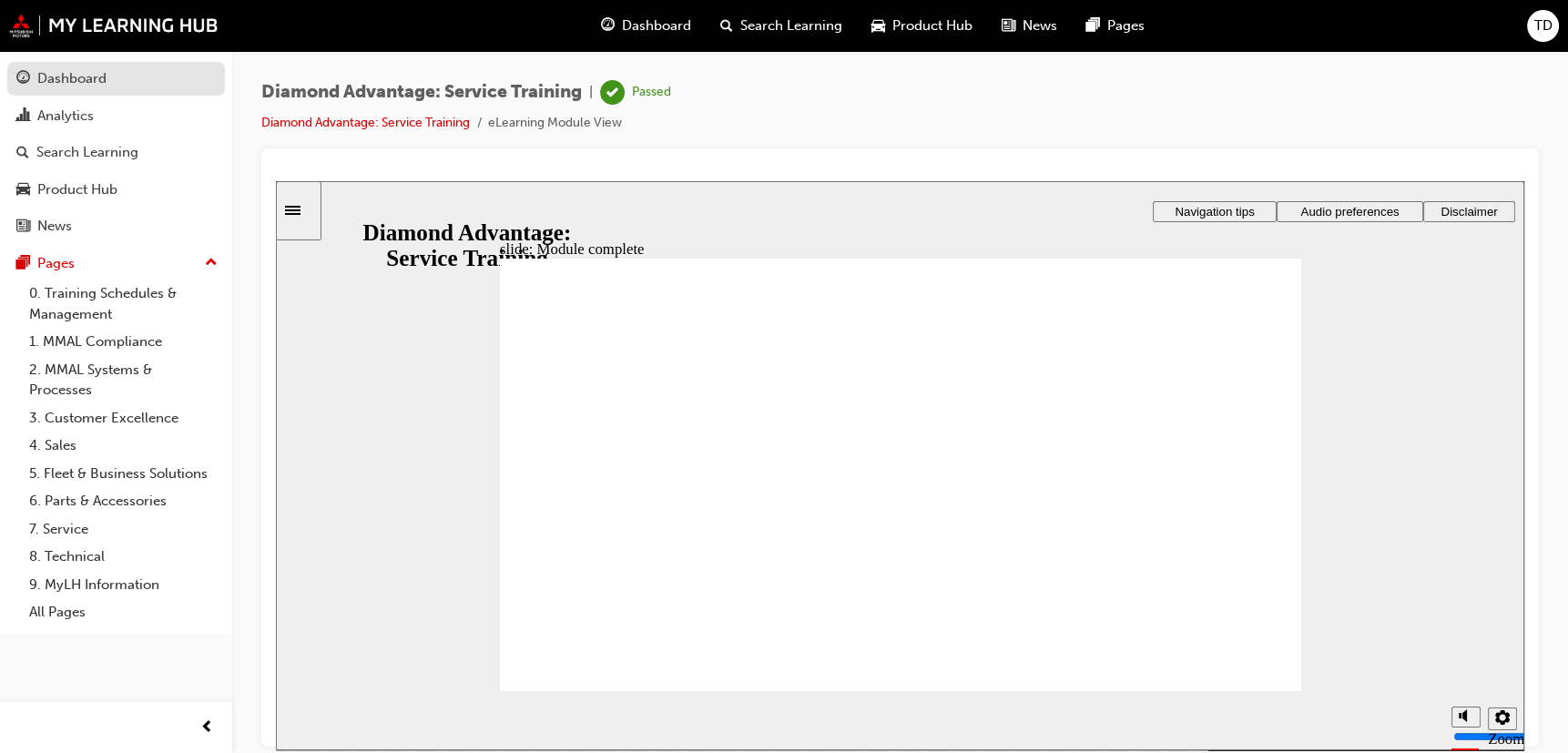 drag, startPoint x: 107, startPoint y: 74, endPoint x: 118, endPoint y: 74, distance: 11 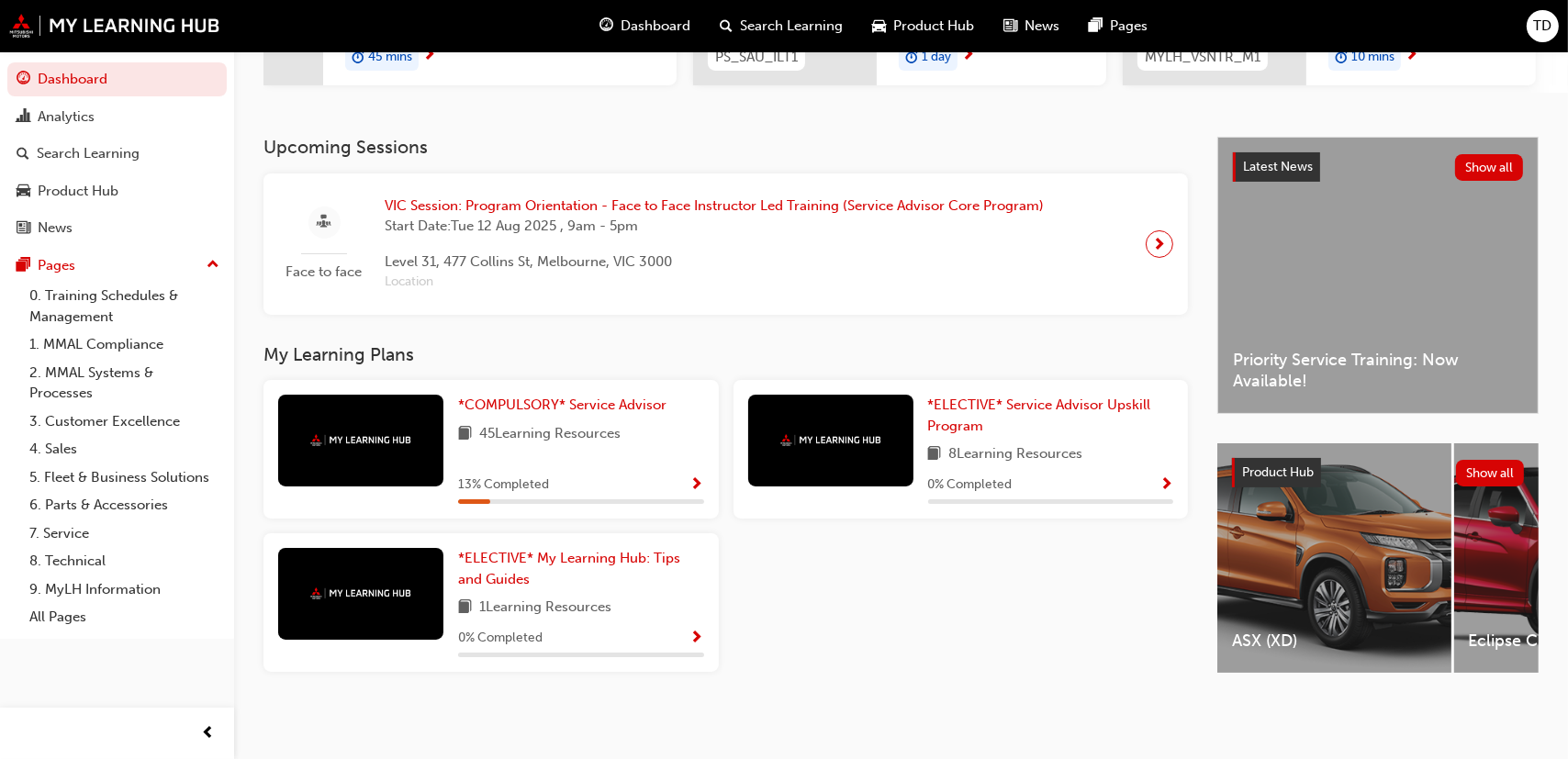 scroll, scrollTop: 338, scrollLeft: 0, axis: vertical 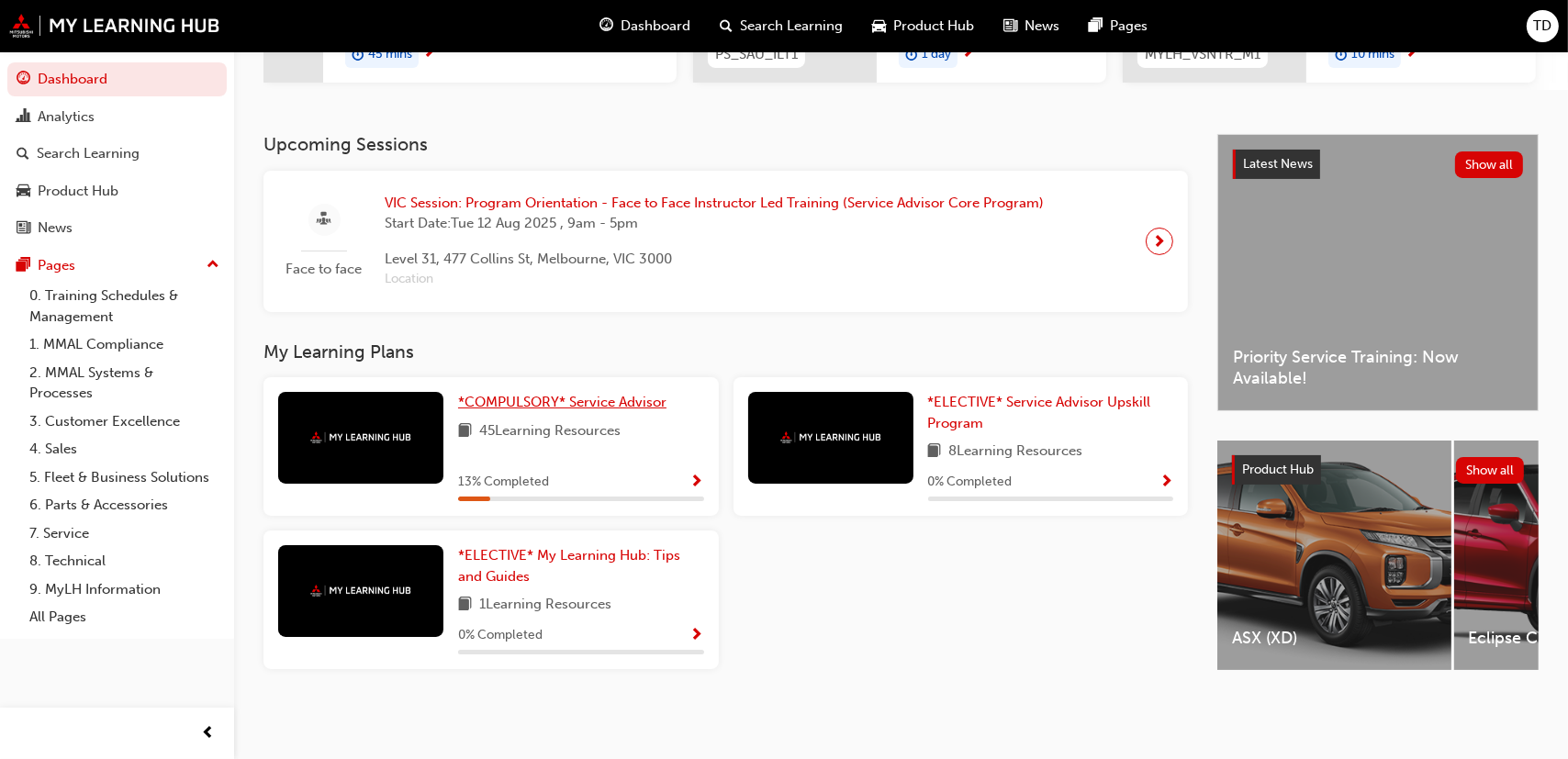 click on "*COMPULSORY* Service Advisor" at bounding box center [562, 402] 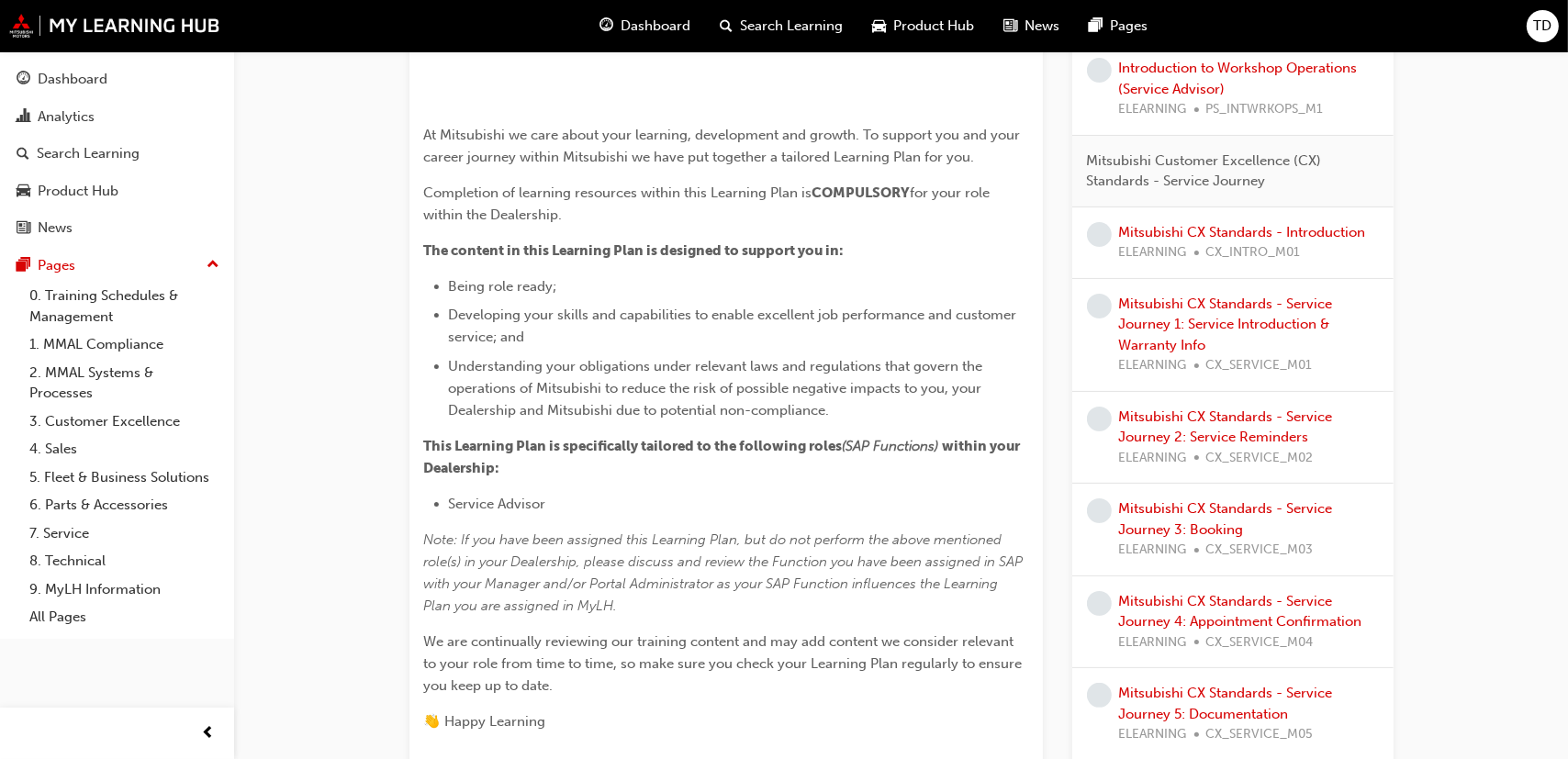 scroll, scrollTop: 0, scrollLeft: 0, axis: both 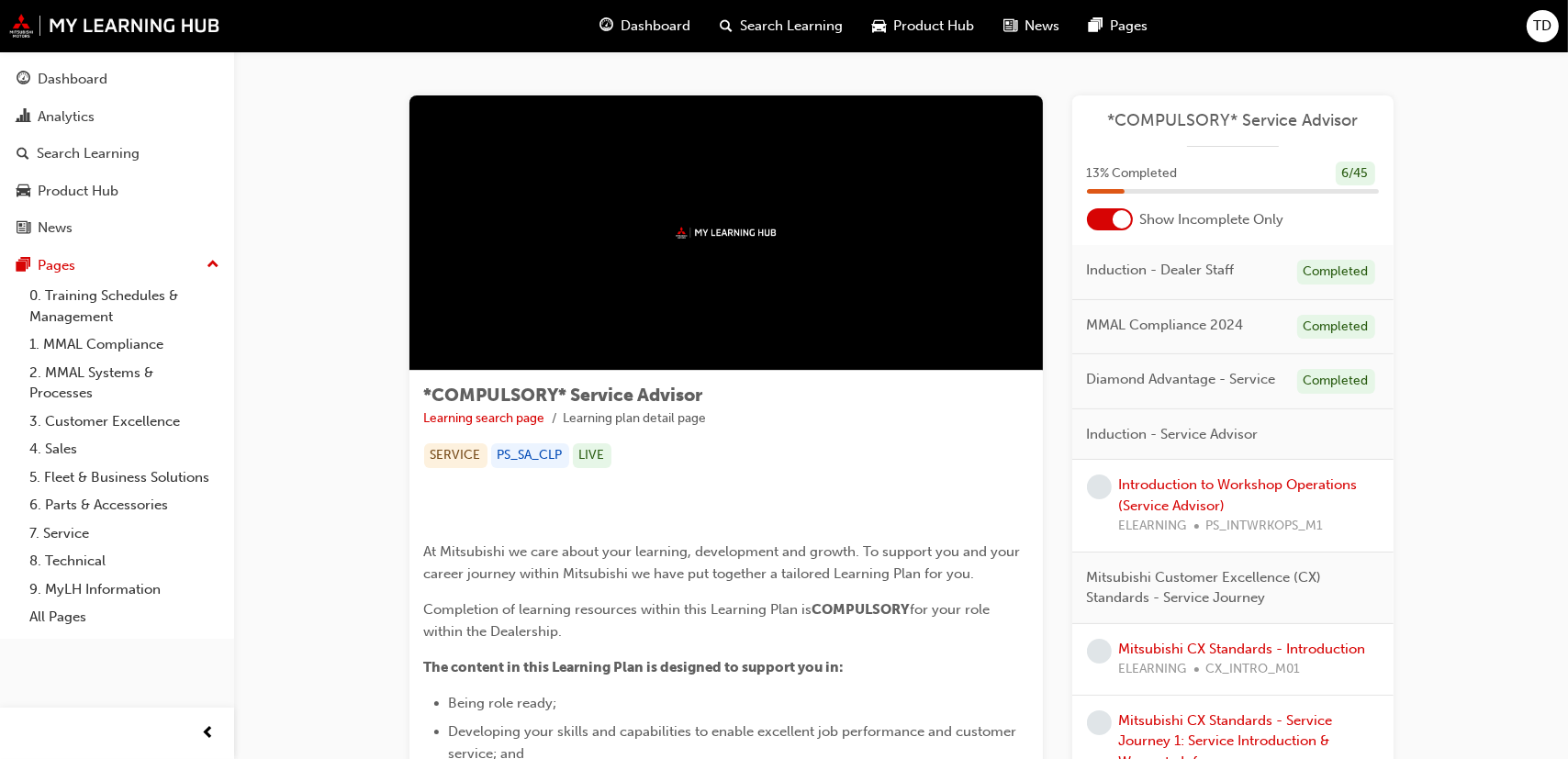 click on "*COMPULSORY* Service Advisor   Learning search page Learning plan detail page *COMPULSORY* Service Advisor   Learning search page Learning plan detail page SERVICE PS_SA_CLP LIVE ﻿ At Mitsubishi we care about your learning, development and growth. To support you and your career journey within Mitsubishi we have put together a tailored Learning Plan for you.  Completion of learning resources within this Learning Plan is  COMPULSORY  for your role within the Dealership.  The content in this Learning Plan is designed to support you in: Being role ready; Developing your skills and capabilities to enable excellent job performance and customer service; and Understanding your obligations under relevant laws and regulations that govern the operations of Mitsubishi to reduce the risk of possible negative impacts to you, your Dealership and Mitsubishi due to potential non-compliance. This Learning Plan is specifically tailored to the following roles  (SAP Functions)   within your Dealership: Service Advisor 13 6 / 45" at bounding box center (901, 2360) 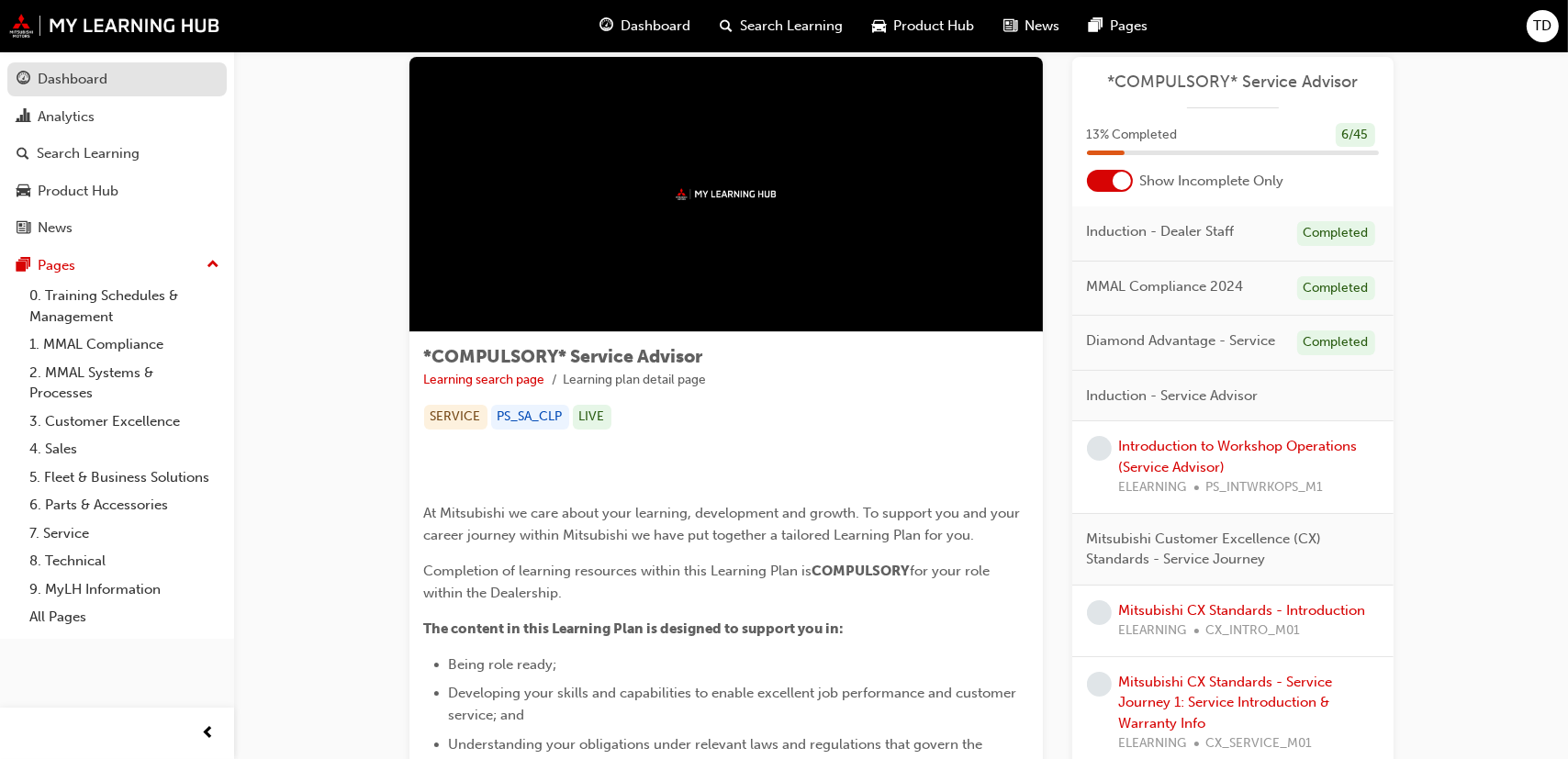 scroll, scrollTop: 0, scrollLeft: 0, axis: both 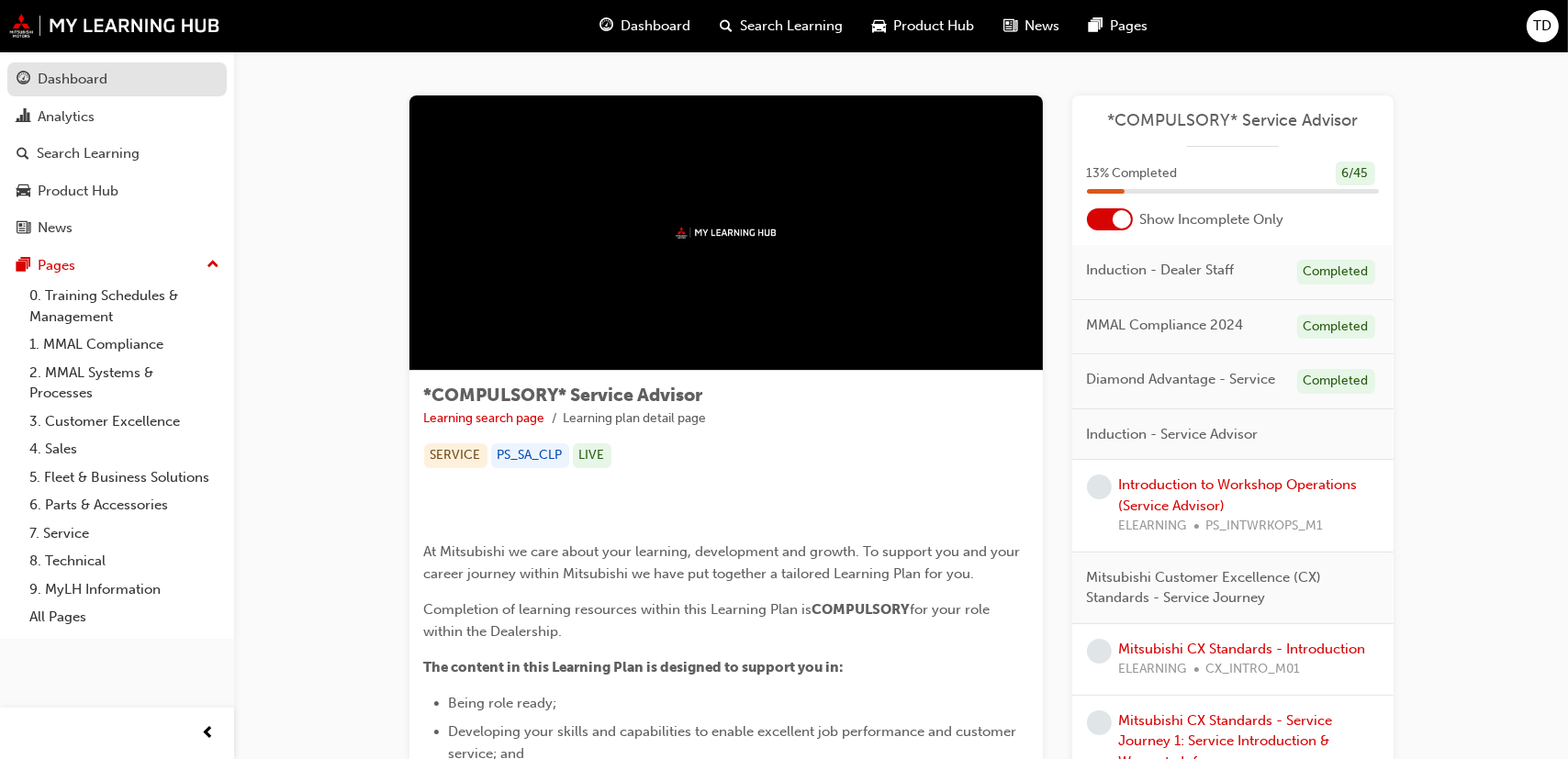 drag, startPoint x: 96, startPoint y: 75, endPoint x: 115, endPoint y: 75, distance: 19 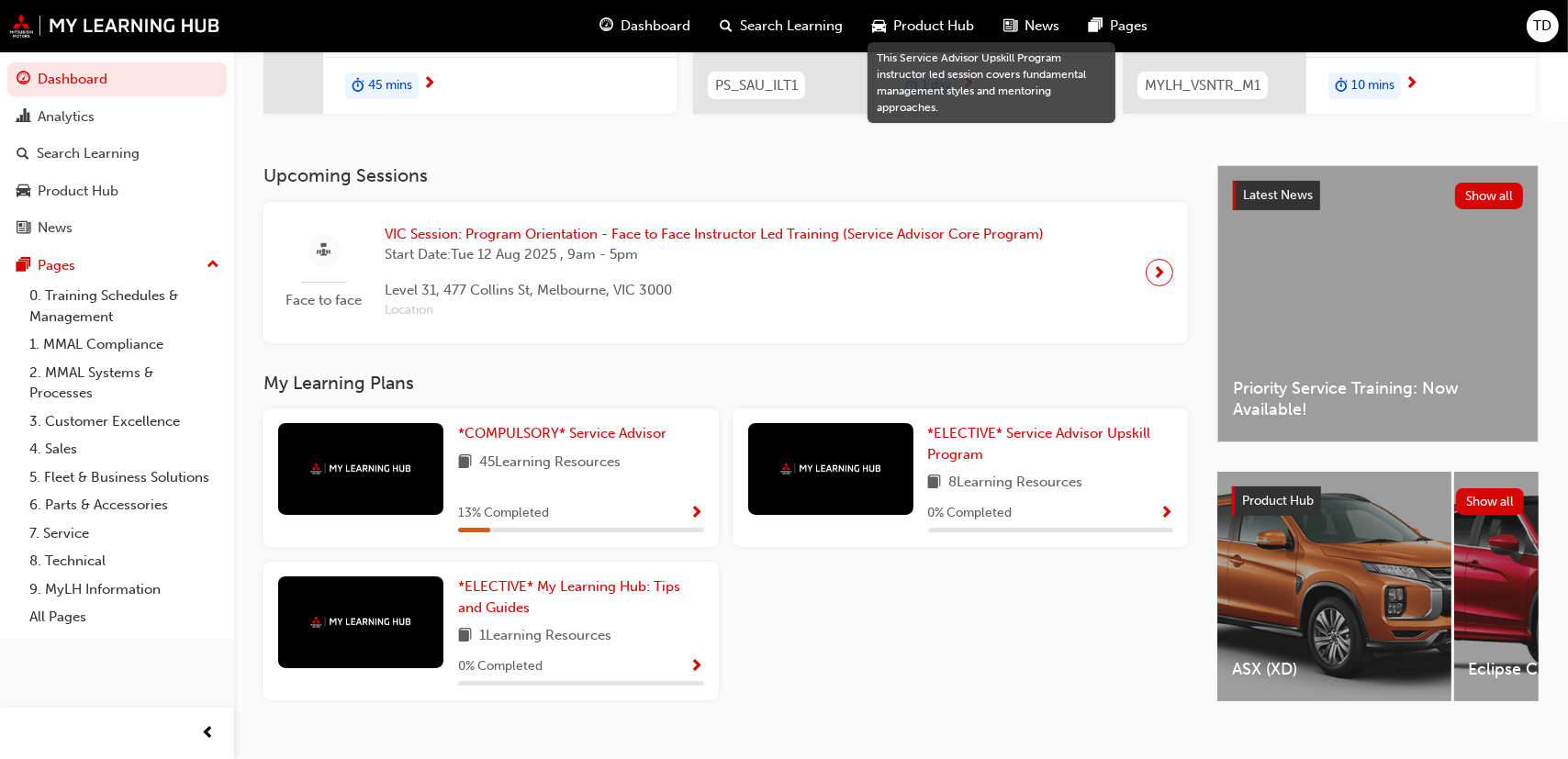 scroll, scrollTop: 338, scrollLeft: 0, axis: vertical 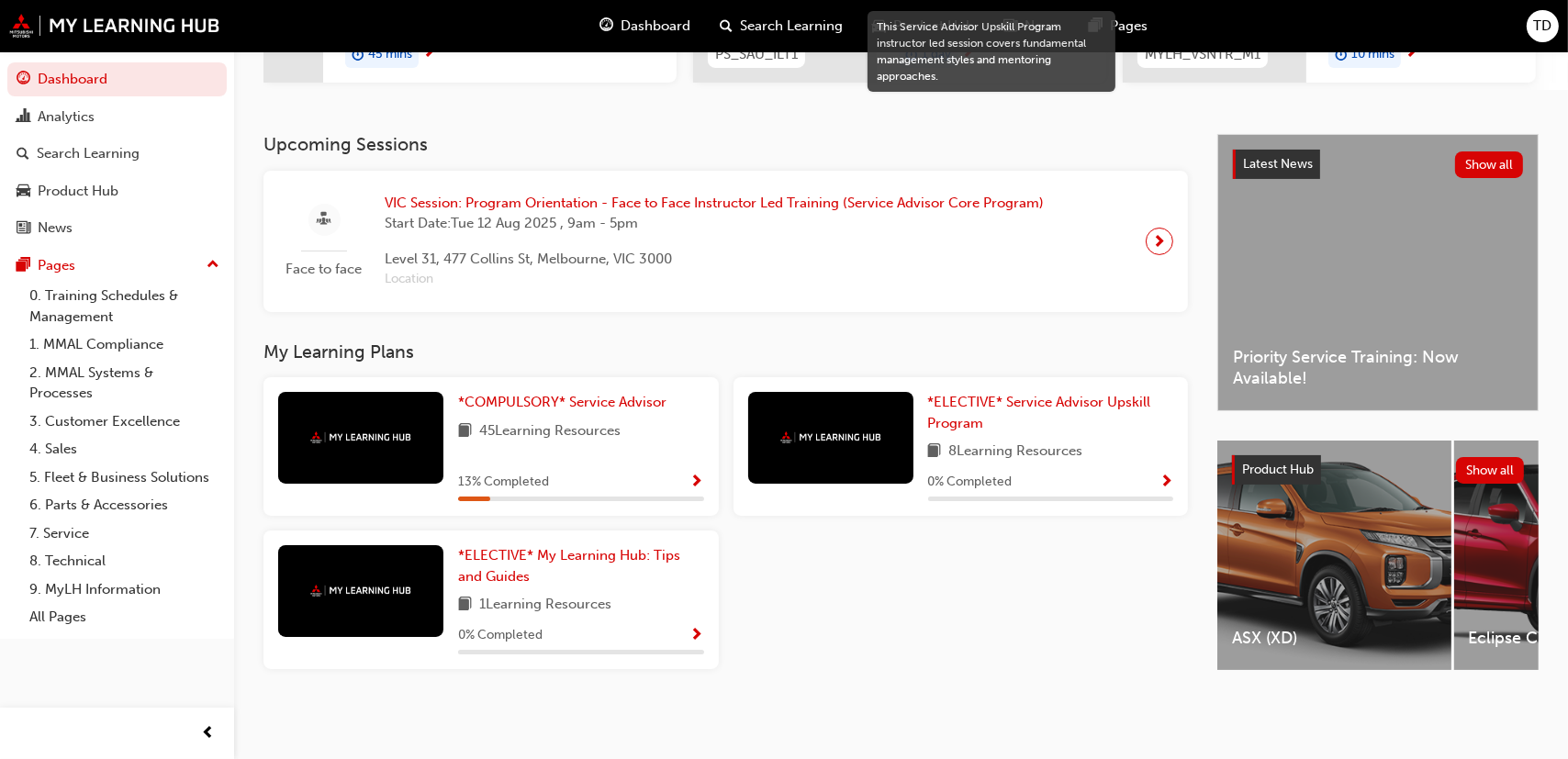 click at bounding box center [697, 483] 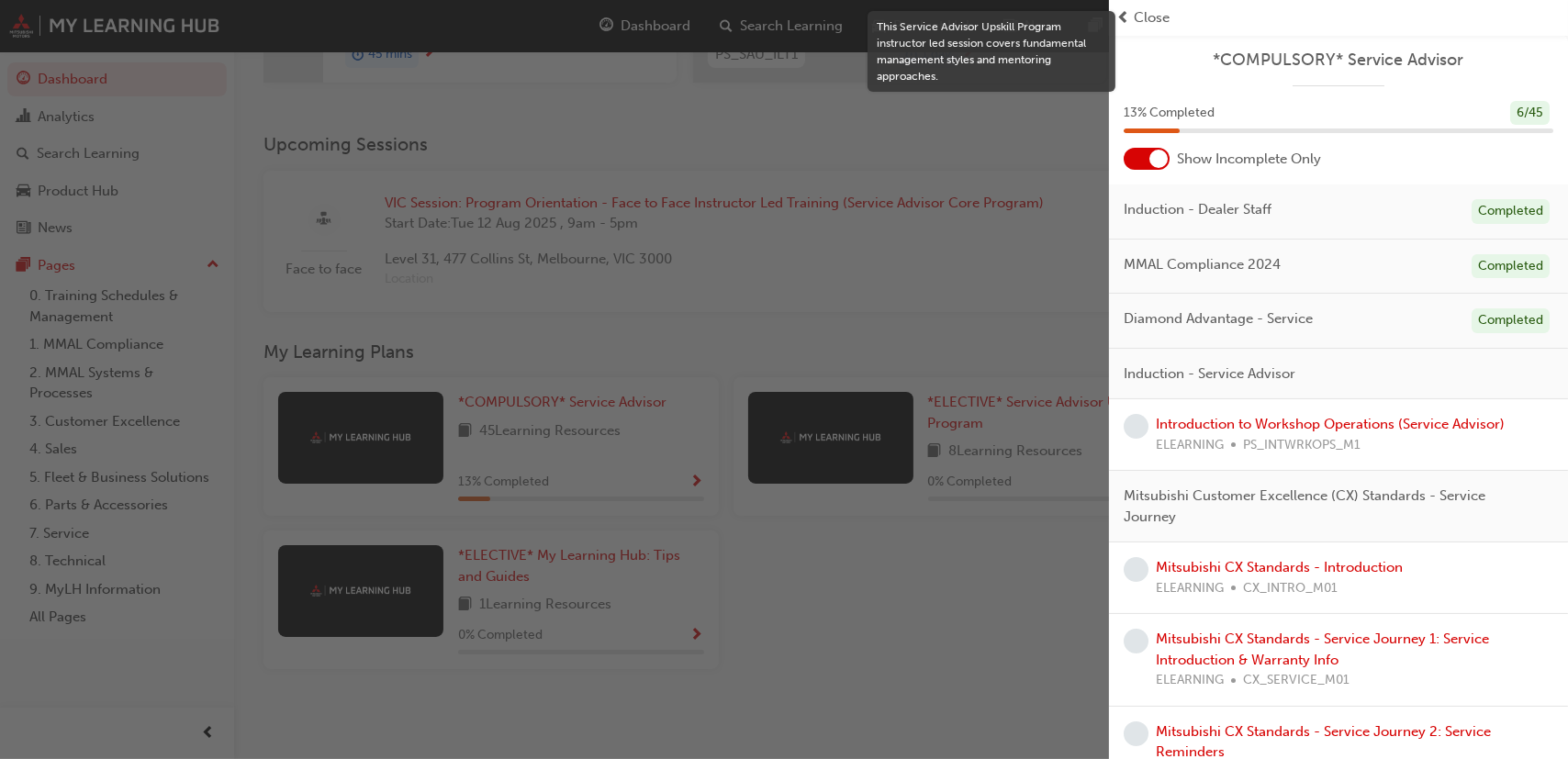 click at bounding box center [554, 379] 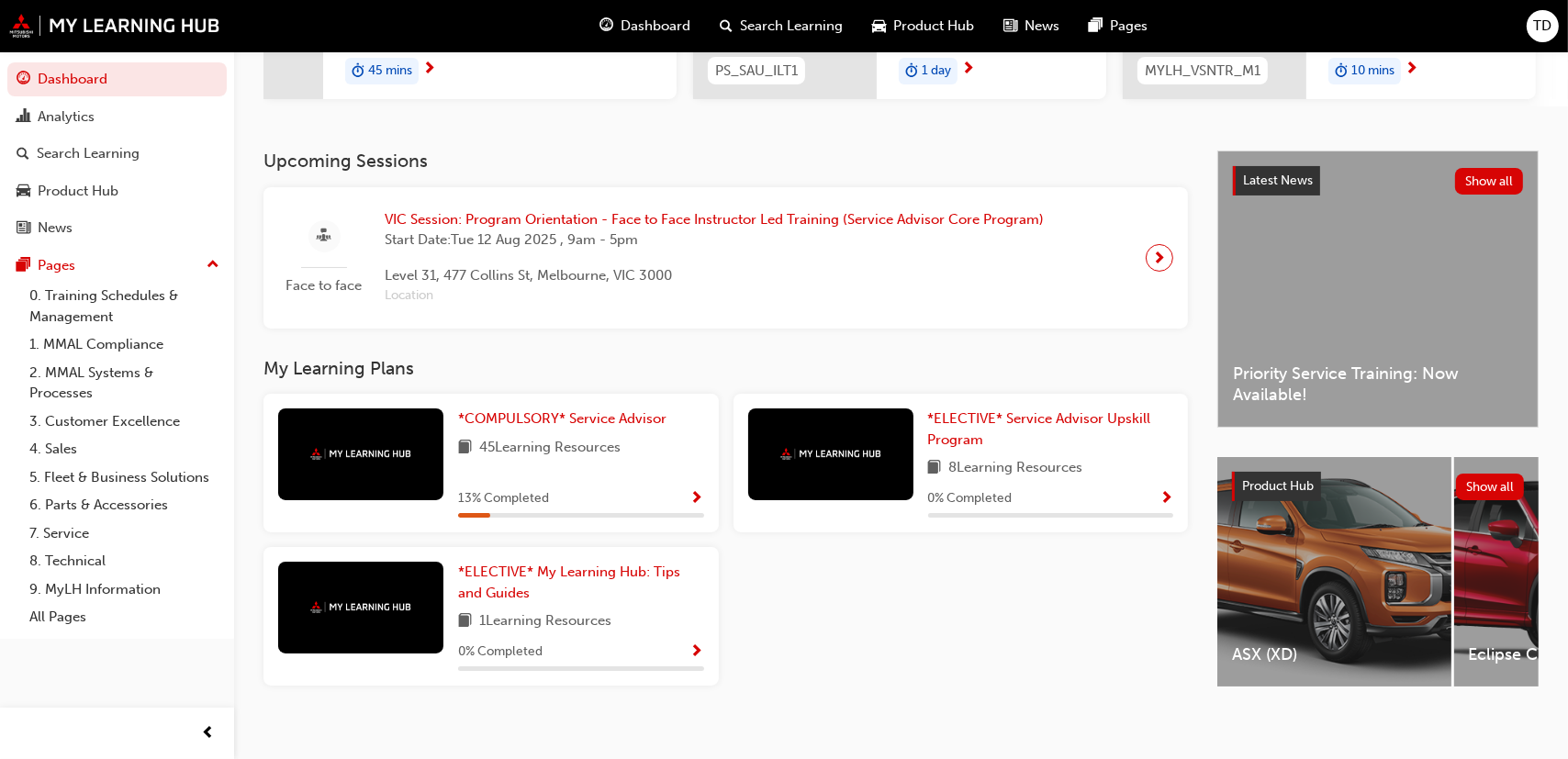scroll, scrollTop: 338, scrollLeft: 0, axis: vertical 